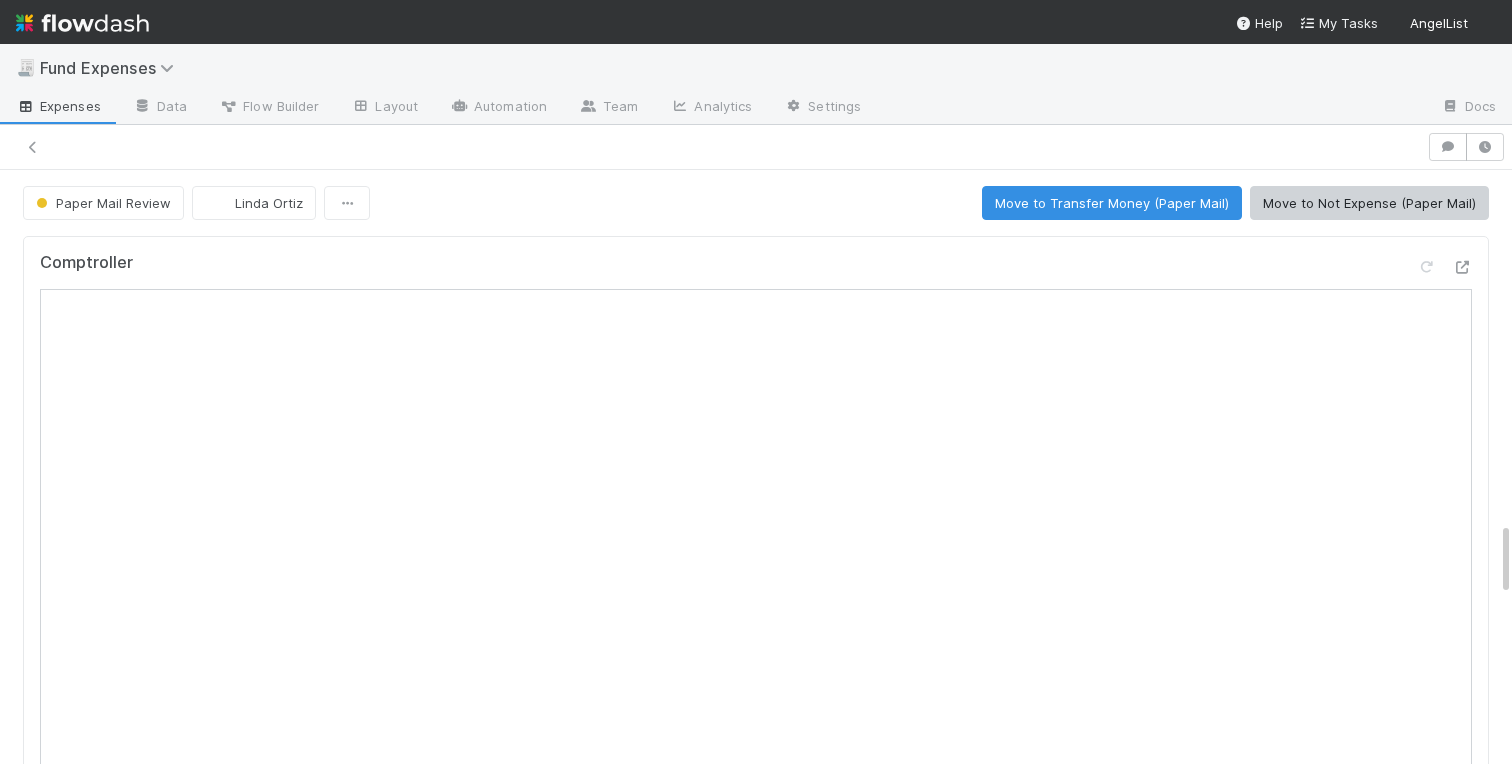 scroll, scrollTop: 0, scrollLeft: 0, axis: both 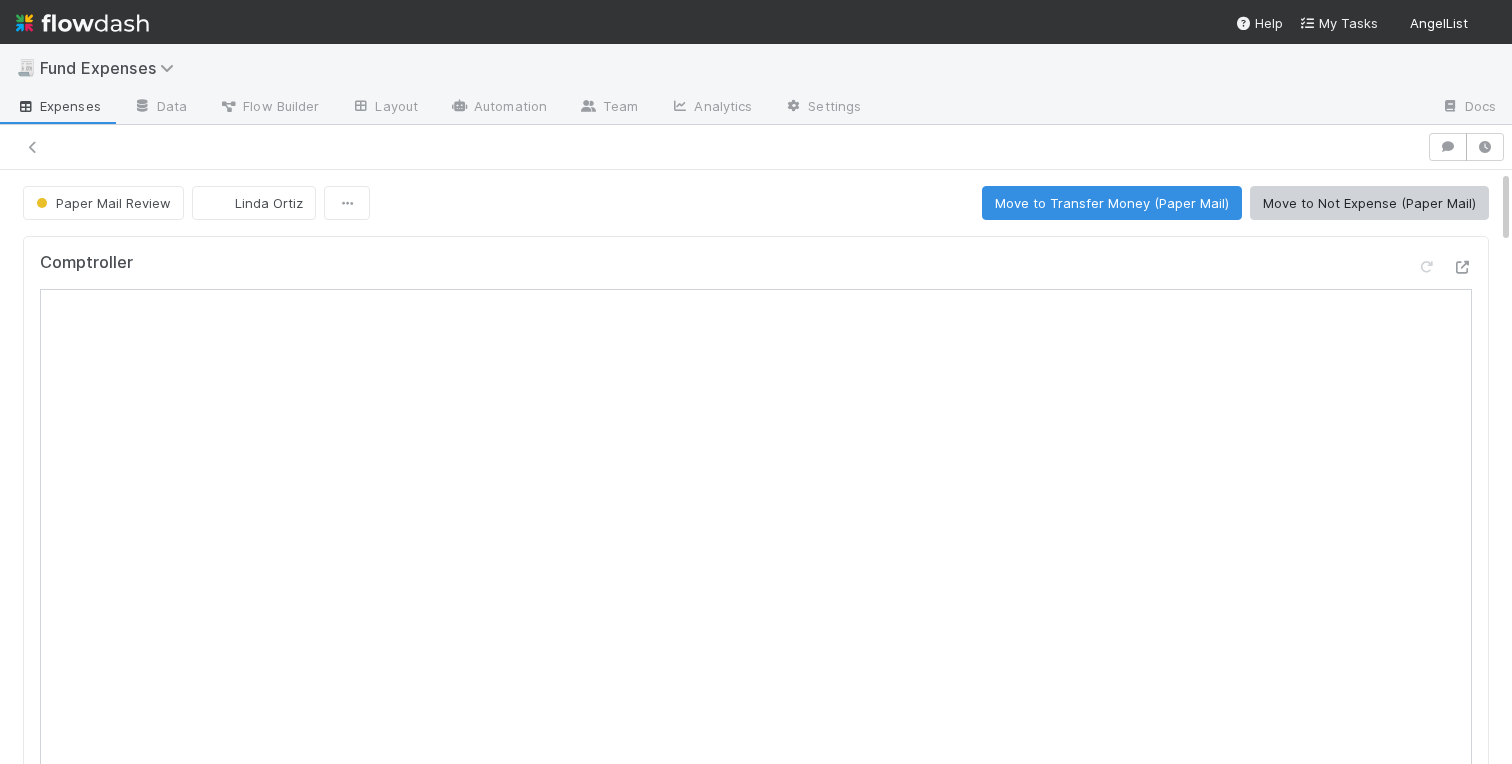 click on "Paper Mail Review [NAME] Move to Transfer Money (Paper Mail) Move to Not Expense (Paper Mail)" at bounding box center [756, 203] 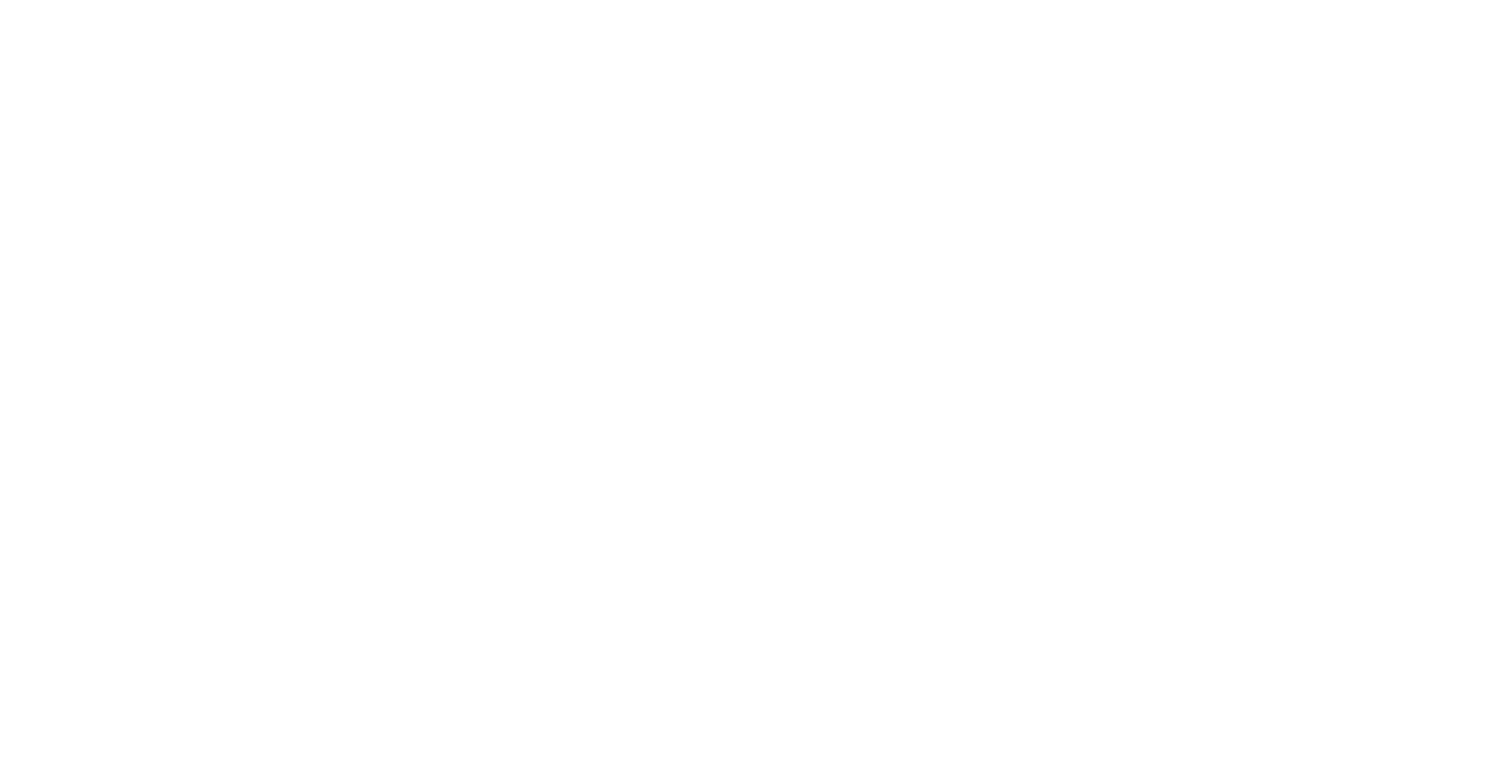 scroll, scrollTop: 0, scrollLeft: 0, axis: both 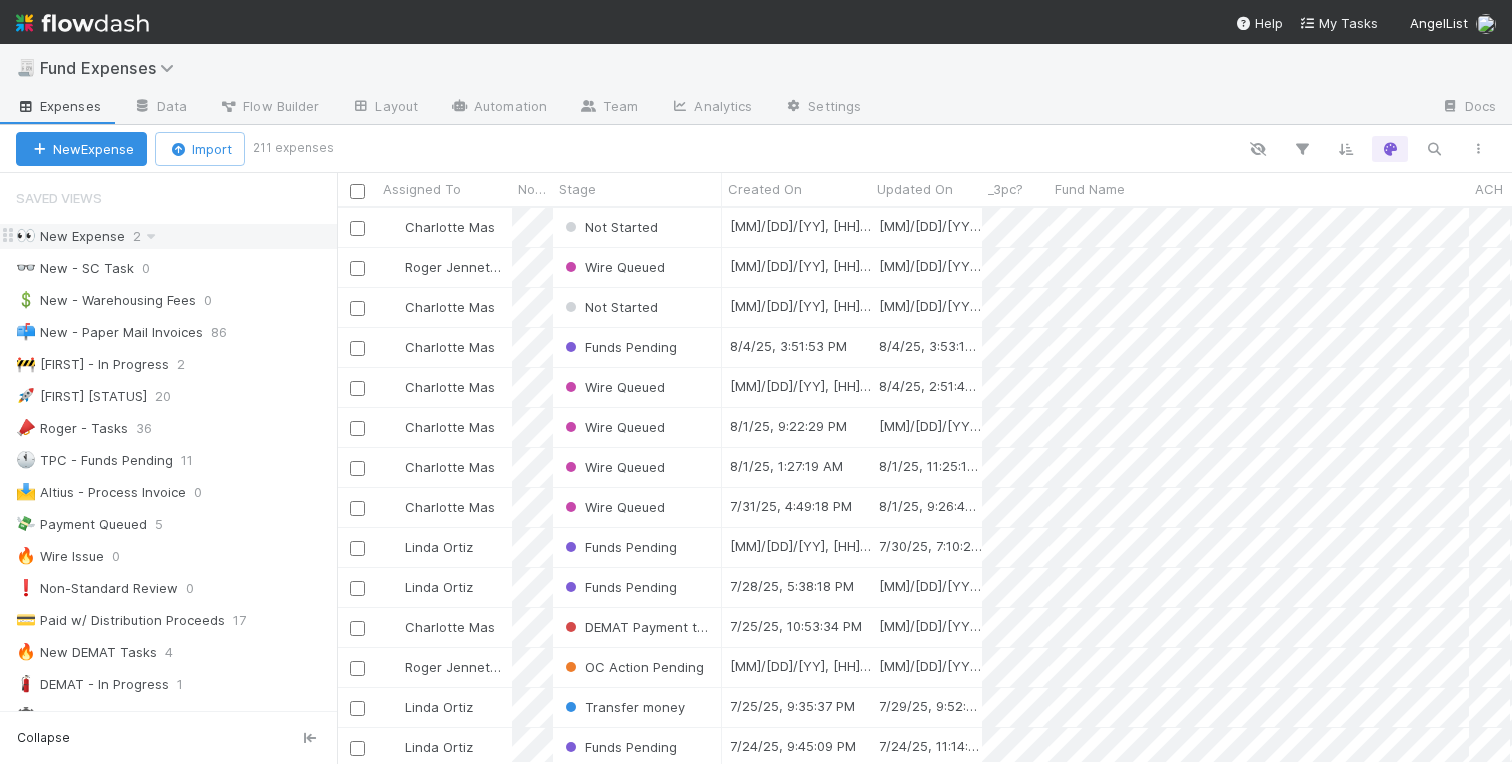 click on "👀 New Expense" at bounding box center (70, 236) 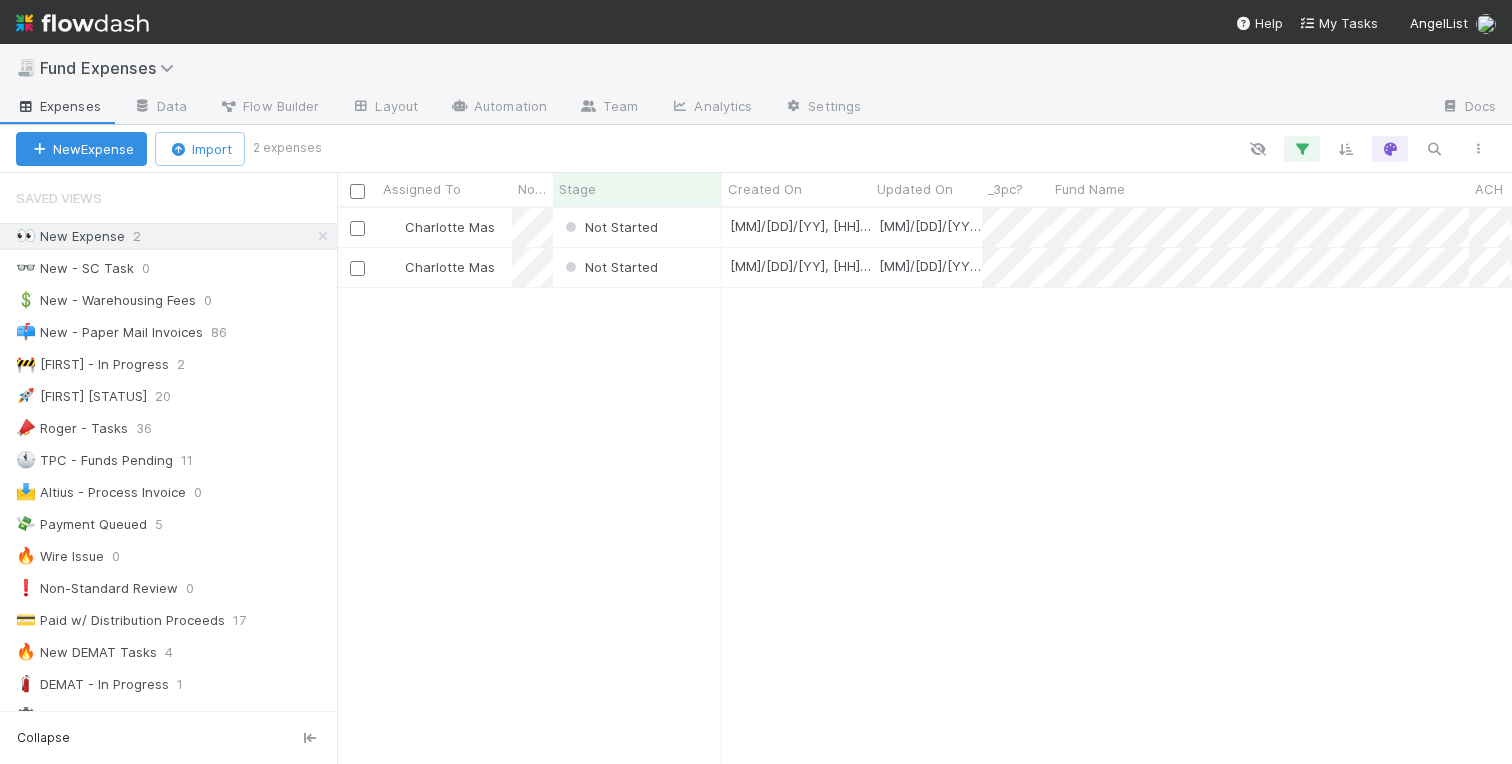 scroll, scrollTop: 0, scrollLeft: 1, axis: horizontal 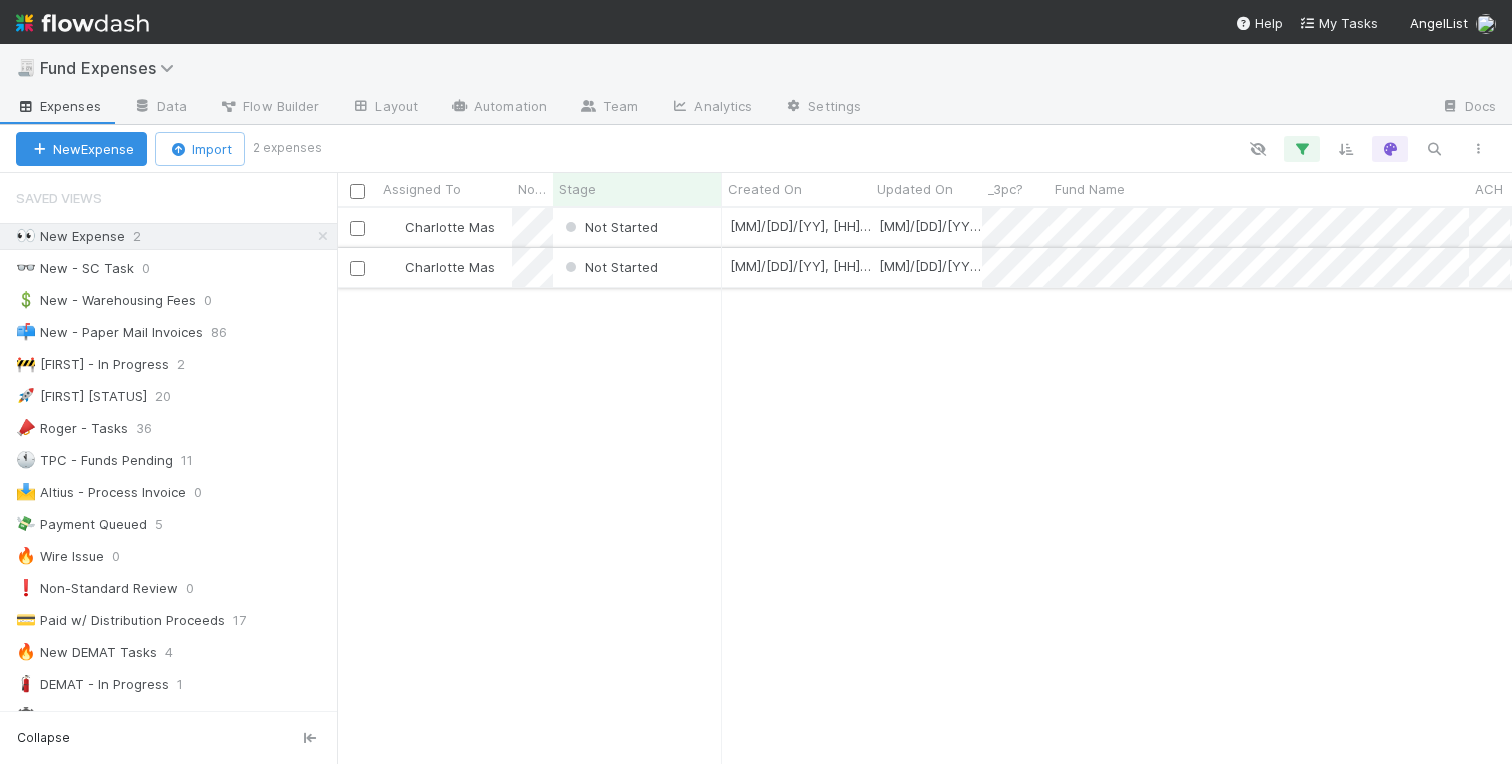 click on "Not Started" at bounding box center [637, 267] 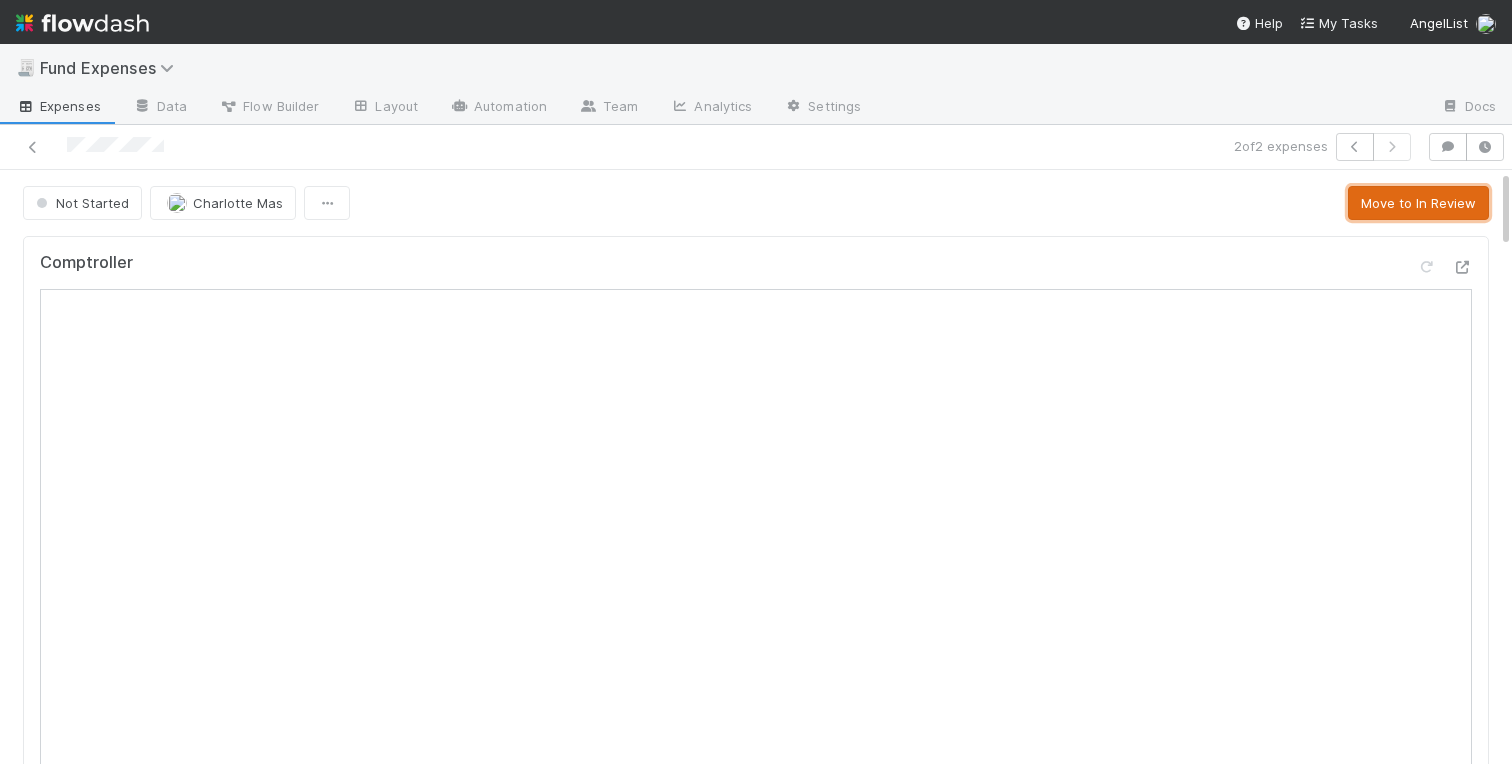 click on "Move to In Review" at bounding box center [1418, 203] 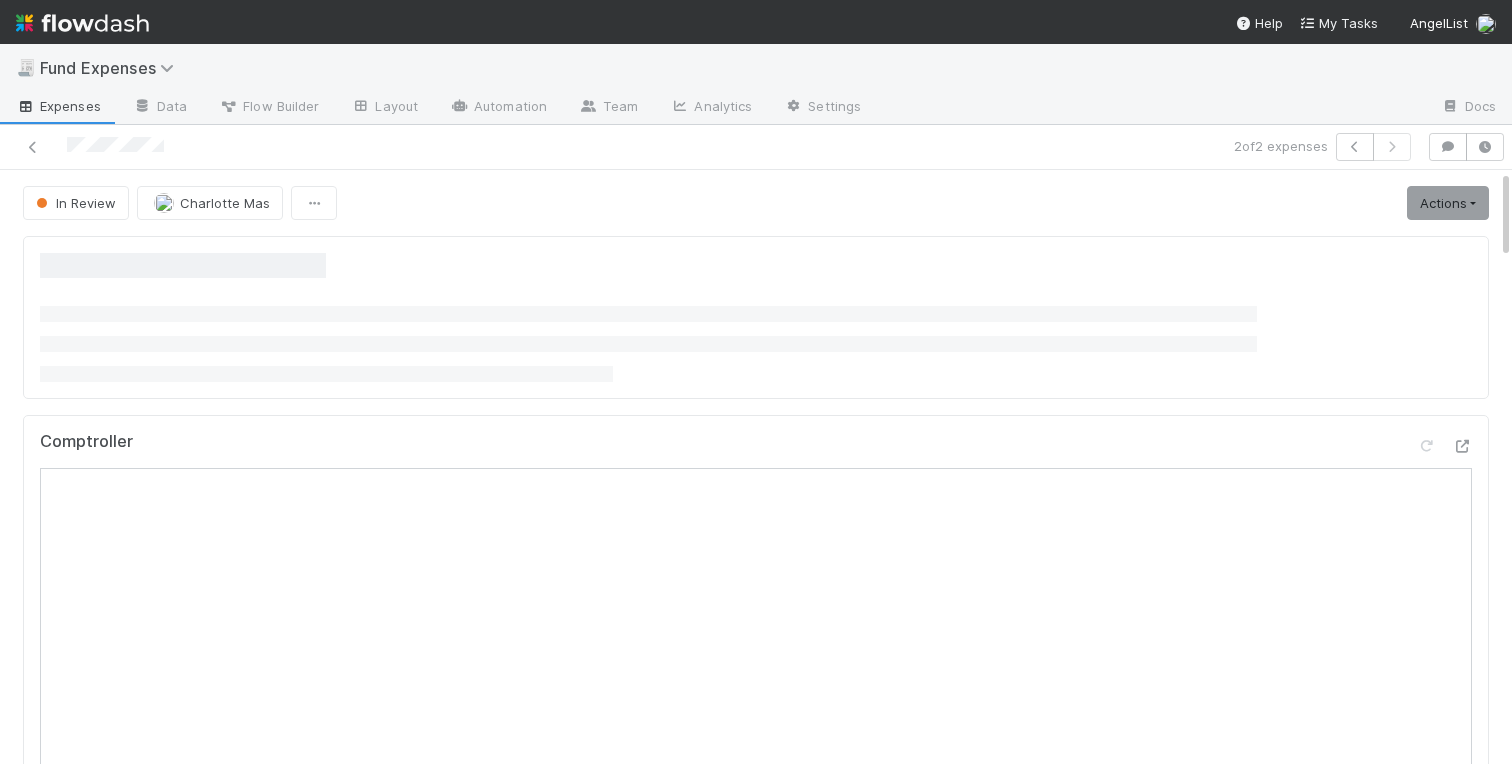 click on "Comptroller Fund Expenses - Custom Rules Sanity Check    Create a new  task Link an existing  task Comments Attach files: Choose or drag and drop file(s) Add Comment Linked Workflow Tasks You do not have access to the   Belltower Administrative Fee Contributions   workflow. Paper Mail Invoice   Create a new  task Link an existing  task Details Edit Front Conversation URL  Request Type  Additional Context  Reporter  Front ID  Urgency Level  Fund Name  FC or Admin Dashboard URL  Comptroller URL  Comptroller URL (QP)  Partial Payment  Payment Amount   Currency (if Foreign Currency)  Expense Category  Reimbursement?  Recipient  On-Platform Recipient  Accrual Date  Vendor (Payee)  Vendor Wire Instructions  3PC Invoice  Invoice   Invoice Attachment  Vendor Tax Information  Fund Documents  Outgoing Wire ID - Primary   Outgoing Wire ID - Secondary (QP)   _3pc?  ACH  Funding Account  Wire  Incoming Wire ID (3PC)  MP Fees Paid via TPC  Created On Legal Launchpad Ticket  OC Ticket  Notes for Banking  test field" at bounding box center [756, 2283] 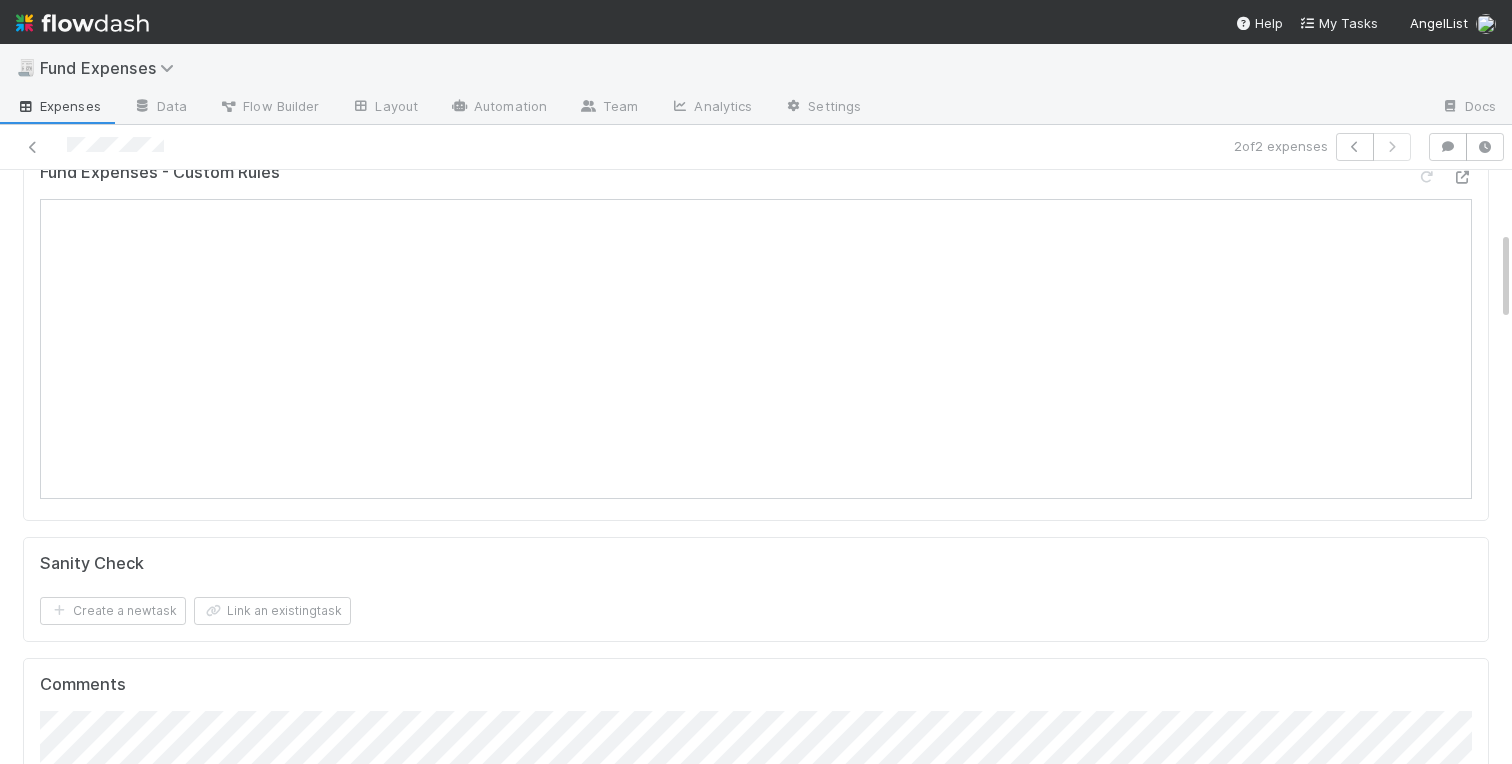 scroll, scrollTop: 0, scrollLeft: 0, axis: both 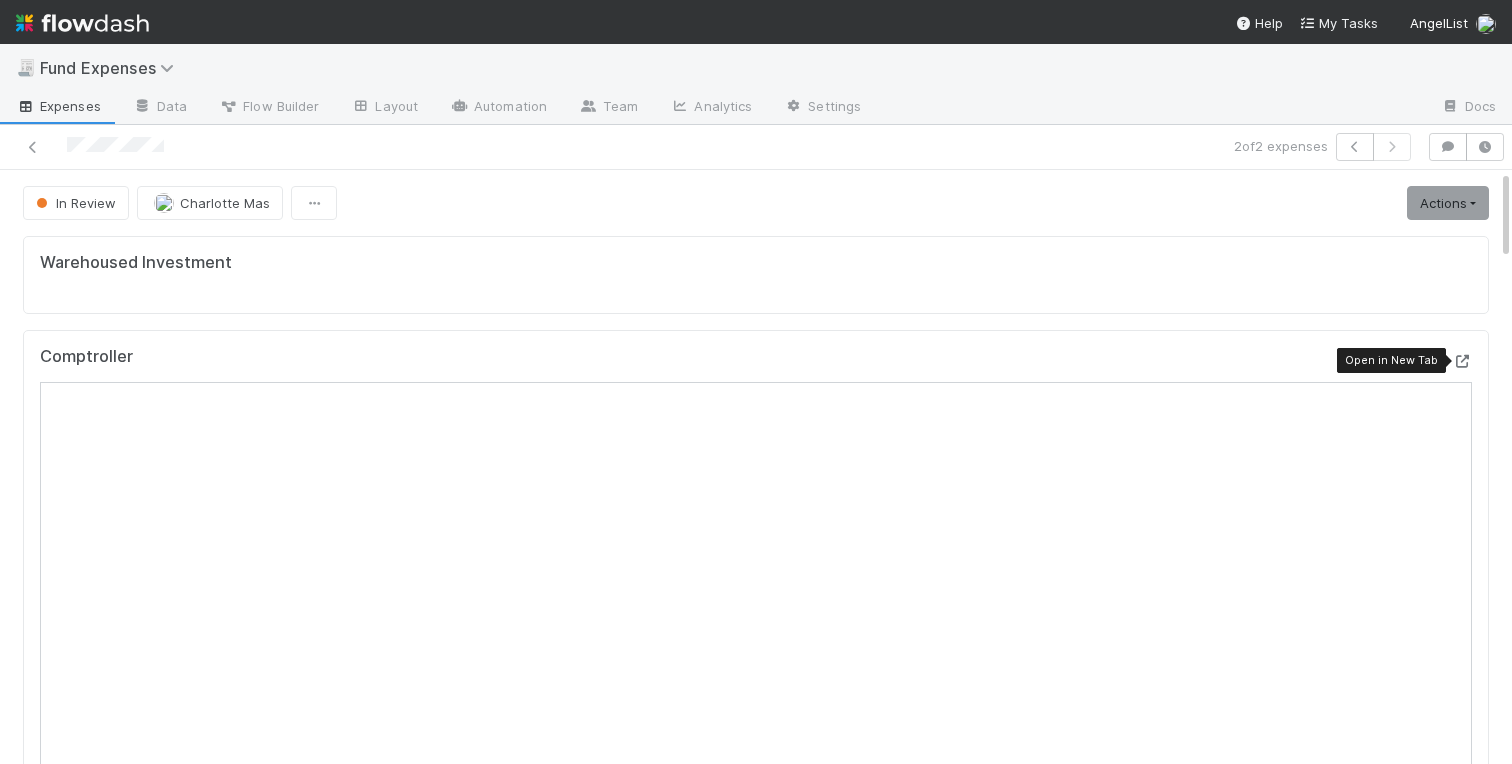 click at bounding box center [1462, 361] 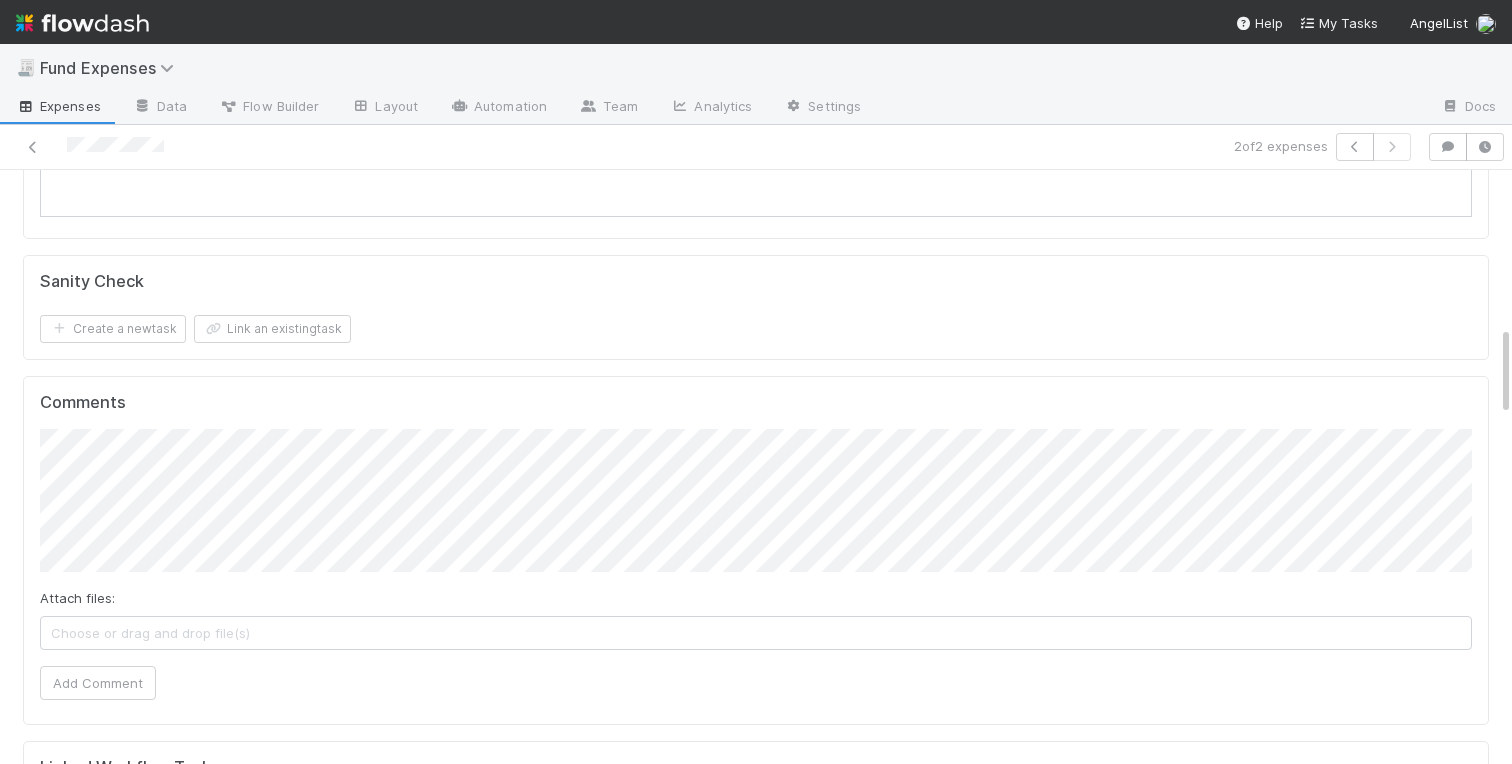 scroll, scrollTop: 989, scrollLeft: 0, axis: vertical 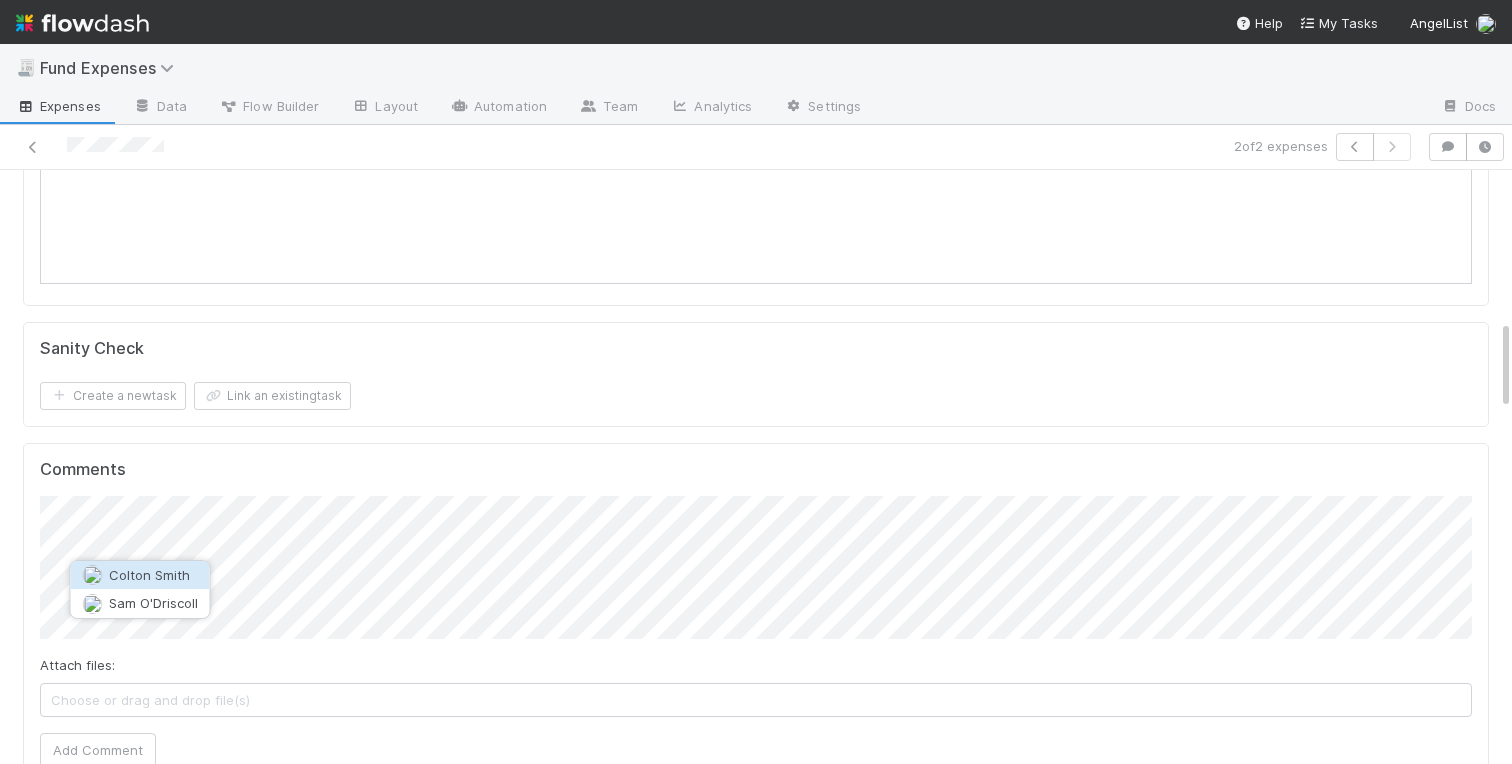 click on "Colton Smith" at bounding box center [140, 575] 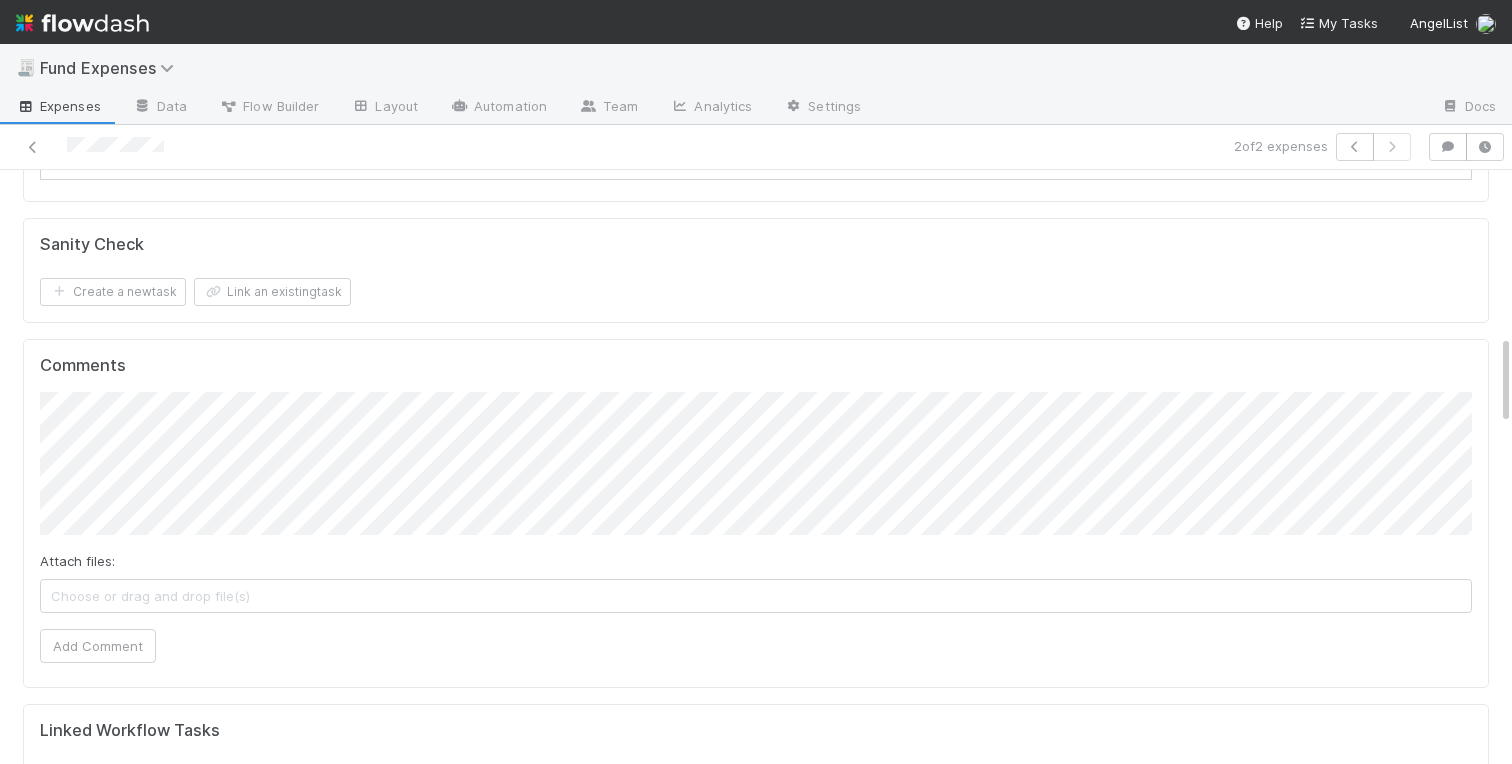 scroll, scrollTop: 1098, scrollLeft: 0, axis: vertical 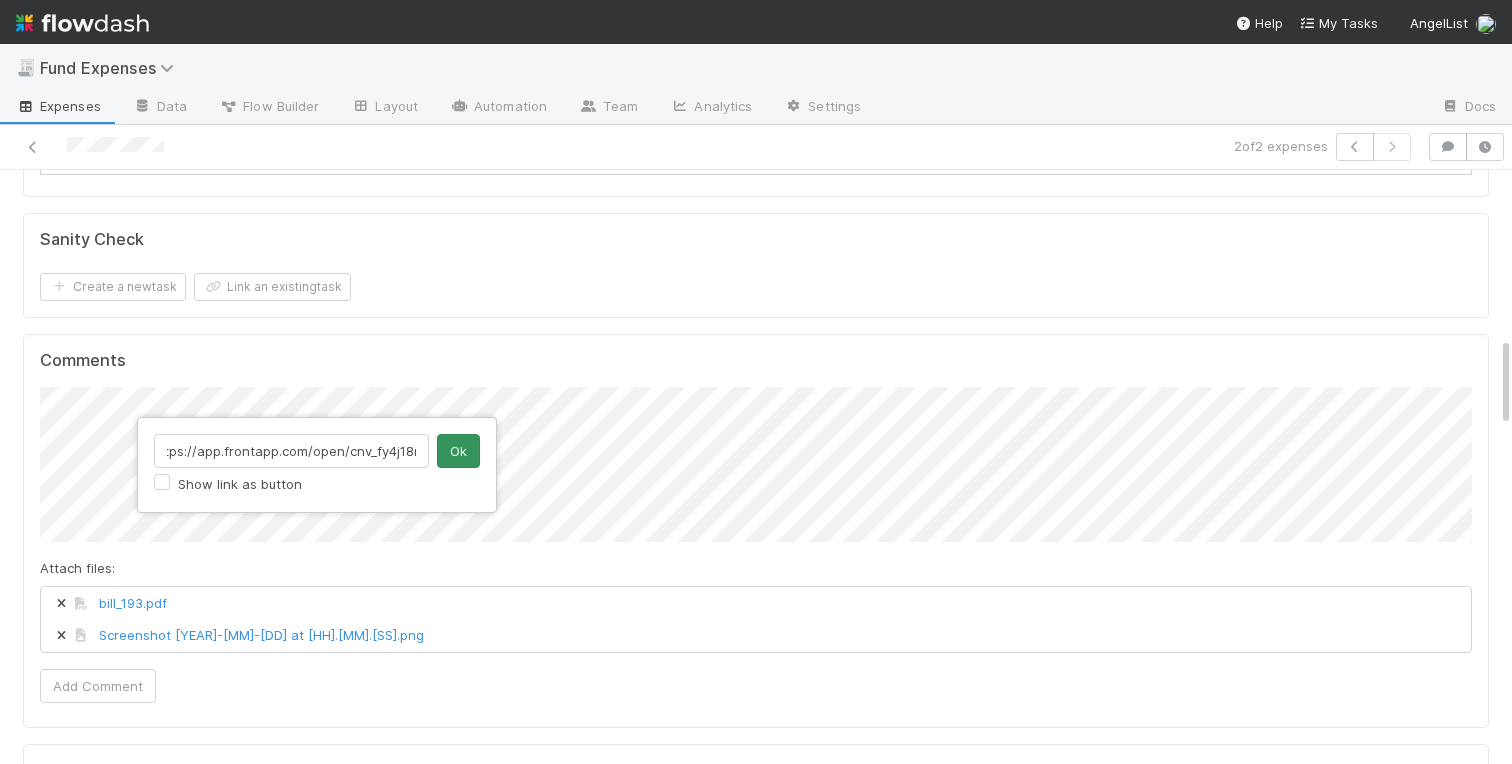 type on "https://app.frontapp.com/open/cnv_fy4j18n" 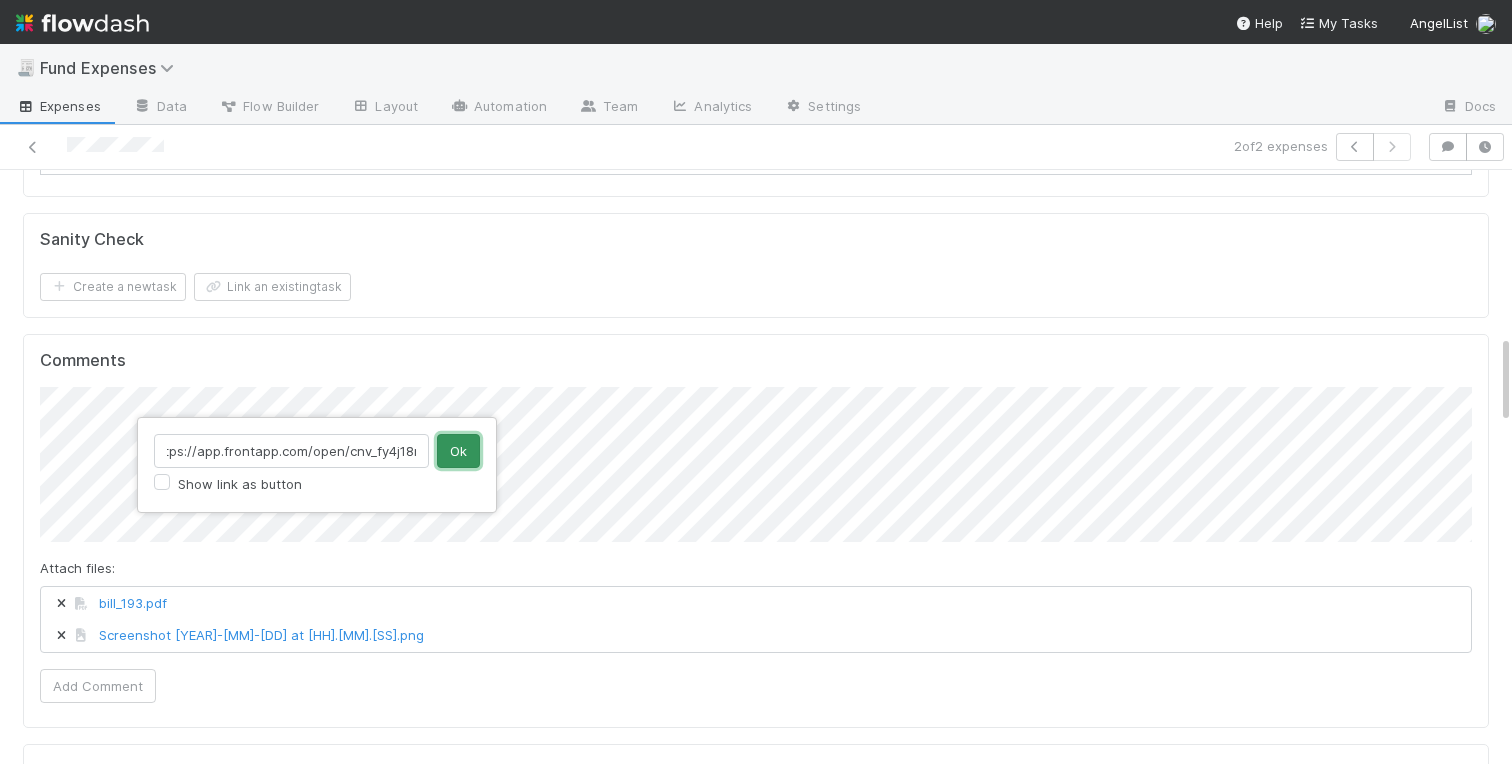scroll, scrollTop: 0, scrollLeft: 0, axis: both 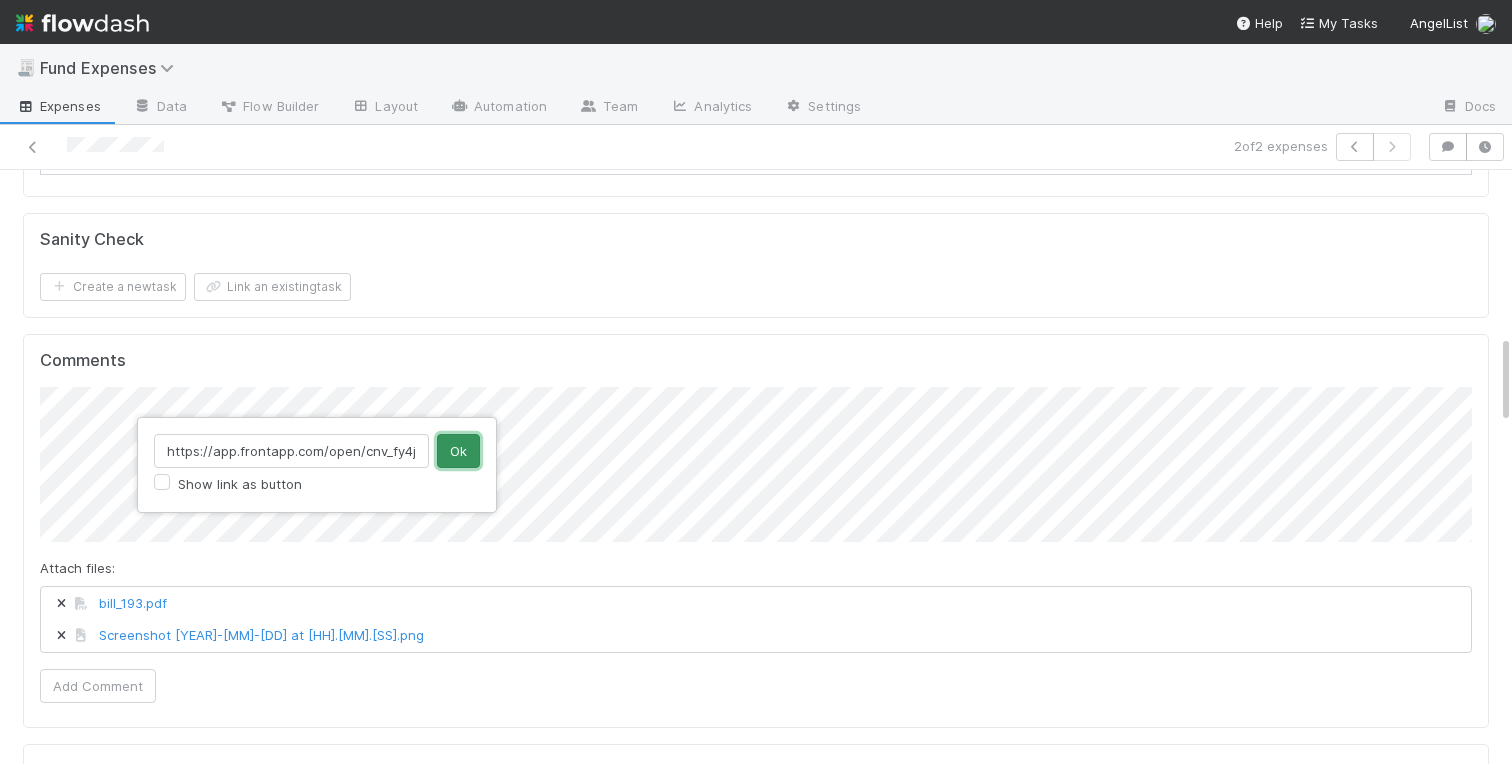 click on "Ok" at bounding box center [458, 451] 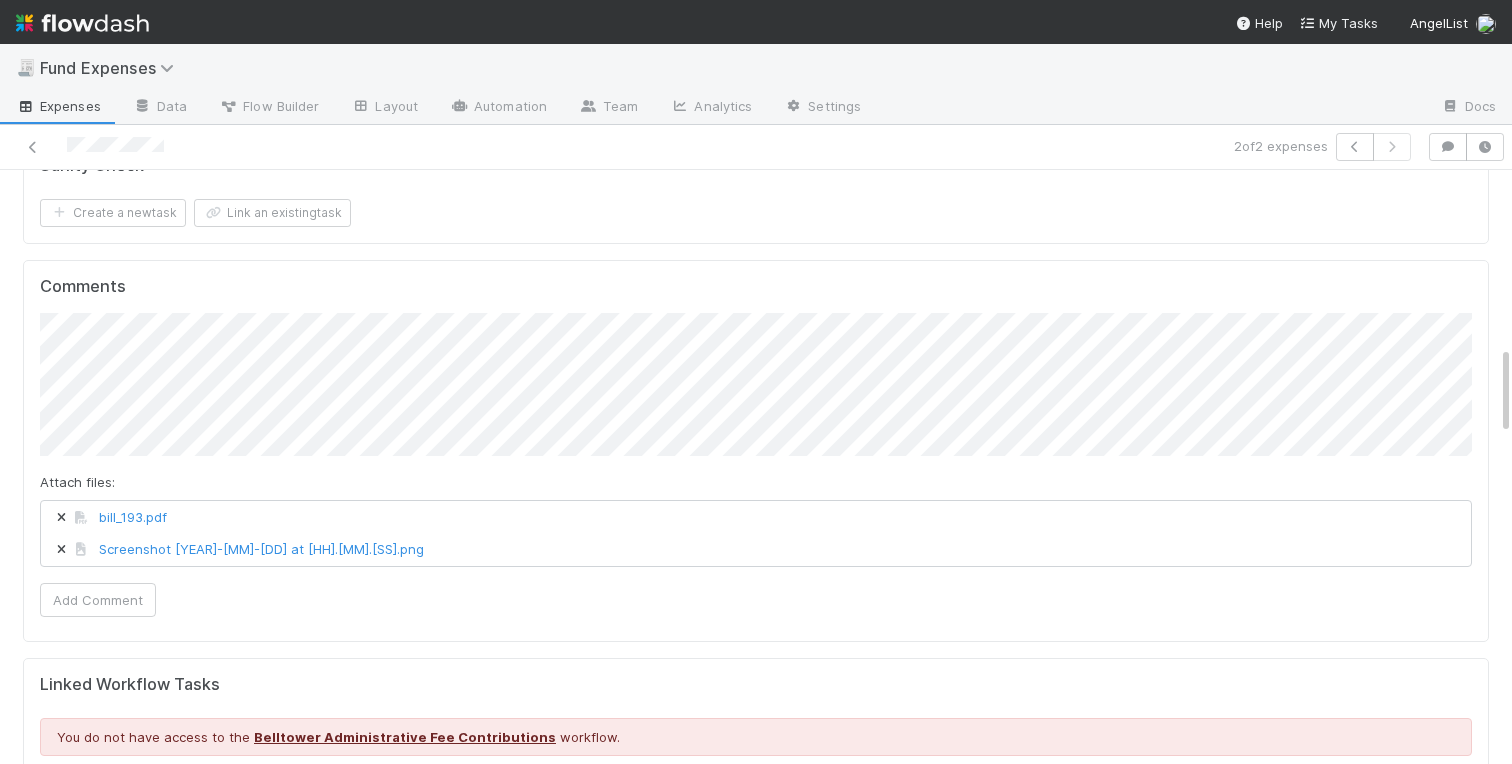 scroll, scrollTop: 1181, scrollLeft: 0, axis: vertical 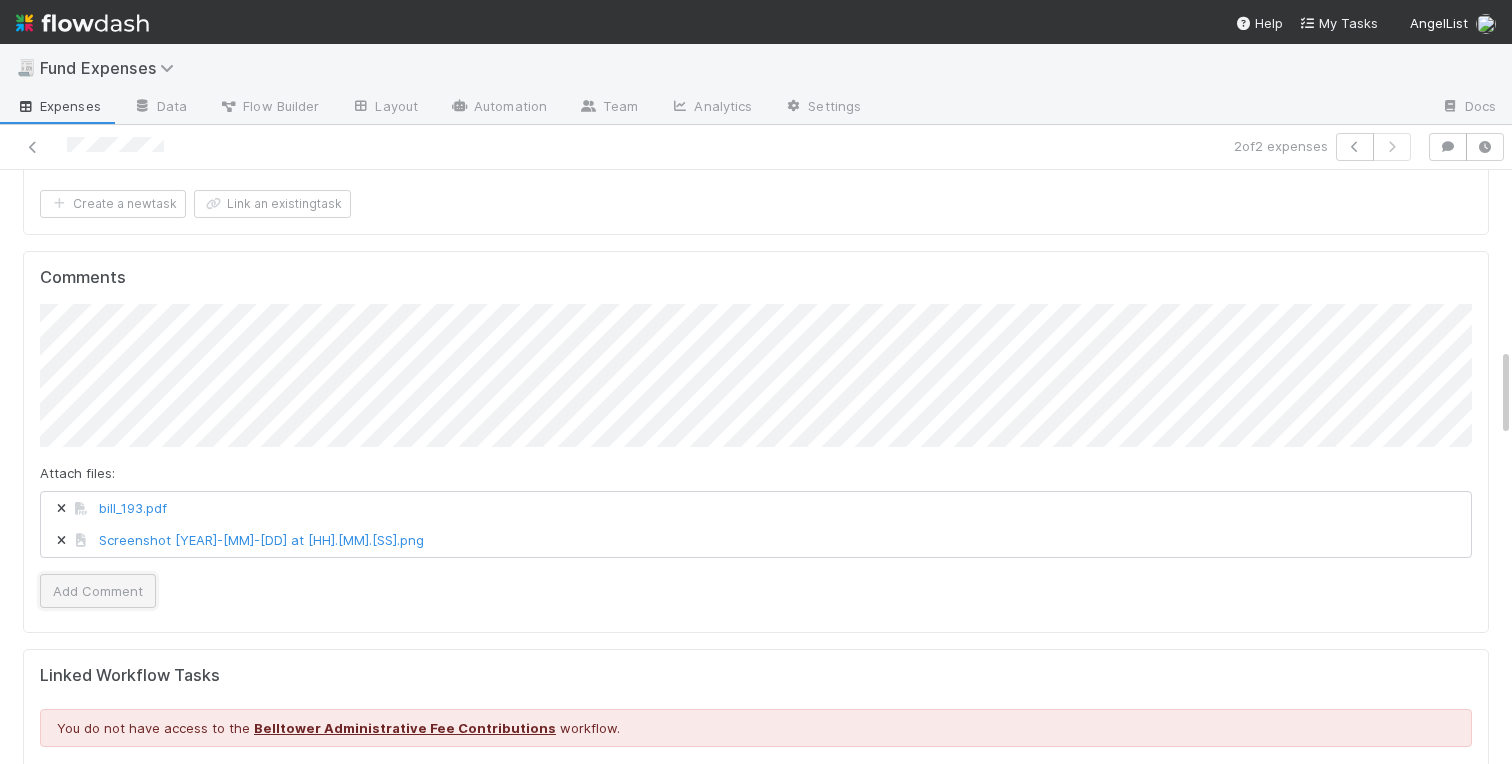 click on "Add Comment" at bounding box center [98, 591] 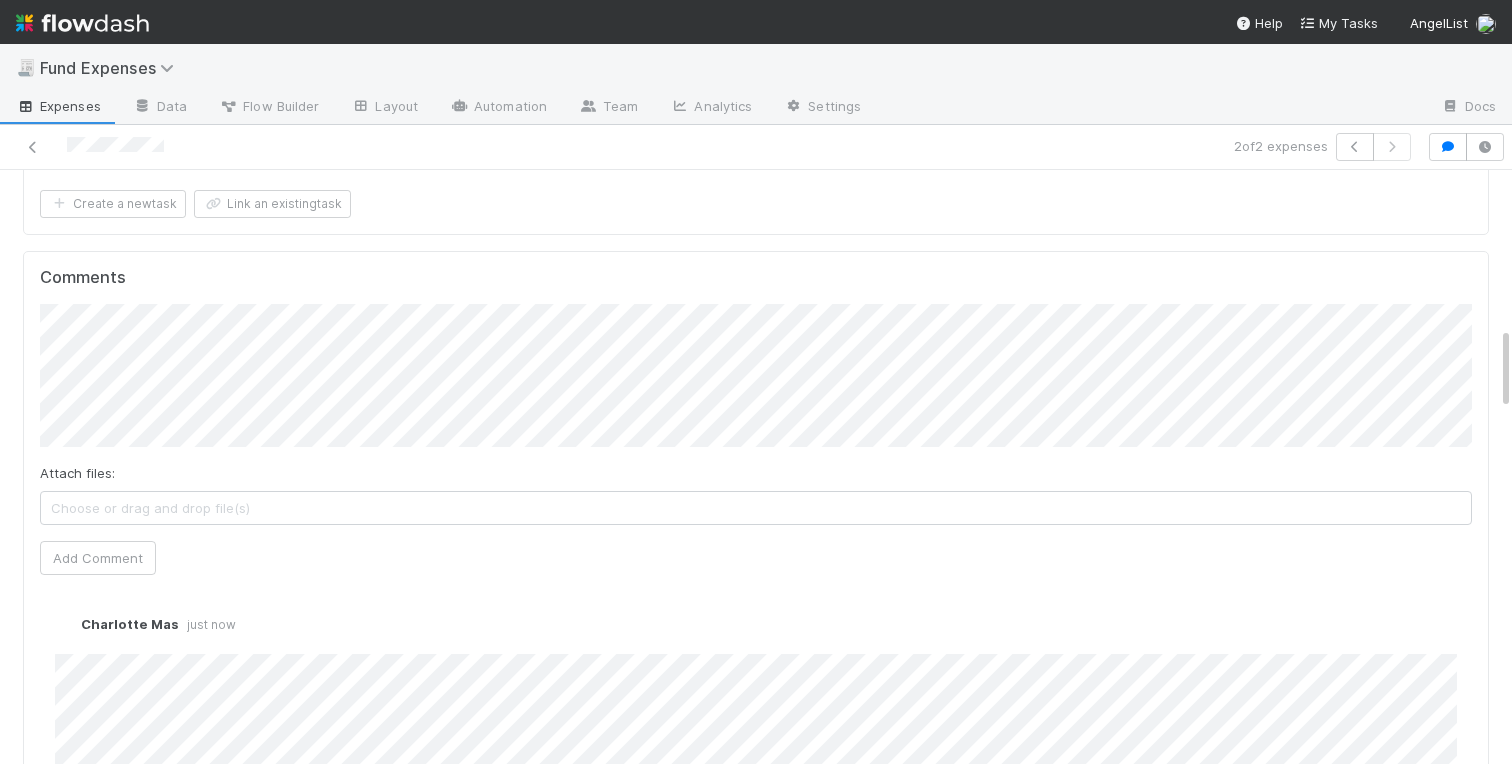 scroll, scrollTop: 0, scrollLeft: 0, axis: both 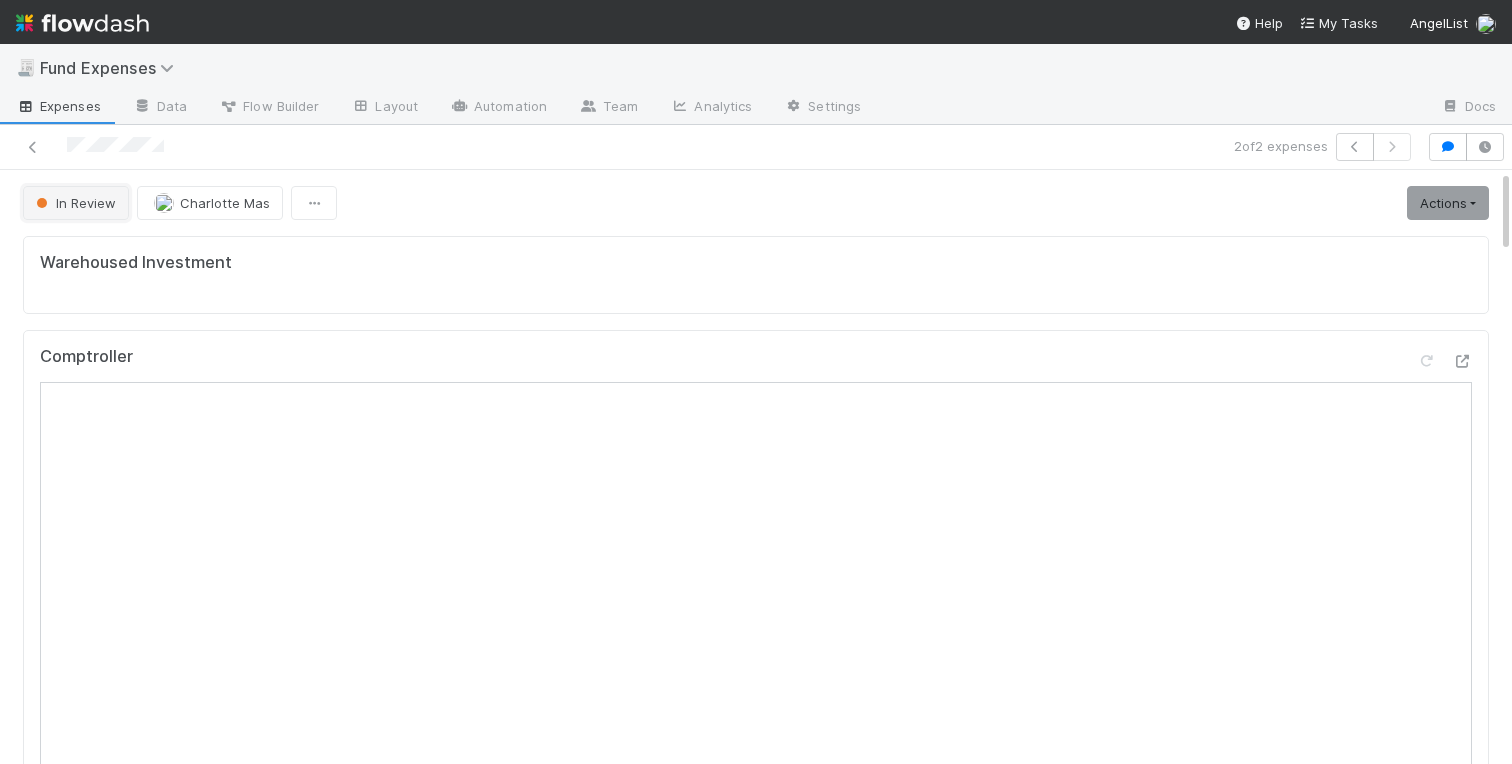 click on "In Review" at bounding box center (74, 203) 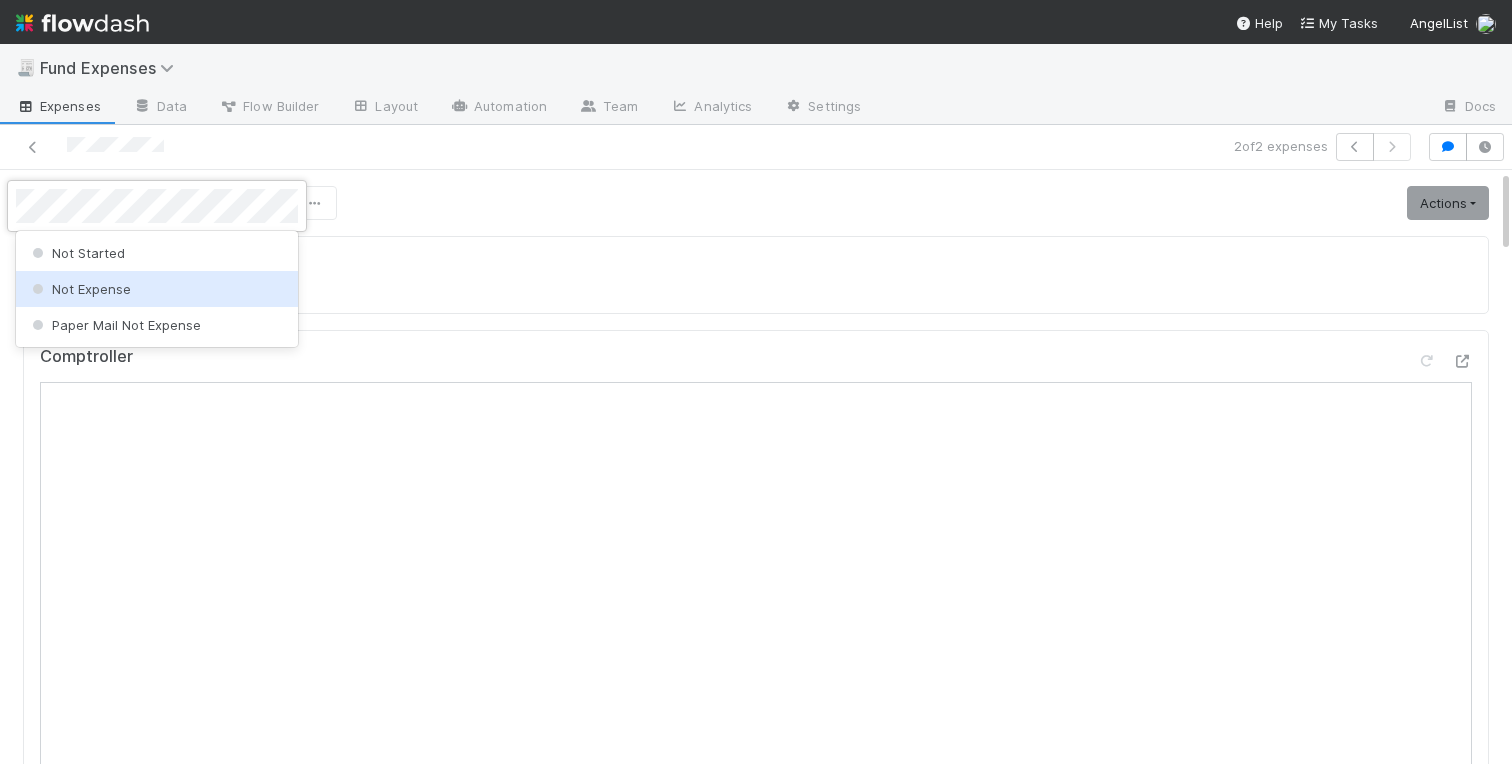 click on "Not Expense" at bounding box center [157, 289] 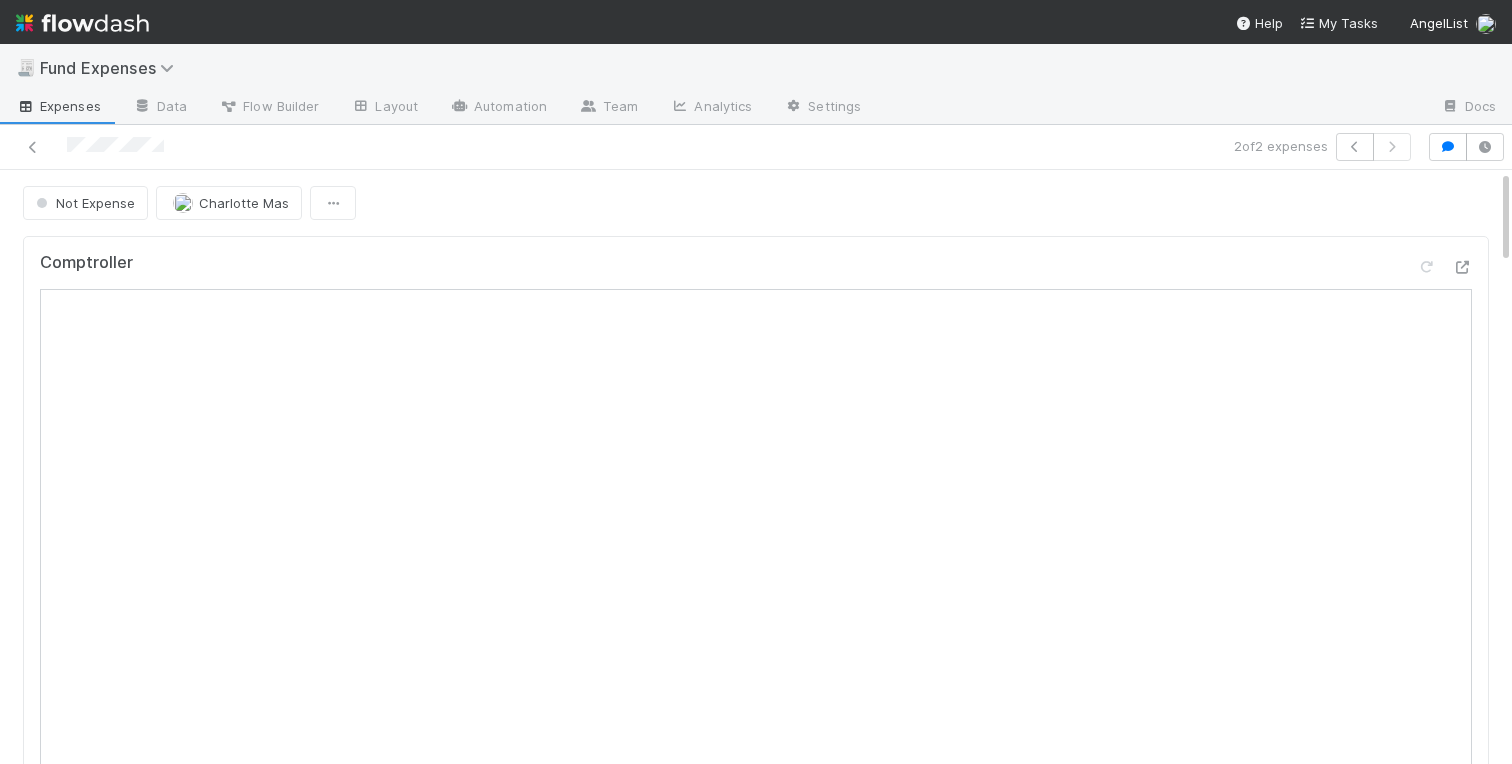 click on "Comptroller Sanity Check    Create a new  task Link an existing  task Comments Attach files: Choose or drag and drop file(s) Add Comment [FIRST] [LAST] just now   Edit Delete Linked Workflow Tasks You do not have access to the   Belltower Administrative Fee Contributions   workflow. Paper Mail Invoice   Create a new  task Link an existing  task Details Edit Front Conversation URL  Request Type  Additional Context  Reporter  Front ID  Urgency Level  Fund Name  FC or Admin Dashboard URL  Comptroller URL  Comptroller URL (QP)  Partial Payment  Payment Amount   Currency (if Foreign Currency)  Expense Category  Reimbursement?  Recipient  On-Platform Recipient  Accrual Date  Vendor (Payee)  Vendor Wire Instructions  3PC Invoice  Invoice   Invoice Attachment  Vendor Tax Information  Fund Documents  Outgoing Wire ID - Primary   Outgoing Wire ID - Secondary (QP)   _3pc?  ACH  Funding Account  Wire  Incoming Wire ID (3PC)  MP Fees Paid via TPC  Created On Legal Launchpad Ticket  OC Ticket  Notes for Banking  test field" at bounding box center [756, 2199] 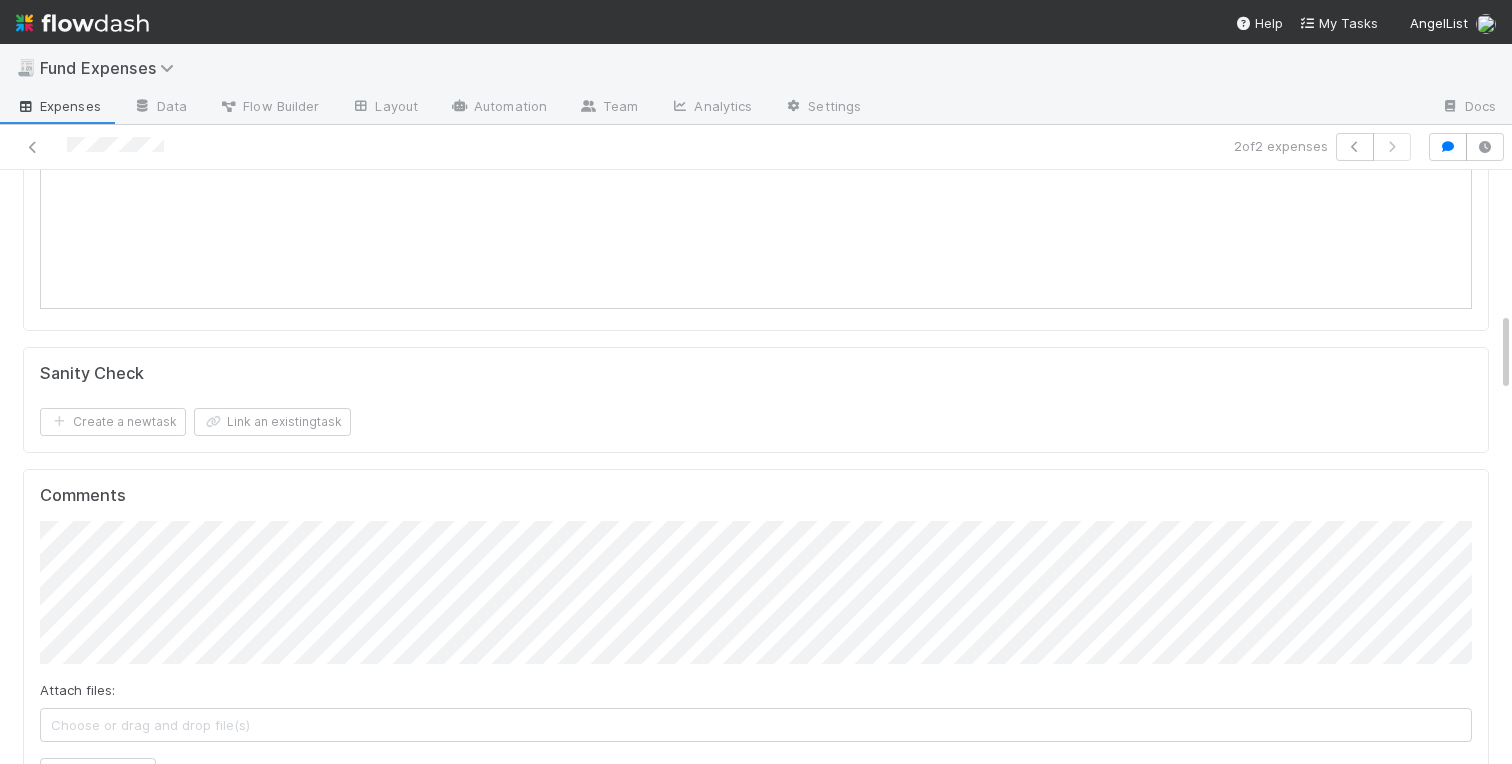 click on "Comptroller Fund Expenses - Custom Rules Sanity Check    Create a new  task Link an existing  task Comments Attach files: Choose or drag and drop file(s) Add Comment [FIRST] [LAST] just now   Edit Delete Linked Workflow Tasks You do not have access to the   Belltower Administrative Fee Contributions   workflow. Paper Mail Invoice   Create a new  task Link an existing  task Details Edit Front Conversation URL  Request Type  Additional Context  Reporter  Front ID  Urgency Level  Fund Name  FC or Admin Dashboard URL  Comptroller URL  Comptroller URL (QP)  Partial Payment  Payment Amount   Currency (if Foreign Currency)  Expense Category  Reimbursement?  Recipient  On-Platform Recipient  Accrual Date  Vendor (Payee)  Vendor Wire Instructions  3PC Invoice  Invoice   Invoice Attachment  Vendor Tax Information  Fund Documents  Outgoing Wire ID - Primary   Outgoing Wire ID - Secondary (QP)   _3pc?  ACH  Funding Account  Wire  Incoming Wire ID (3PC)  MP Fees Paid via TPC  Created On Legal Launchpad Ticket  OC Ticket" at bounding box center (756, 1434) 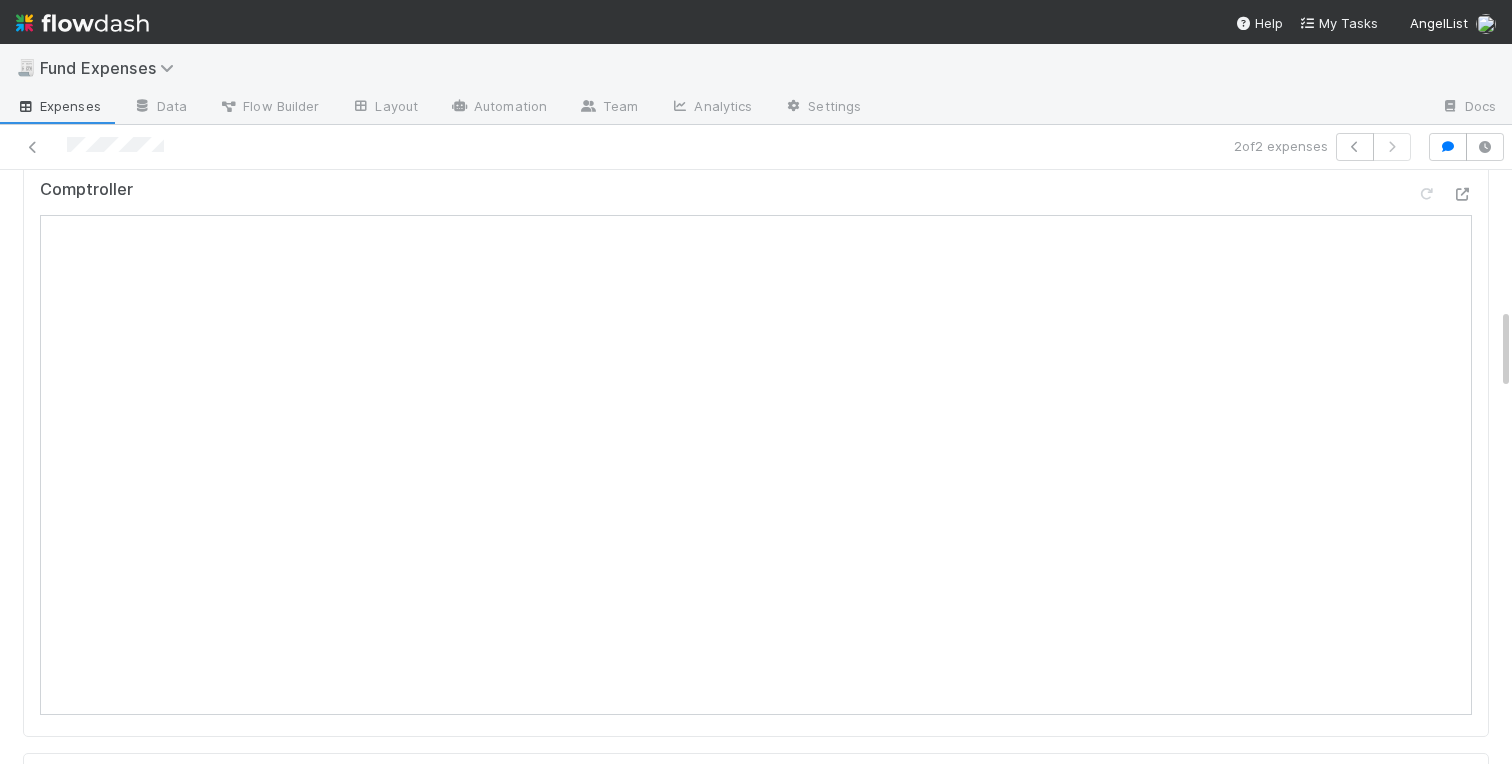 scroll, scrollTop: 0, scrollLeft: 0, axis: both 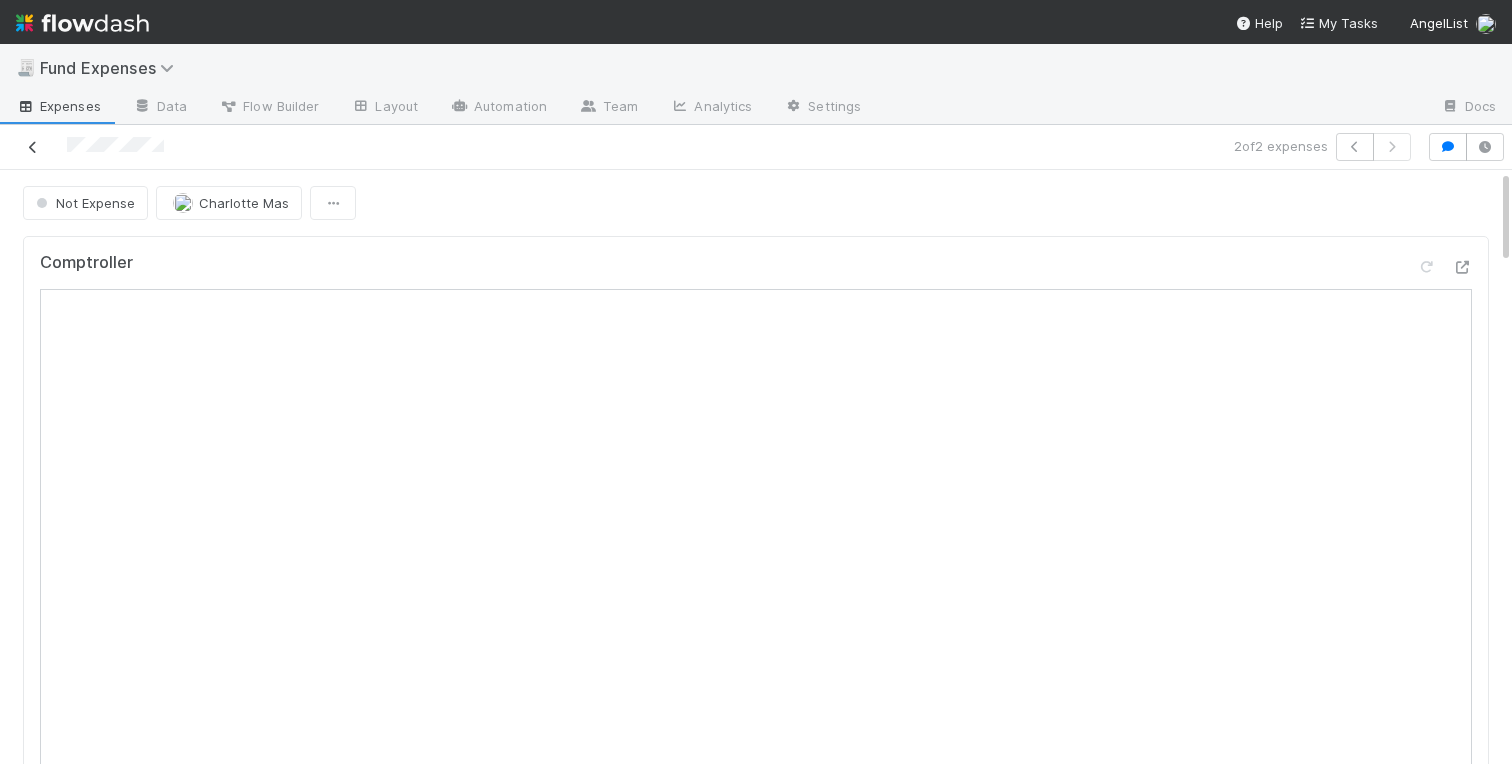 click at bounding box center [33, 147] 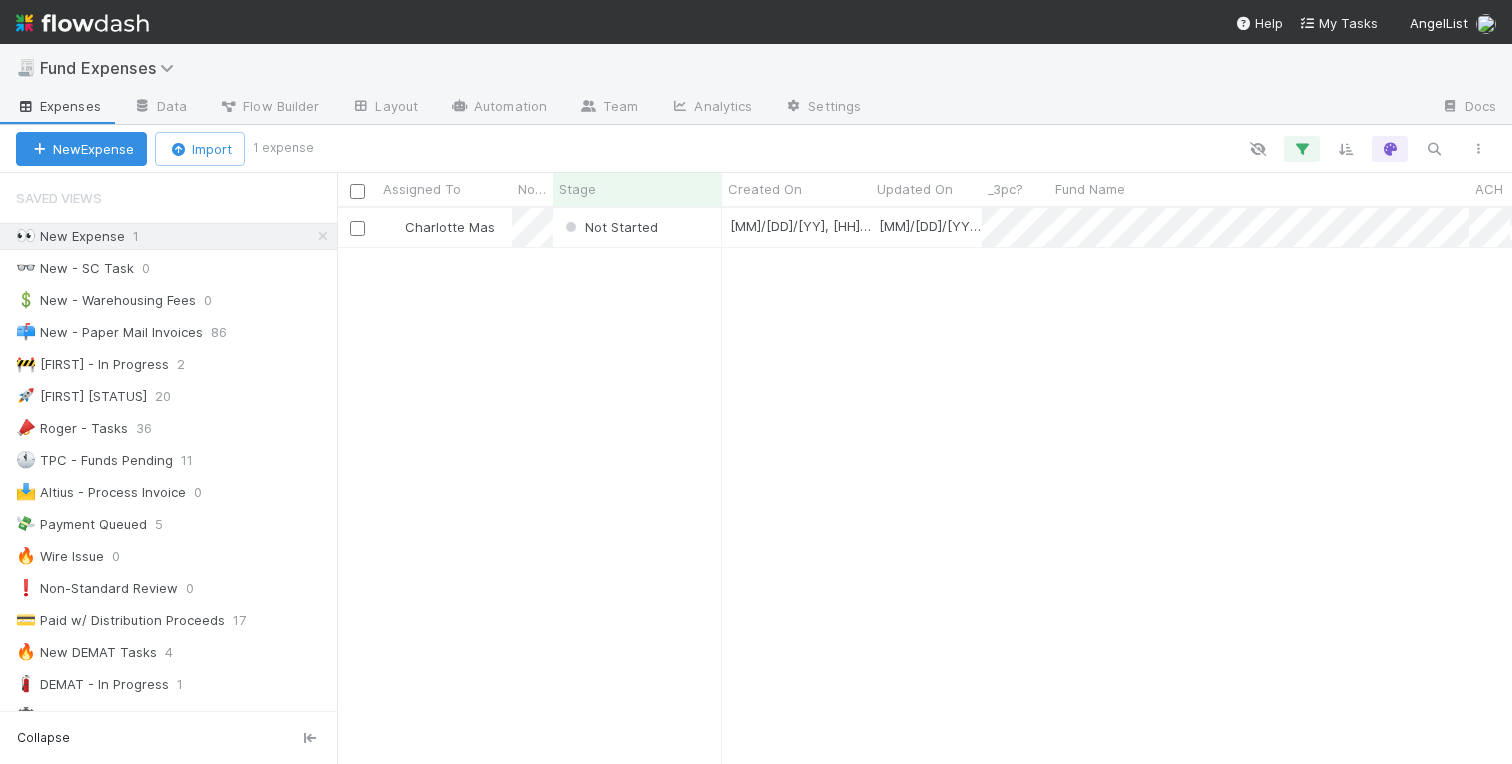 scroll, scrollTop: 555, scrollLeft: 1175, axis: both 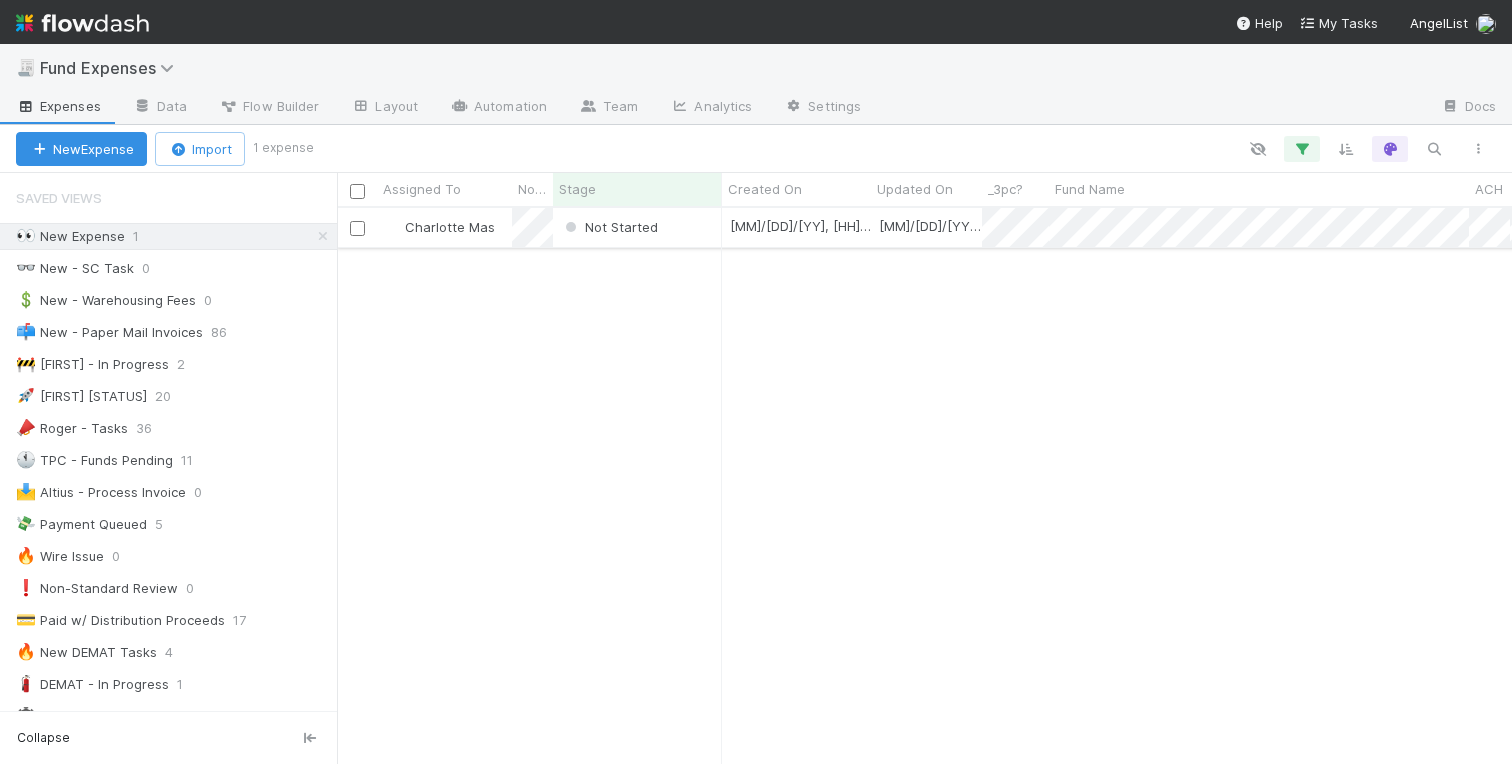click on "Not Started" at bounding box center (637, 227) 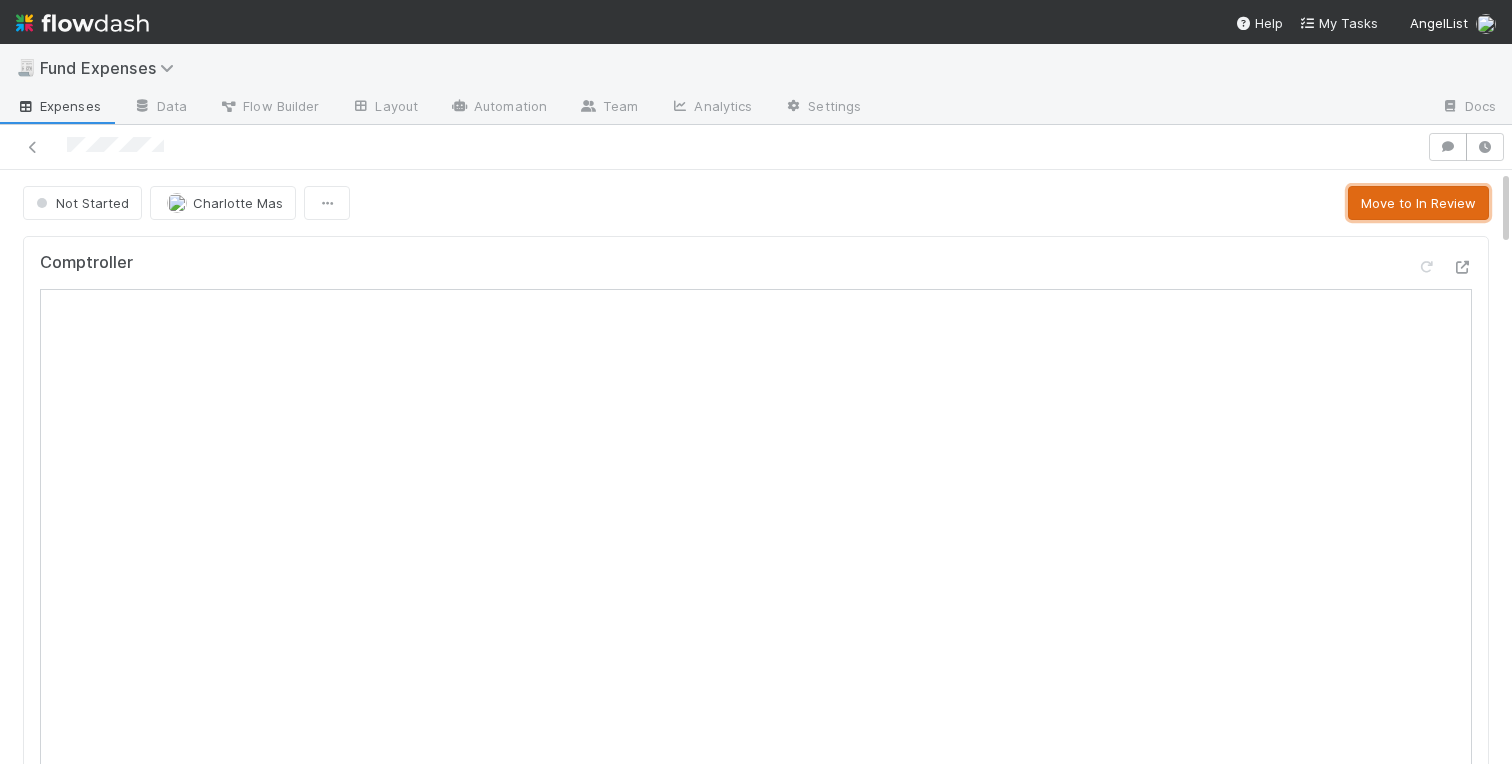 click on "Move to In Review" at bounding box center (1418, 203) 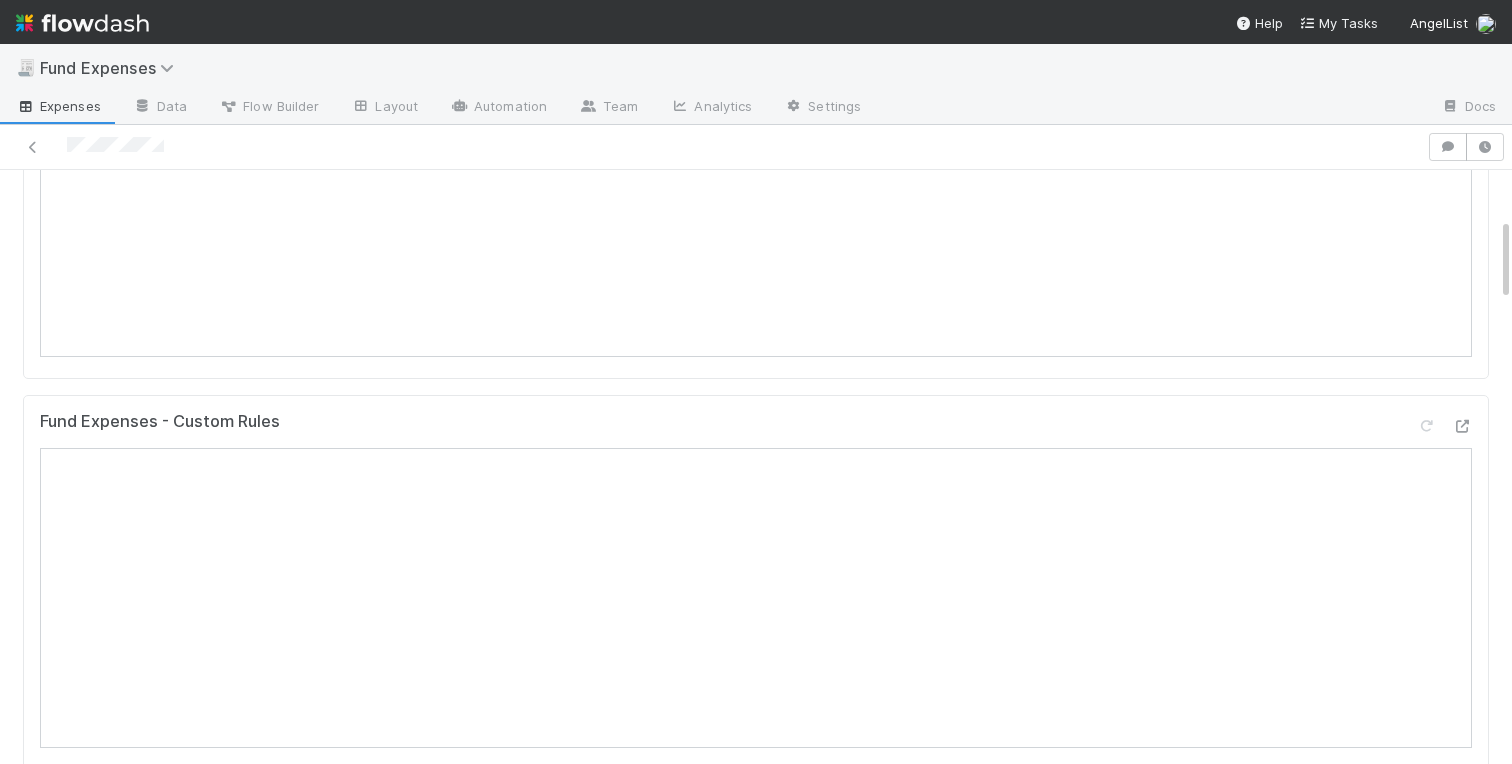 scroll, scrollTop: 172, scrollLeft: 0, axis: vertical 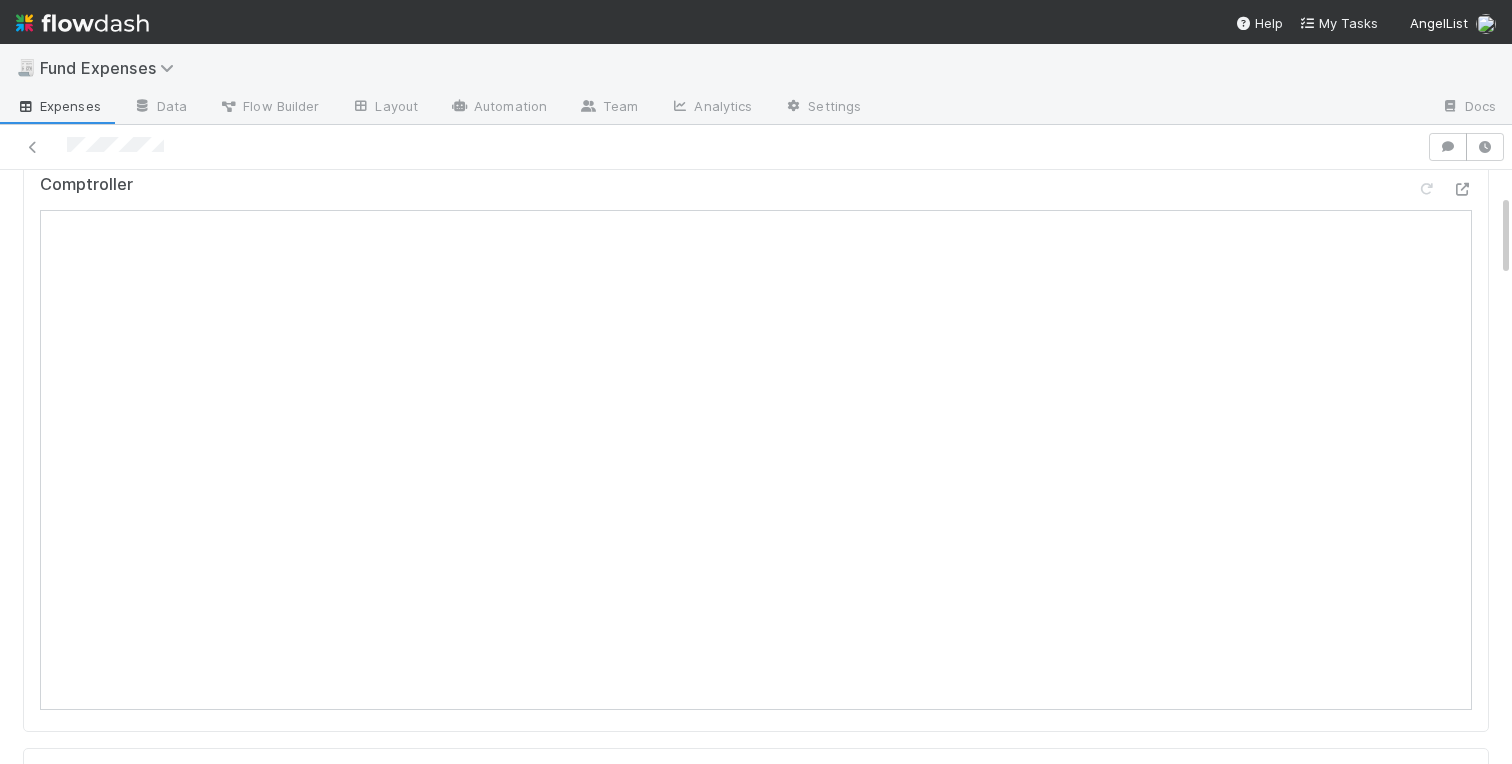 click on "Warehoused Investment   Comptroller Fund Expenses - Custom Rules Sanity Check    Create a new  task Link an existing  task Comments Attach files: Choose or drag and drop file(s) Add Comment Linked Workflow Tasks You do not have access to the   Belltower Administrative Fee Contributions   workflow. Paper Mail Invoice   Create a new  task Link an existing  task Details Edit Front Conversation URL  Request Type  Additional Context  Reporter  Front ID  Urgency Level  Fund Name  FC or Admin Dashboard URL  Comptroller URL  Comptroller URL (QP)  Partial Payment  Payment Amount   Currency (if Foreign Currency)  Expense Category  Reimbursement?  Recipient  On-Platform Recipient  Accrual Date  Vendor (Payee)  Vendor Wire Instructions  3PC Invoice  Invoice   Invoice Attachment  Vendor Tax Information  Fund Documents  Outgoing Wire ID - Primary   Outgoing Wire ID - Secondary (QP)   _3pc?  ACH  Funding Account  Wire  Incoming Wire ID (3PC)  MP Fees Paid via TPC  Created On Legal Launchpad Ticket  OC Ticket  test field" at bounding box center [756, 2139] 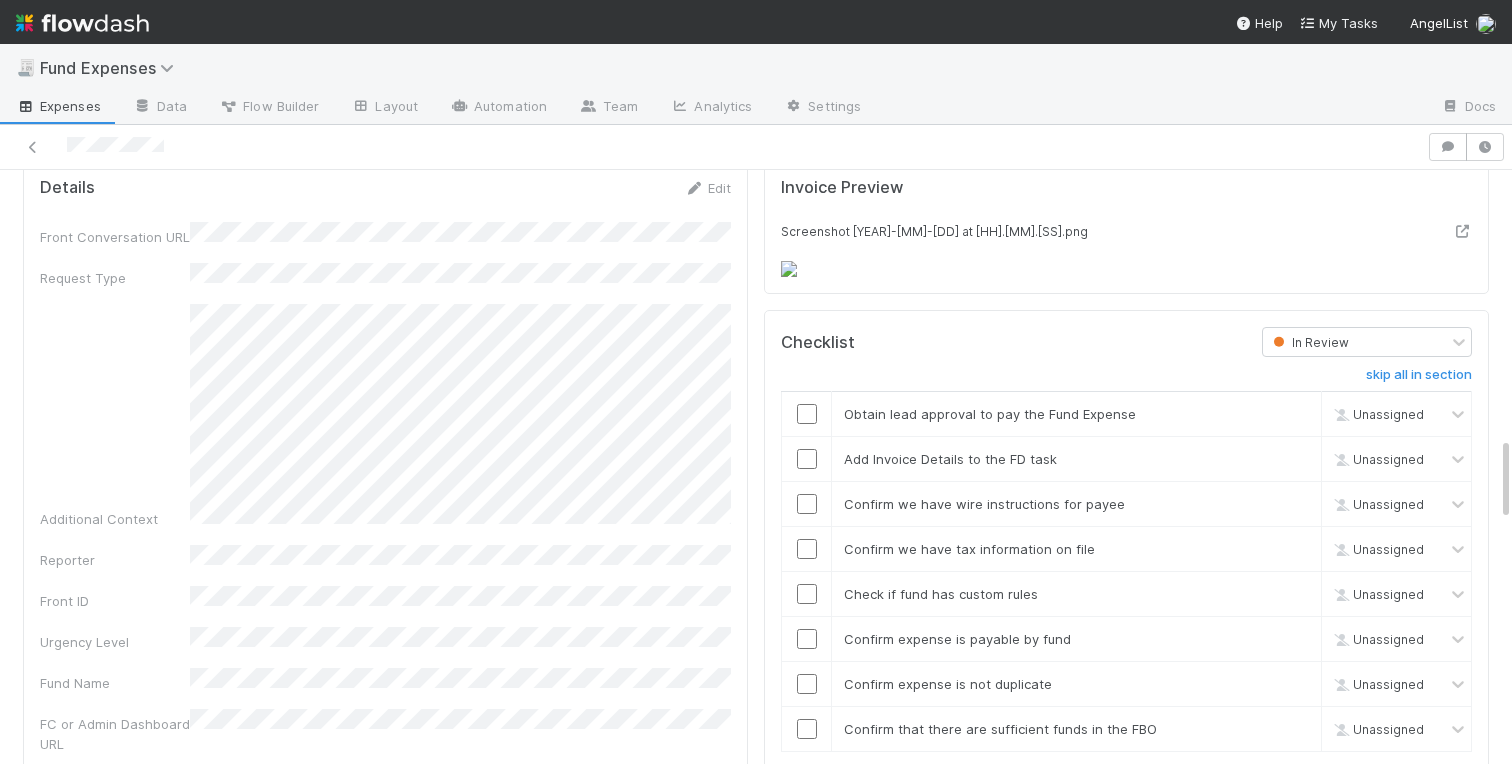 scroll, scrollTop: 1906, scrollLeft: 0, axis: vertical 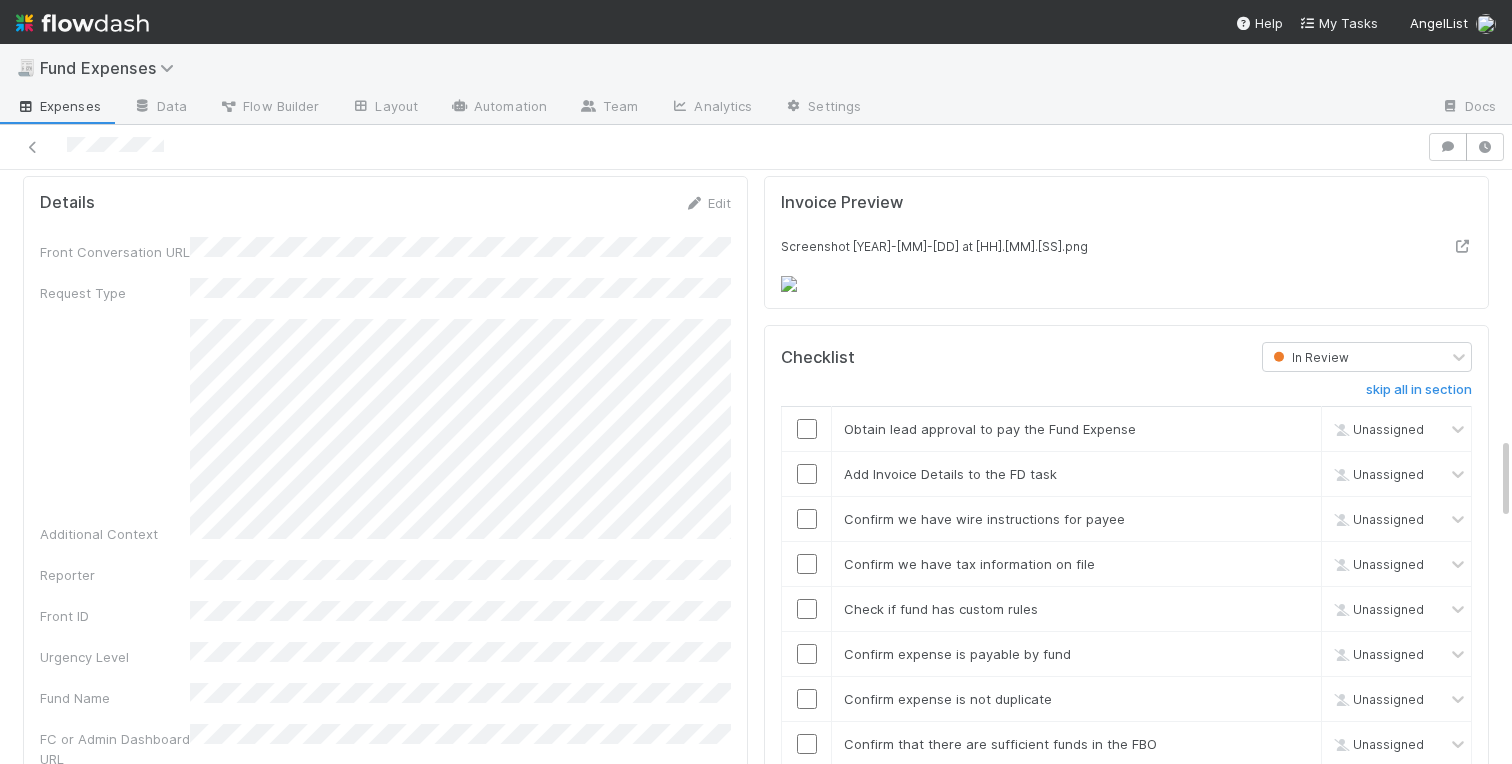 click on "Details Edit Front Conversation URL  Request Type  Additional Context  Reporter  Front ID  Urgency Level  Fund Name  FC or Admin Dashboard URL  Comptroller URL  Comptroller URL (QP)  Partial Payment  Payment Amount   Currency (if Foreign Currency)  Expense Category  Reimbursement?  Recipient  On-Platform Recipient  Accrual Date  Vendor (Payee)  Vendor Wire Instructions  3PC Invoice  Invoice   Invoice Attachment  Vendor Tax Information  Fund Documents  Outgoing Wire ID - Primary   Outgoing Wire ID - Secondary (QP)   _3pc?  ACH  Funding Account  Wire  Incoming Wire ID (3PC)  MP Fees Paid via TPC  Created On Legal Launchpad Ticket  OC Ticket  Notes for Banking  Non-standard review   Expense Definition & Special Rules  Treasury Transfer Request  test field  Sanity Check Notes  Special Rules / Context  IOS Owner Slack ID   Altius Support  Create Invoice" at bounding box center [385, 1320] 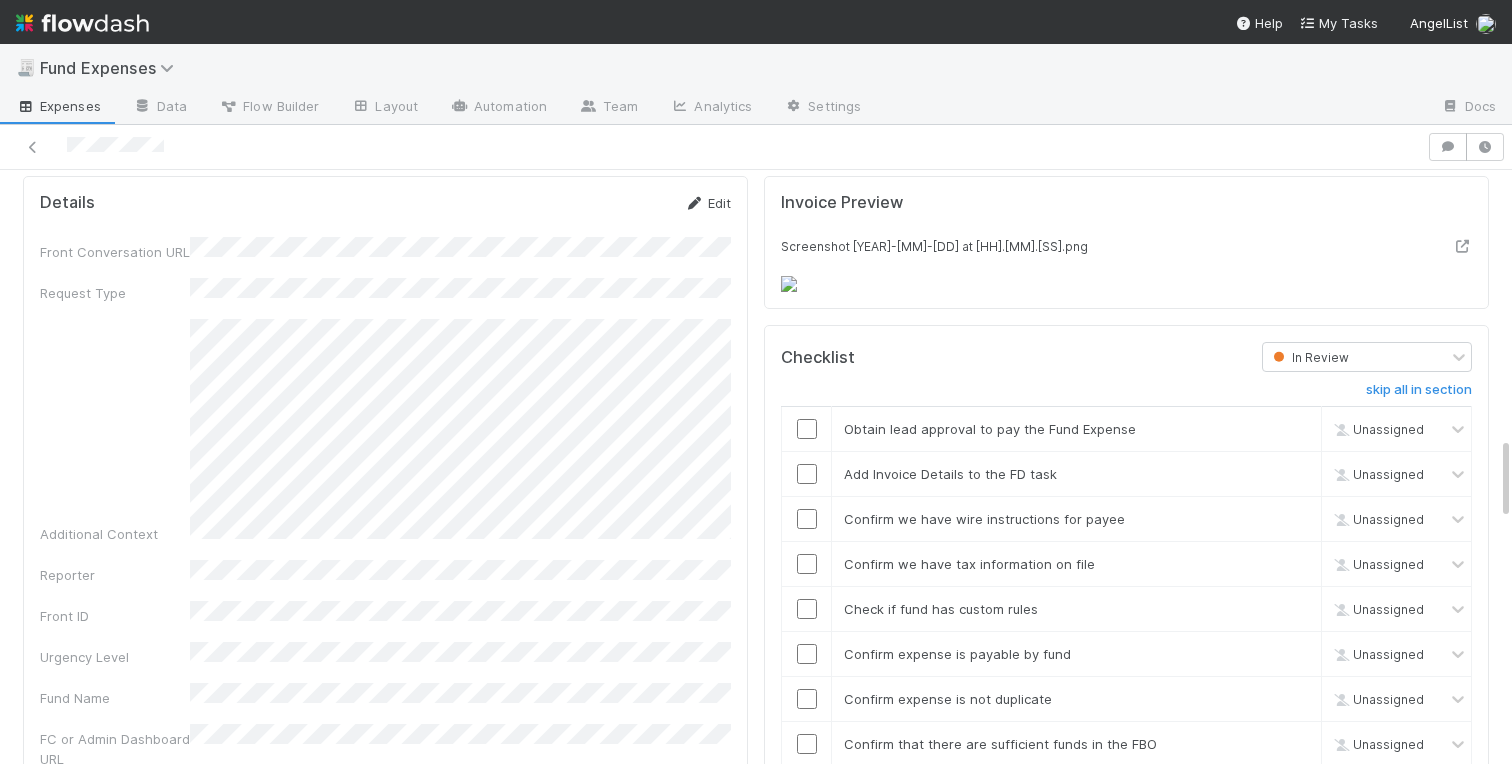 click on "Edit" at bounding box center (707, 203) 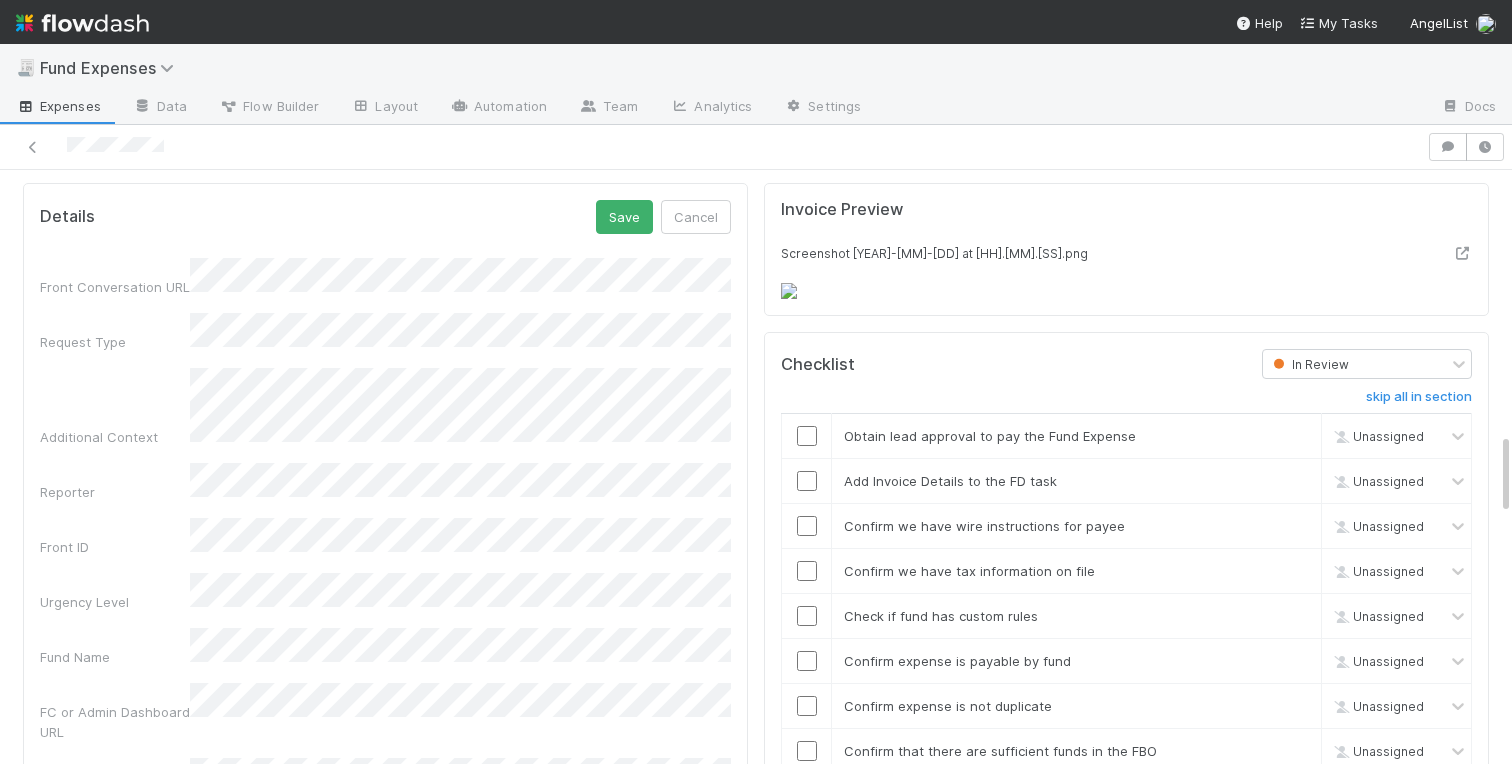scroll, scrollTop: 1853, scrollLeft: 0, axis: vertical 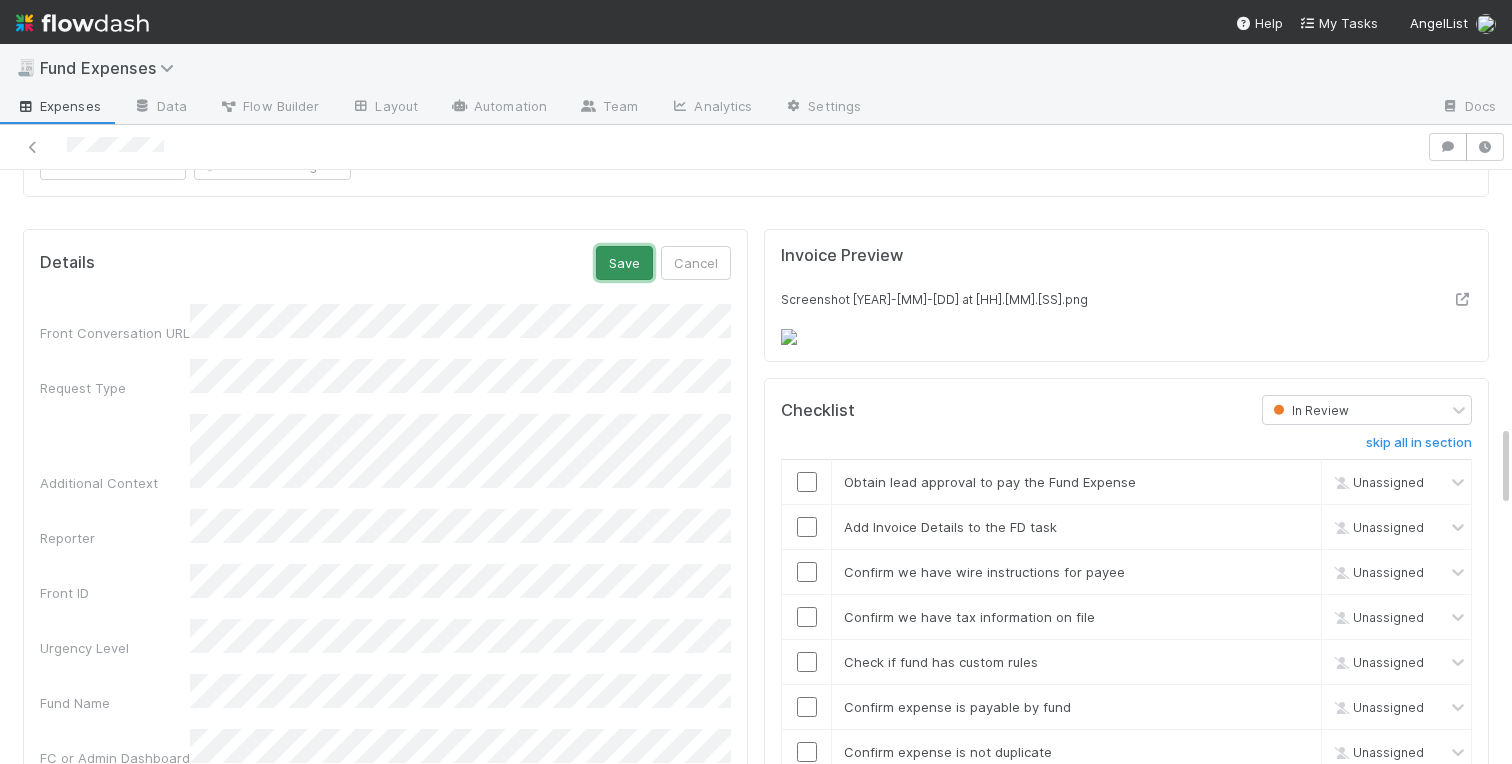 click on "Save" at bounding box center [624, 263] 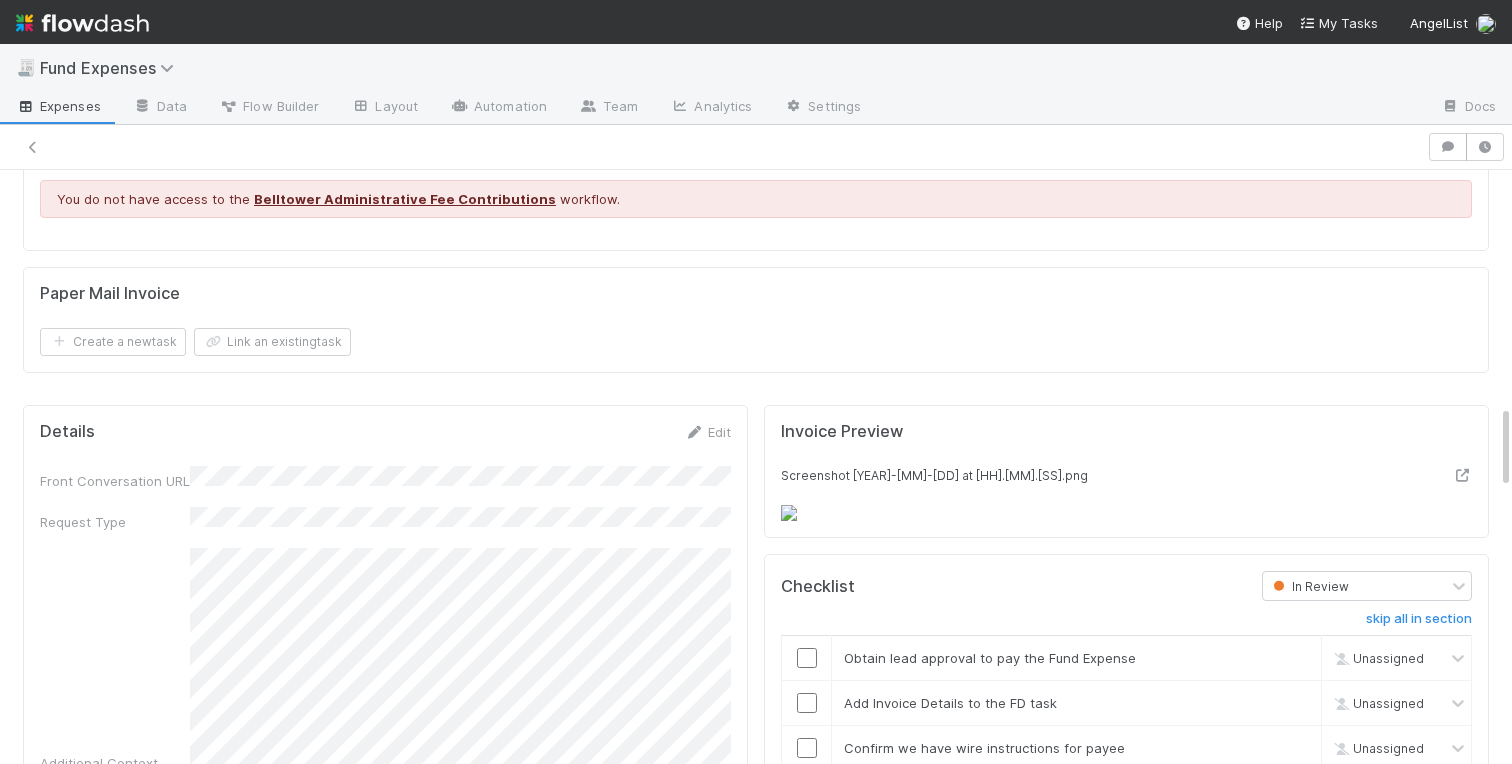 scroll, scrollTop: 1679, scrollLeft: 0, axis: vertical 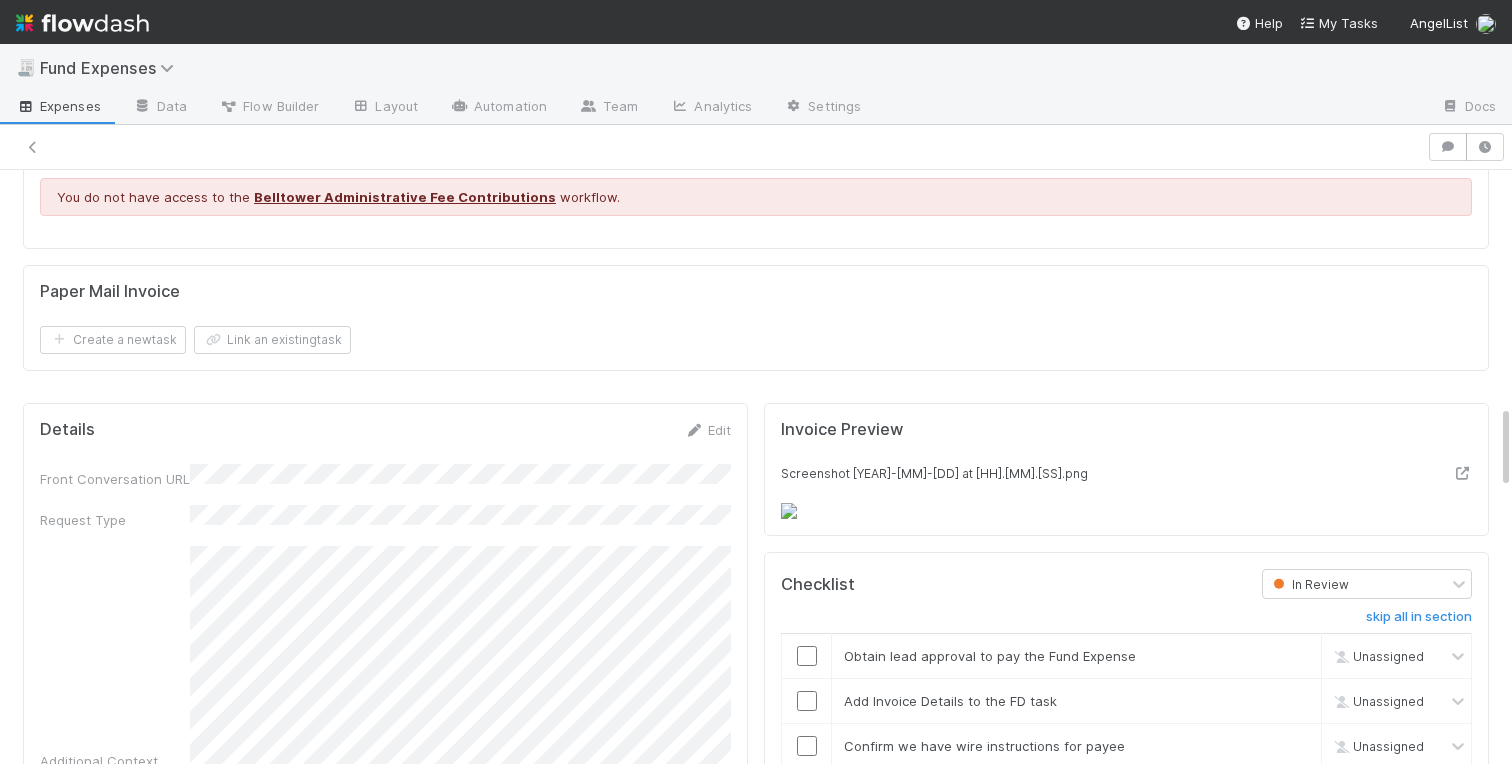 click on "Details Edit Front Conversation URL  Request Type  Additional Context  Reporter  Front ID  Urgency Level  Fund Name  FC or Admin Dashboard URL  Comptroller URL  Comptroller URL (QP)  Partial Payment  Payment Amount   Currency (if Foreign Currency)  Expense Category  Reimbursement?  Recipient  On-Platform Recipient  Accrual Date  Vendor (Payee)  Vendor Wire Instructions  3PC Invoice  Invoice   Invoice Attachment  Vendor Tax Information  Fund Documents  Outgoing Wire ID - Primary   Outgoing Wire ID - Secondary (QP)   _3pc?  ACH  Funding Account  Wire  Incoming Wire ID (3PC)  MP Fees Paid via TPC  Created On Legal Launchpad Ticket  OC Ticket  Notes for Banking  Non-standard review   Expense Definition & Special Rules  Treasury Transfer Request  test field  Sanity Check Notes  Special Rules / Context  IOS Owner Slack ID   Altius Support  Create Invoice" at bounding box center [385, 1547] 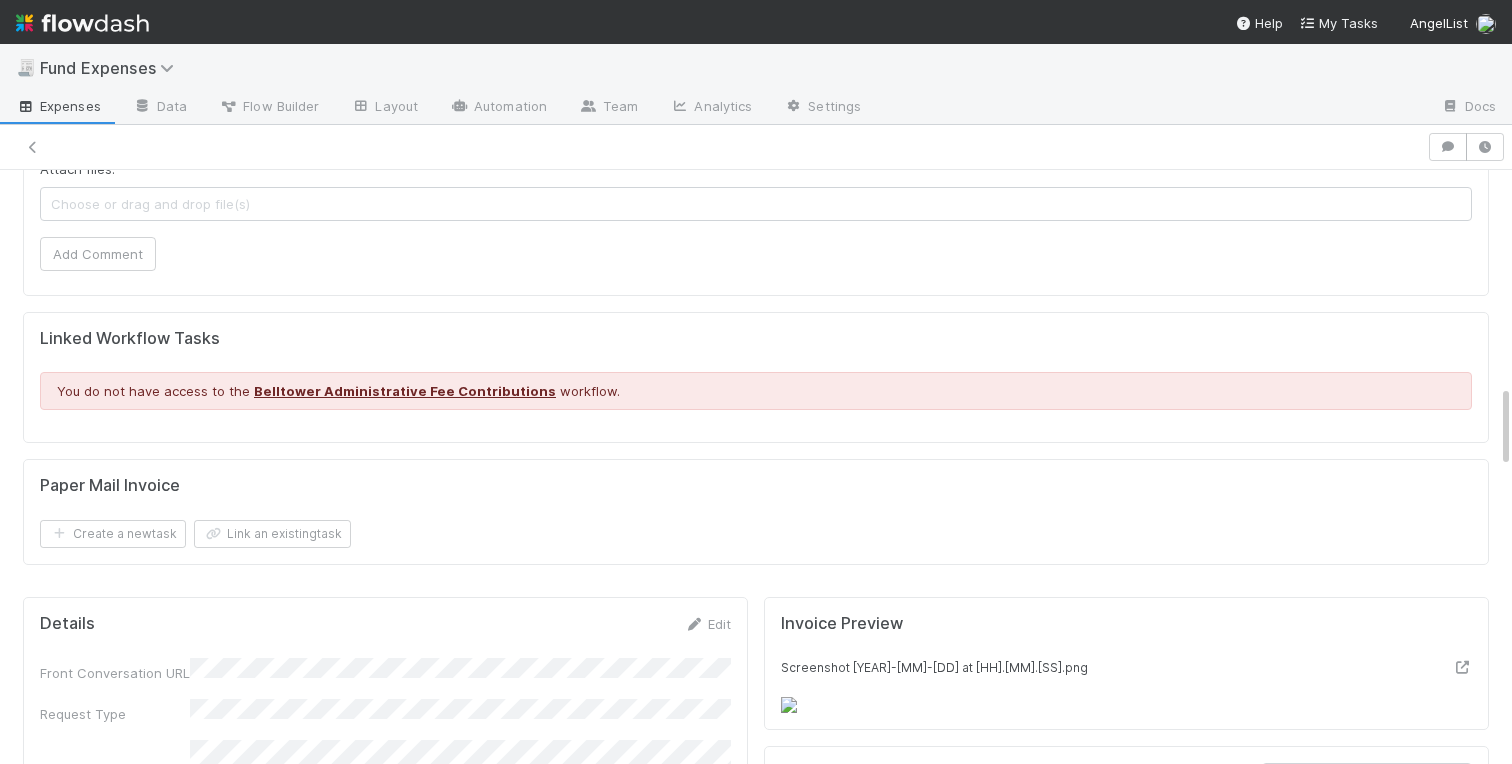 scroll, scrollTop: 1712, scrollLeft: 0, axis: vertical 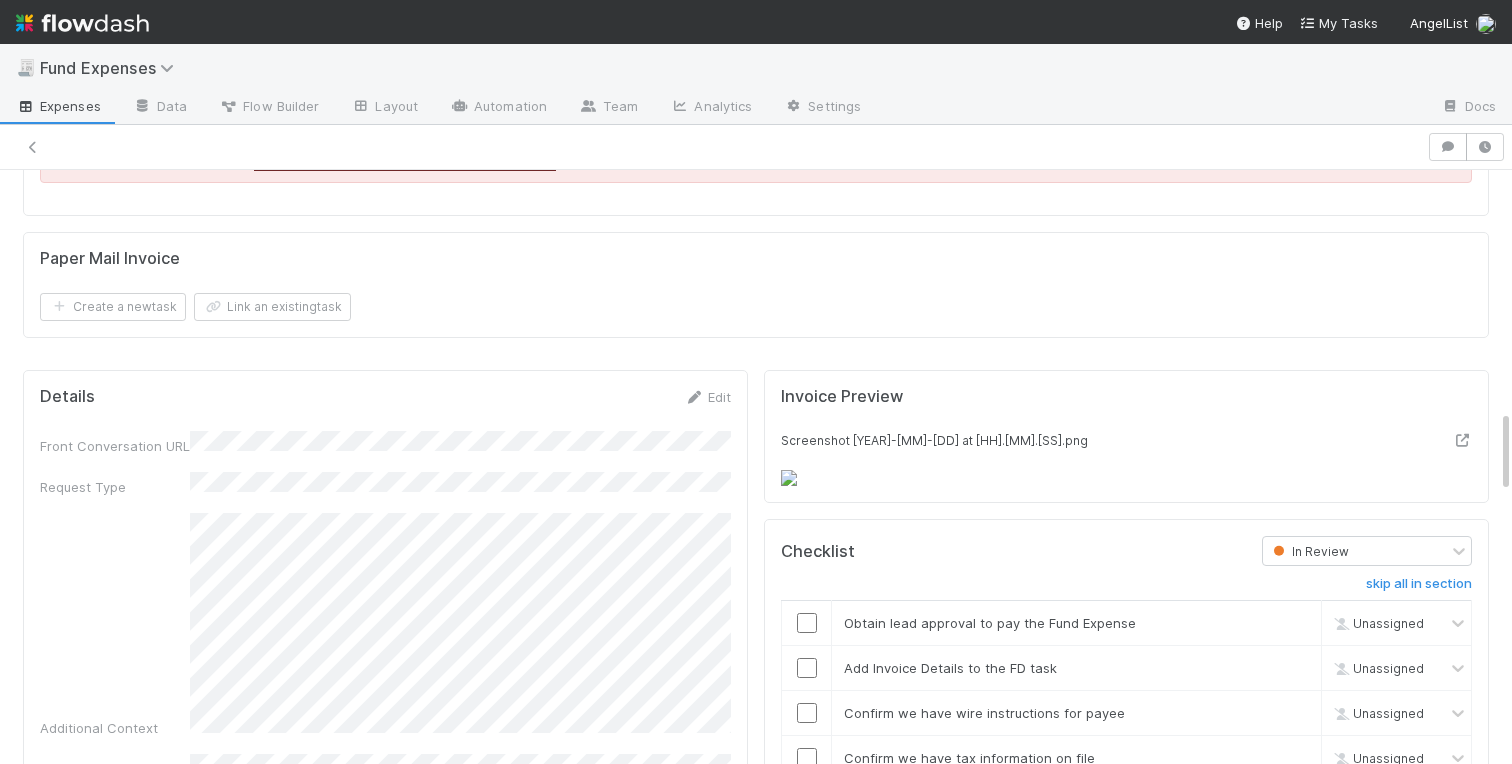 click on "Details Edit Front Conversation URL  Request Type  Additional Context  Reporter  Front ID  Urgency Level  Fund Name  FC or Admin Dashboard URL  Comptroller URL  Comptroller URL (QP)  Partial Payment  Payment Amount   Currency (if Foreign Currency)  Expense Category  Reimbursement?  Recipient  On-Platform Recipient  Accrual Date  Vendor (Payee)  Vendor Wire Instructions  3PC Invoice  Invoice   Invoice Attachment  Vendor Tax Information  Fund Documents  Outgoing Wire ID - Primary   Outgoing Wire ID - Secondary (QP)   _3pc?  ACH  Funding Account  Wire  Incoming Wire ID (3PC)  MP Fees Paid via TPC  Created On Legal Launchpad Ticket  OC Ticket  Notes for Banking  Non-standard review   Expense Definition & Special Rules  Treasury Transfer Request  test field  Sanity Check Notes  Special Rules / Context  IOS Owner Slack ID   Altius Support  Create Invoice" at bounding box center [385, 1522] 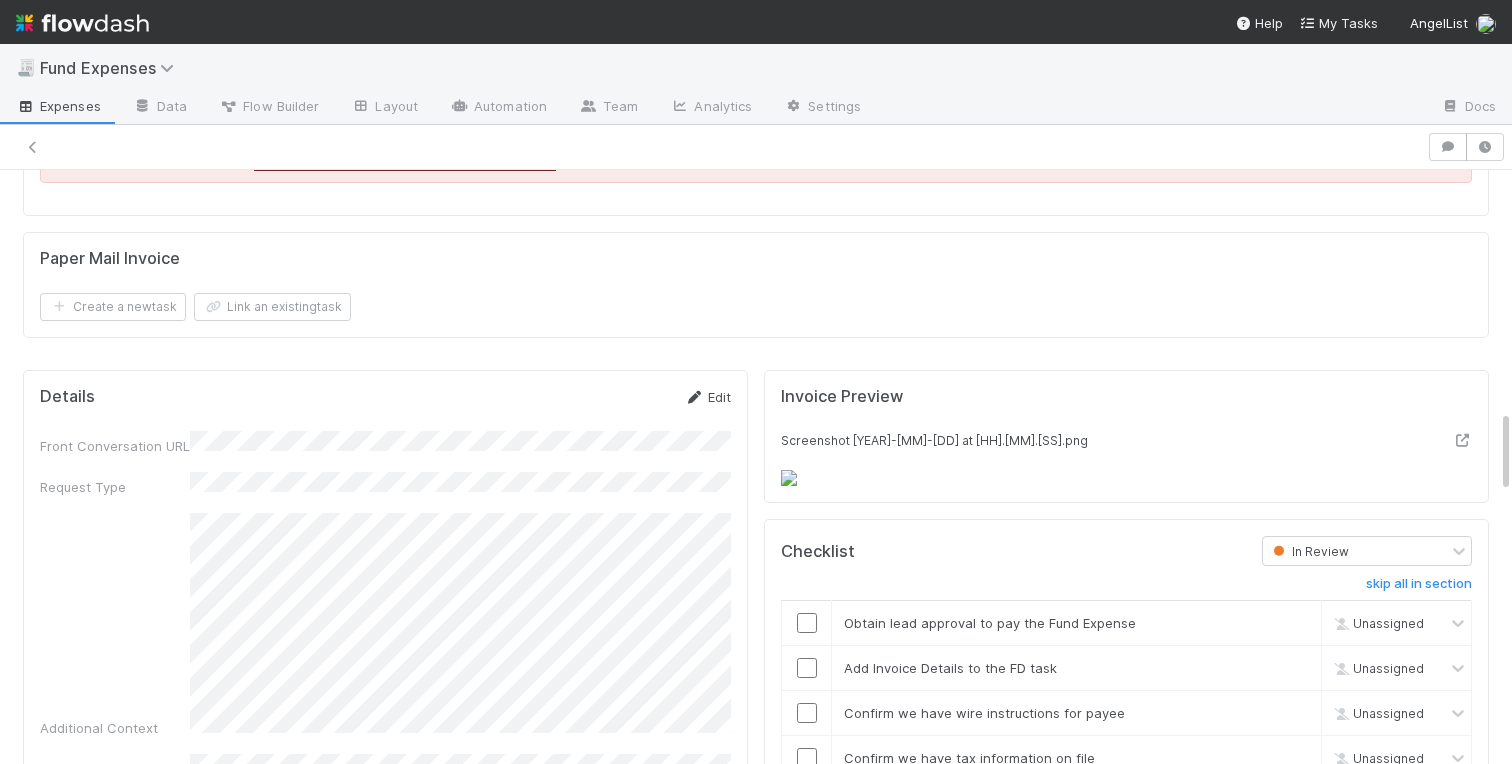 click on "Edit" at bounding box center [707, 397] 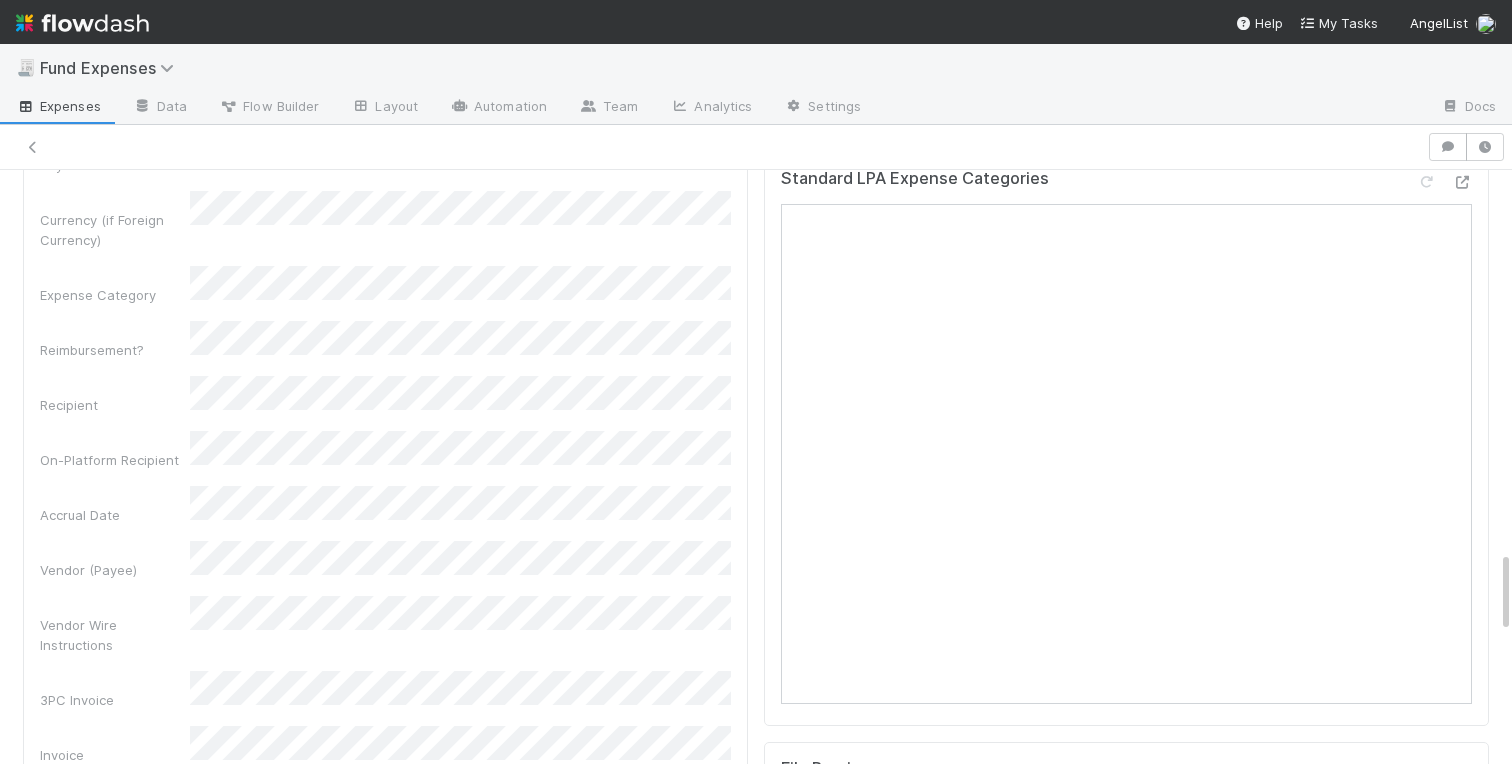 scroll, scrollTop: 2665, scrollLeft: 0, axis: vertical 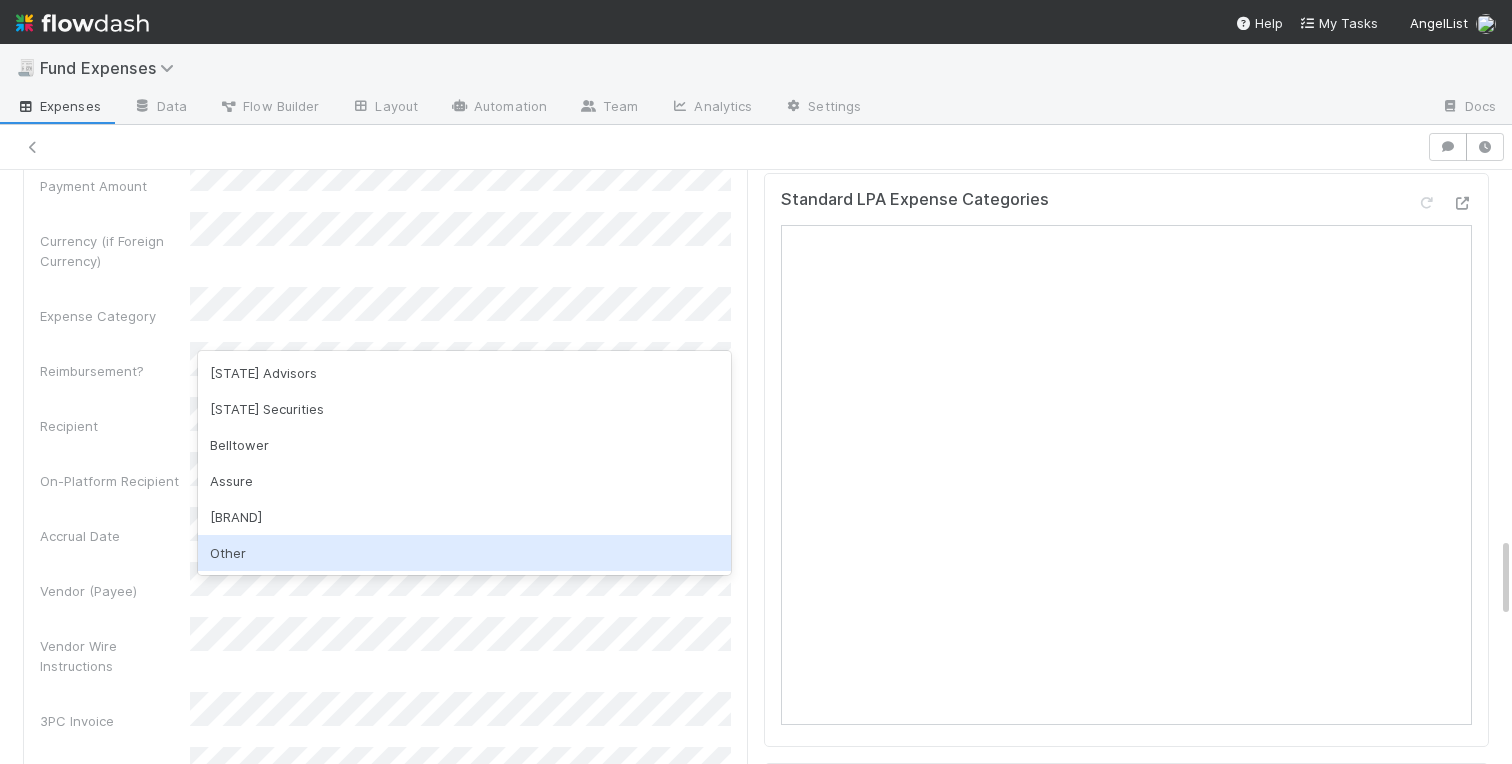 click on "Other" at bounding box center [464, 553] 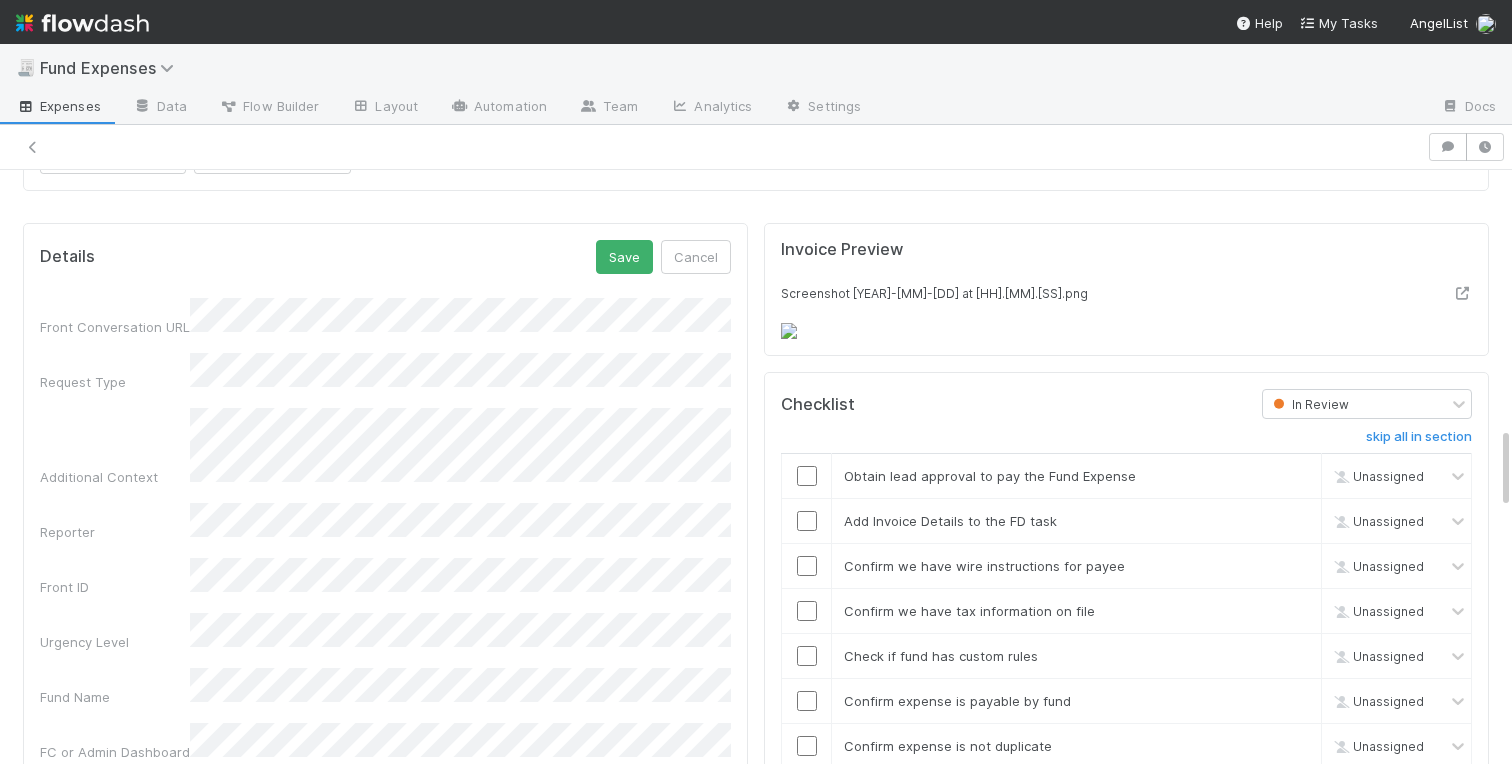 scroll, scrollTop: 1851, scrollLeft: 0, axis: vertical 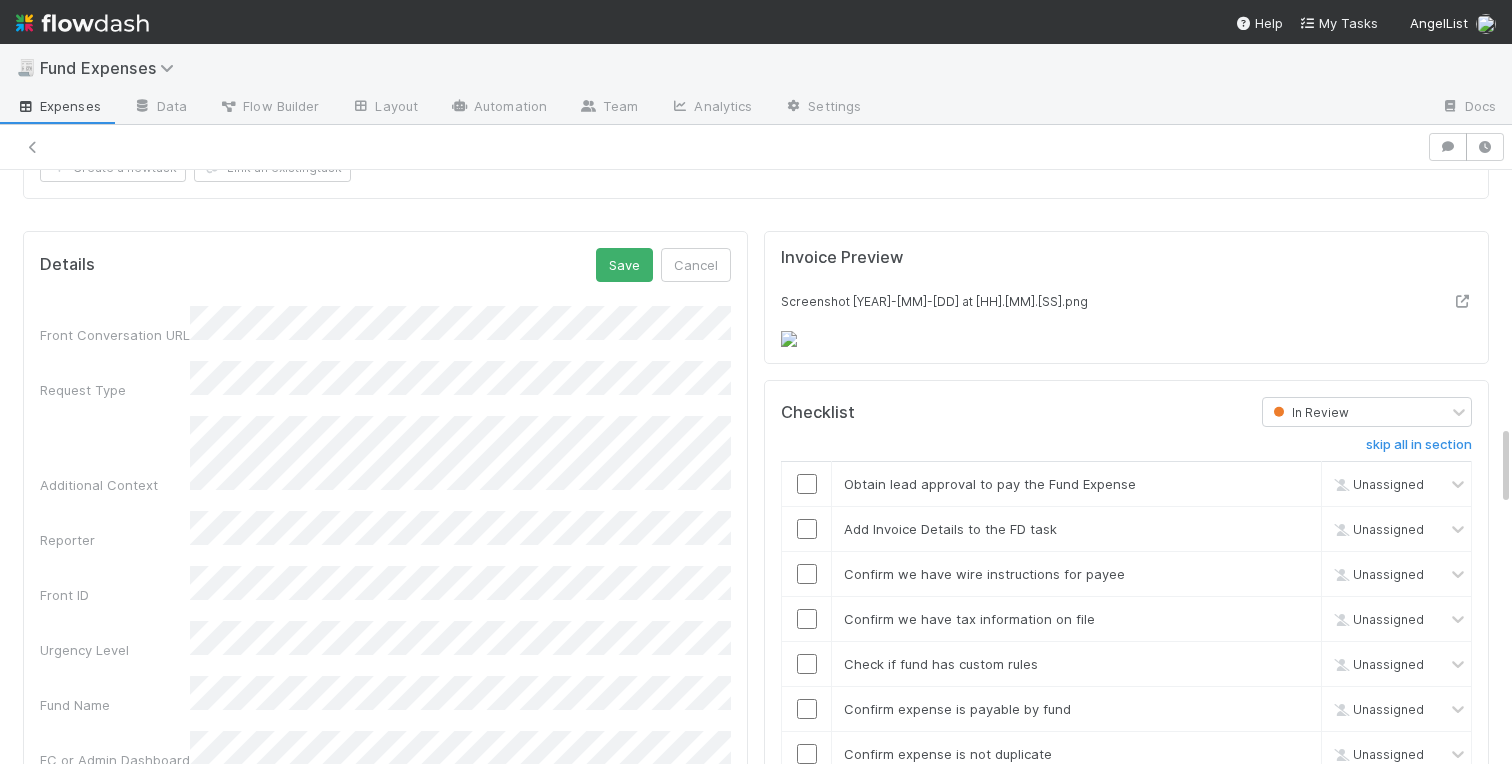 click on "Details Save Cancel Front Conversation URL  Request Type  Additional Context  Reporter  Front ID  Urgency Level  Fund Name  FC or Admin Dashboard URL  Comptroller URL  Comptroller URL (QP)  Partial Payment  Payment Amount   Currency (if Foreign Currency)  Expense Category  Reimbursement?  Recipient  On-Platform Recipient  Accrual Date  Vendor (Payee)  Vendor Wire Instructions  3PC Invoice  Invoice   Invoice Attachment  Vendor Tax Information  Fund Documents  Outgoing Wire ID - Primary   Outgoing Wire ID - Secondary (QP)   _3pc?  ACH  Funding Account  Wire  Incoming Wire ID (3PC)  MP Fees Paid via TPC  Created On Legal Launchpad Ticket  OC Ticket  Notes for Banking  Non-standard review   Expense Definition & Special Rules  Treasury Transfer Request  test field  Sanity Check Notes  Special Rules / Context  IOS Owner Slack ID   Altius Support  Create Invoice" at bounding box center [385, 1561] 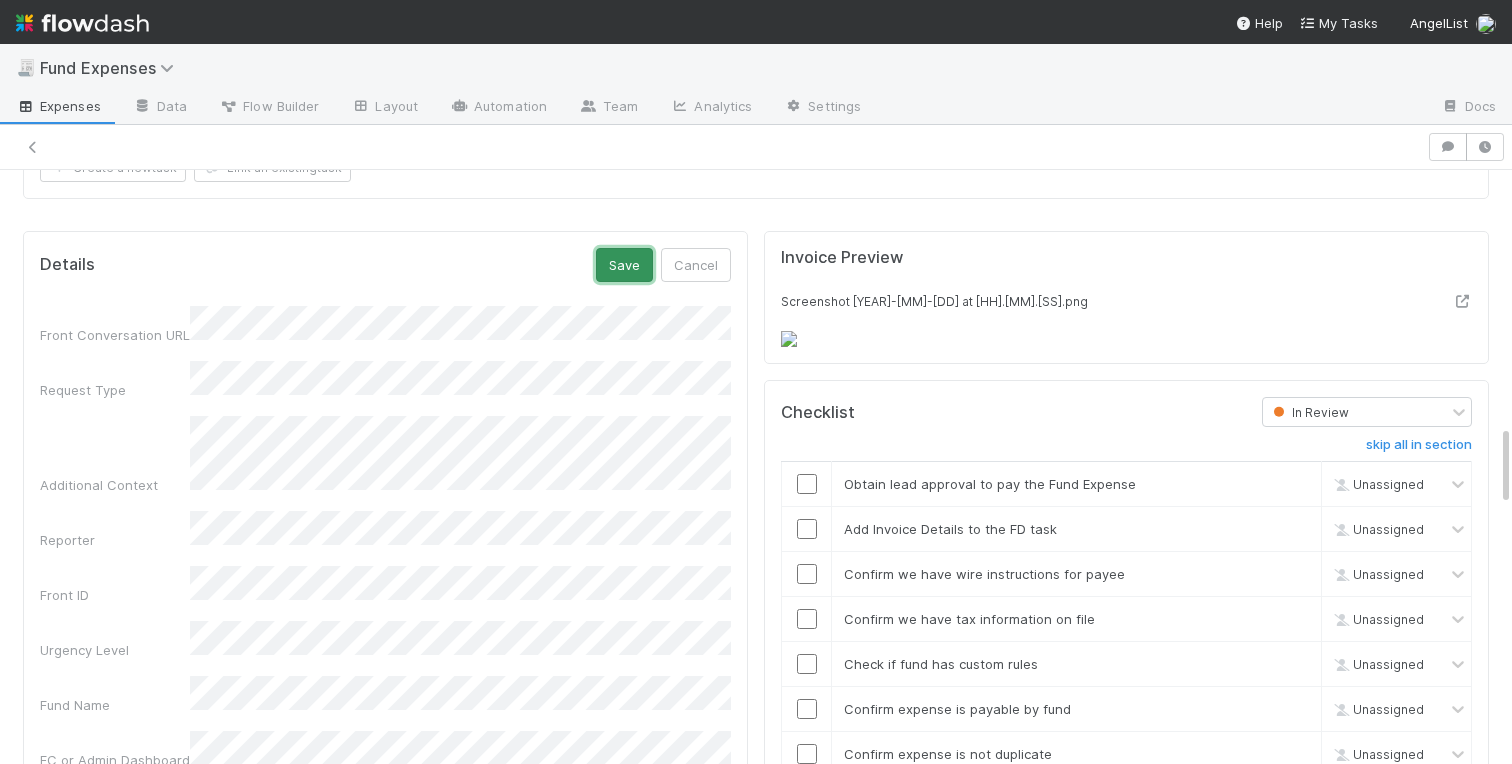 click on "Save" at bounding box center [624, 265] 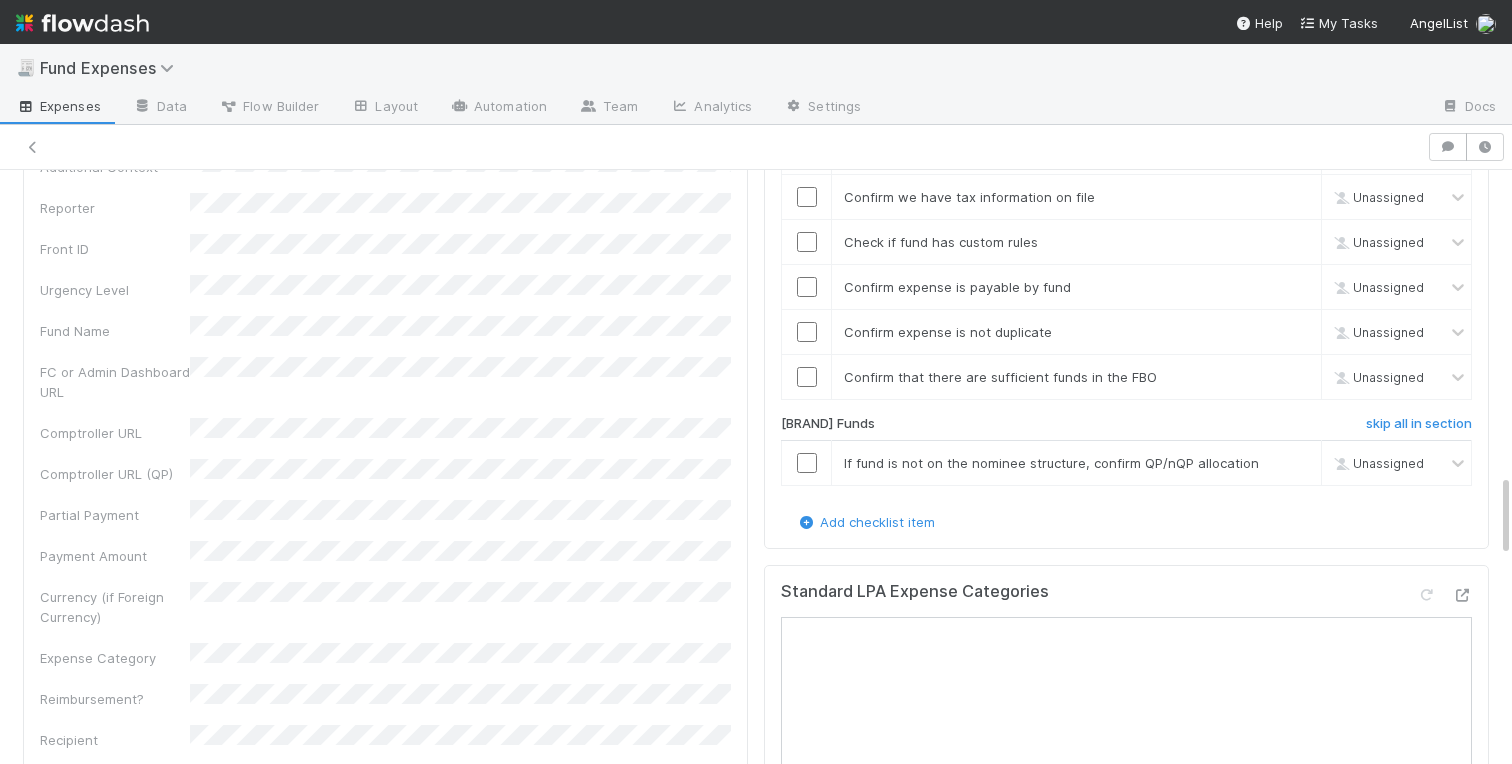 scroll, scrollTop: 2458, scrollLeft: 0, axis: vertical 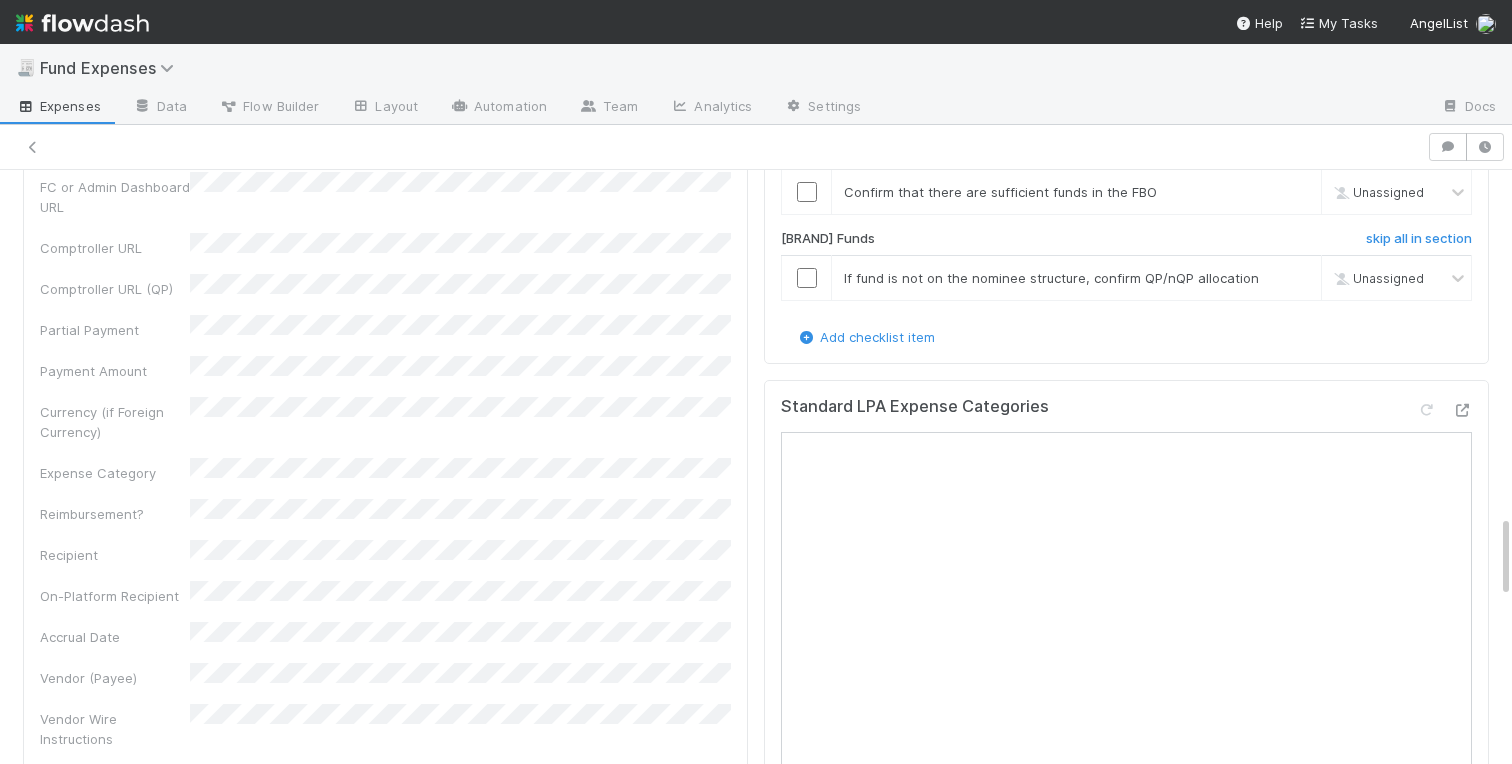 click at bounding box center [807, 12] 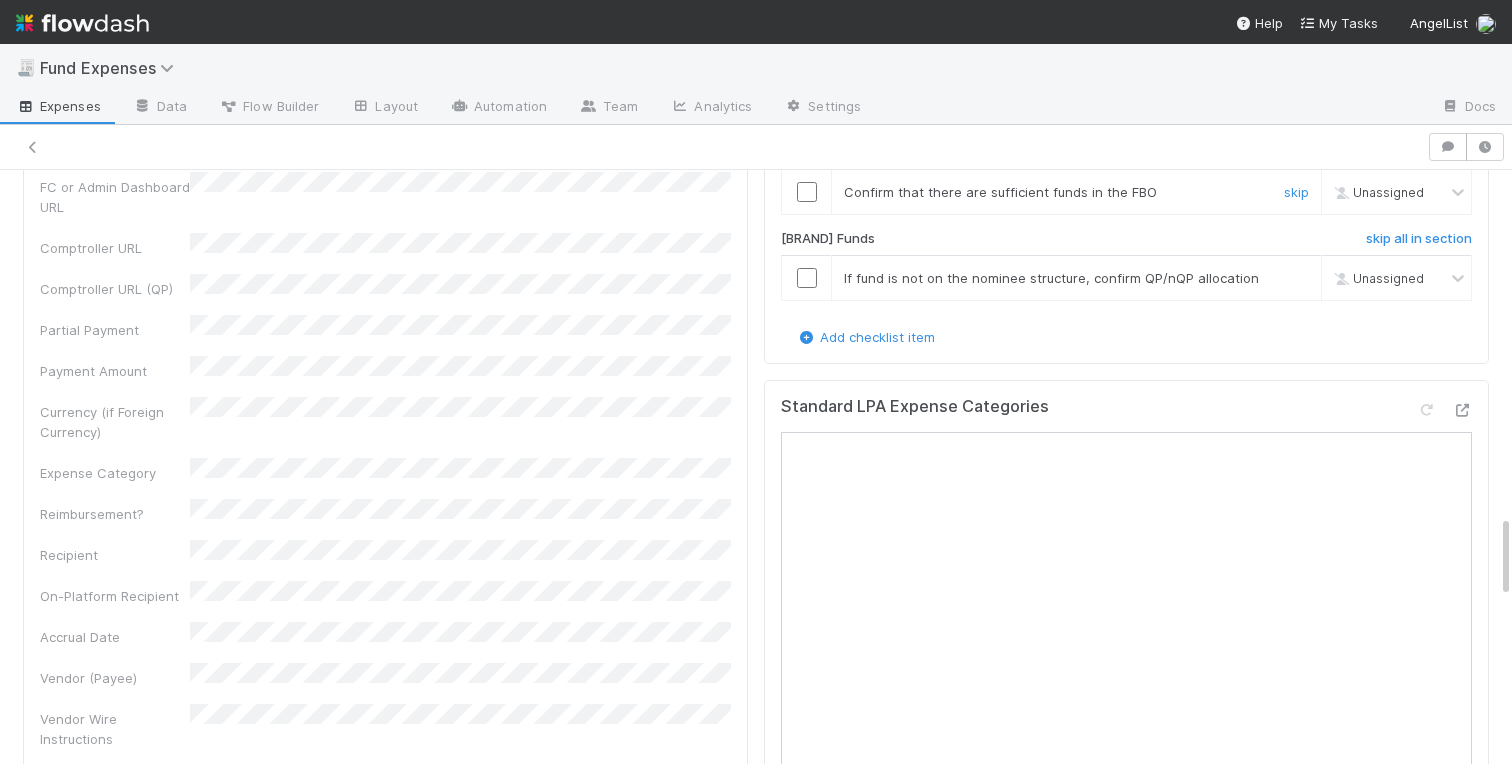 click at bounding box center (807, 192) 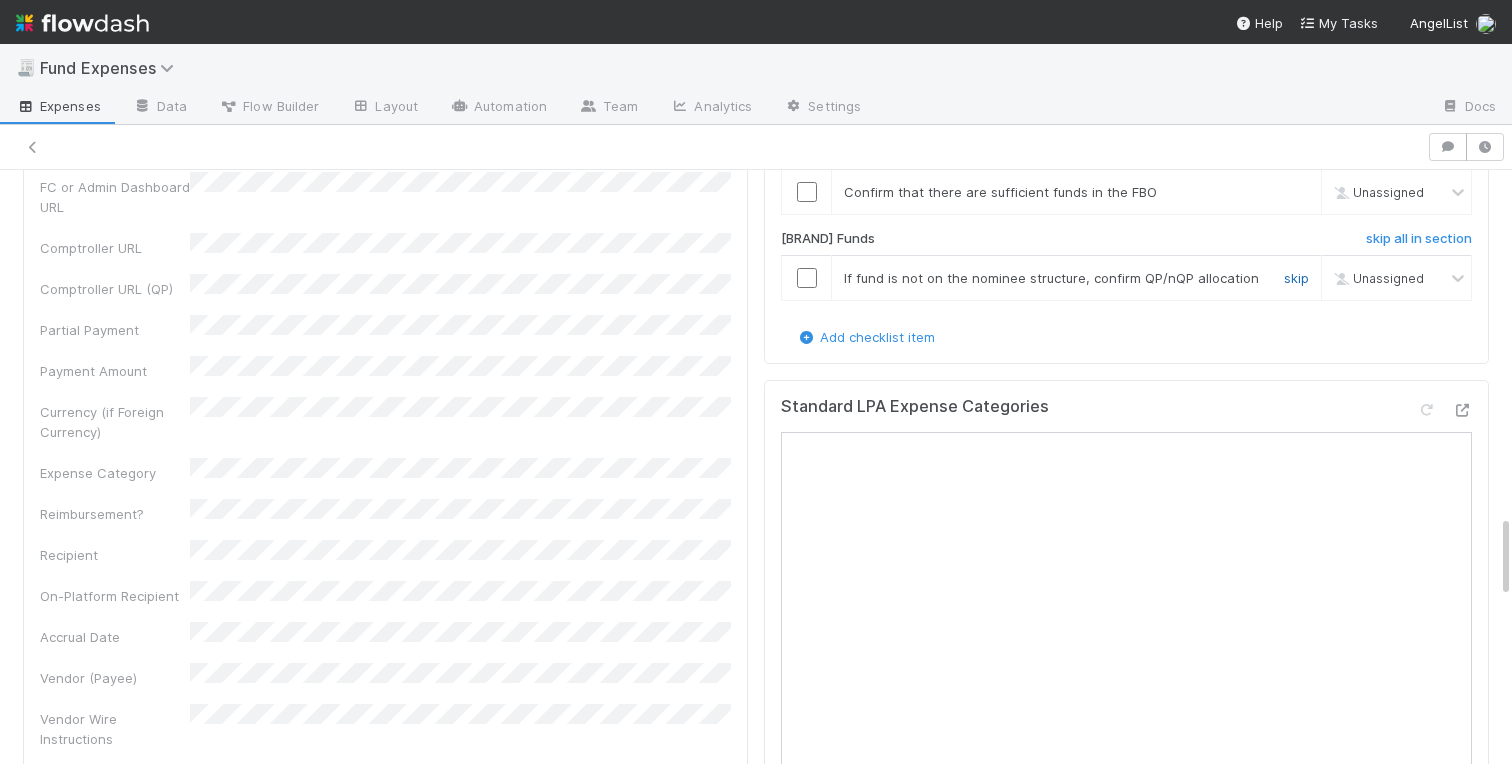 click on "skip" at bounding box center [1296, 278] 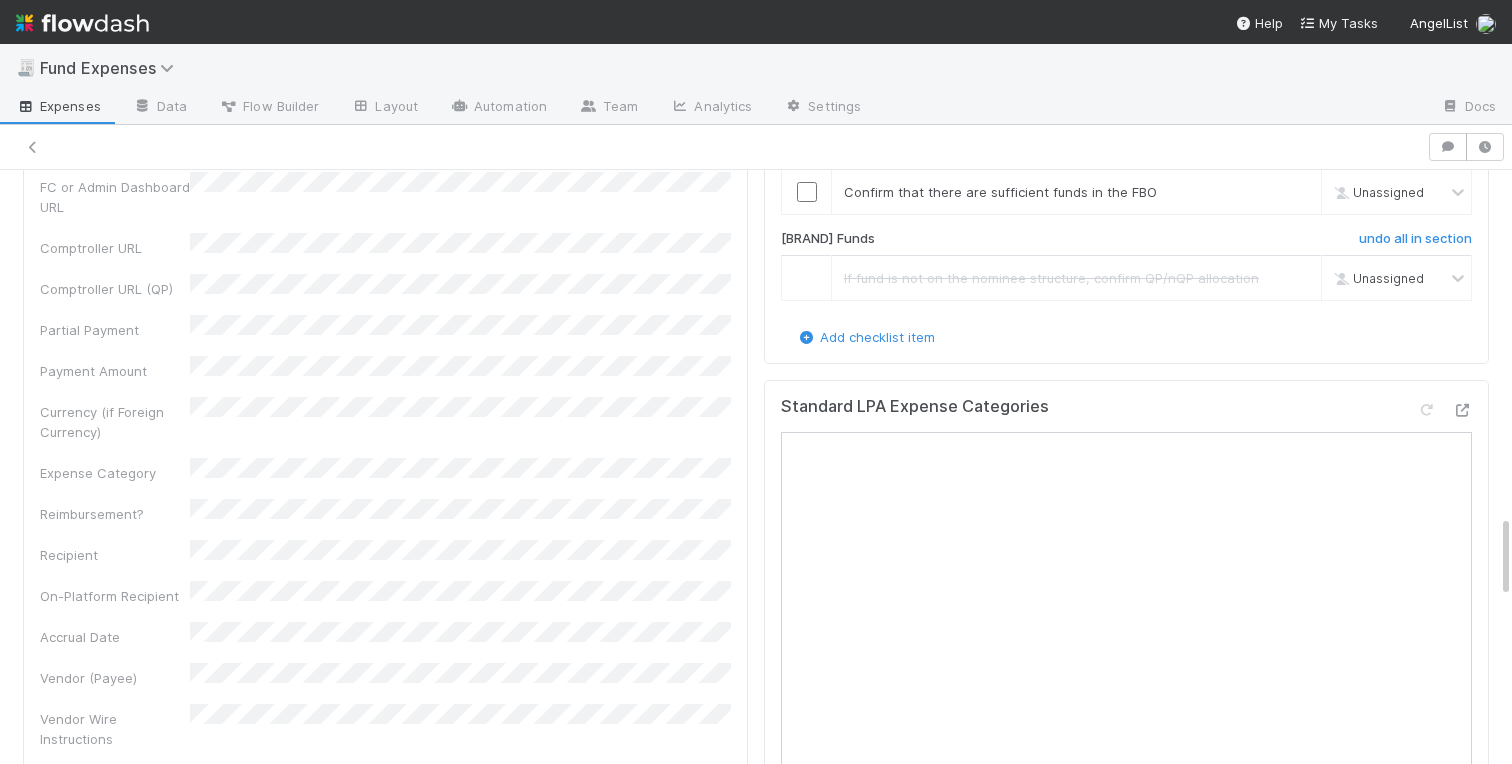 click at bounding box center (807, 147) 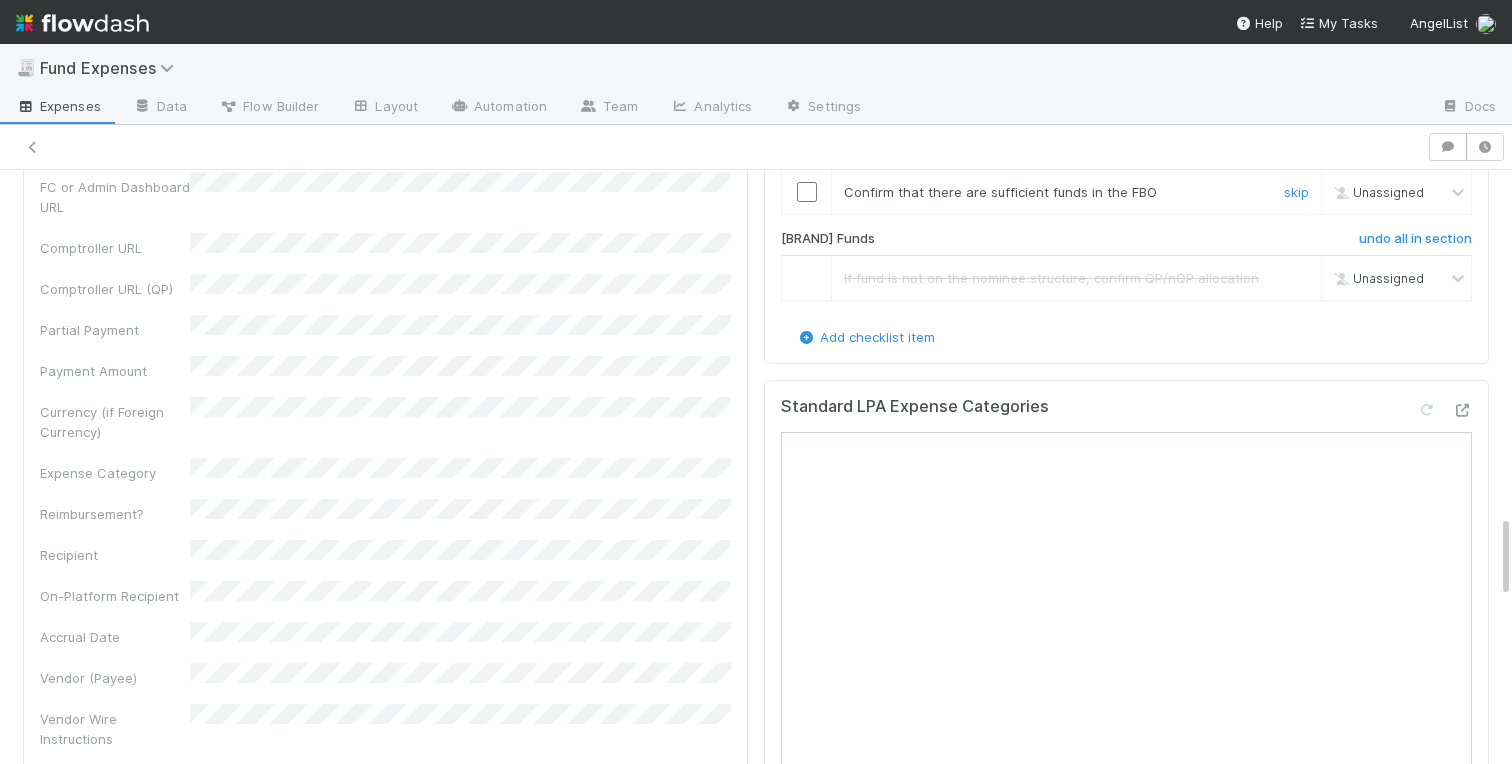 click at bounding box center [807, 192] 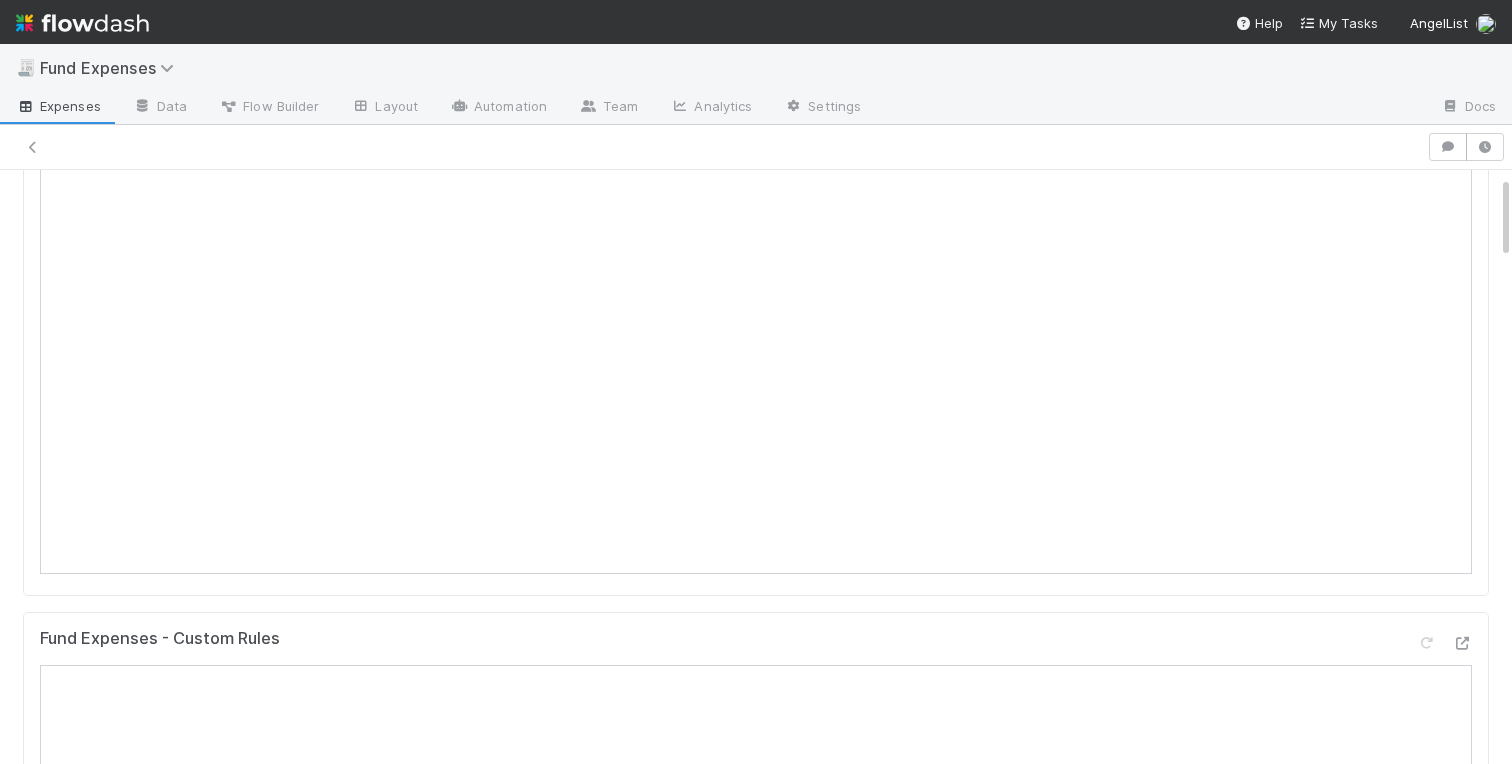 scroll, scrollTop: 0, scrollLeft: 0, axis: both 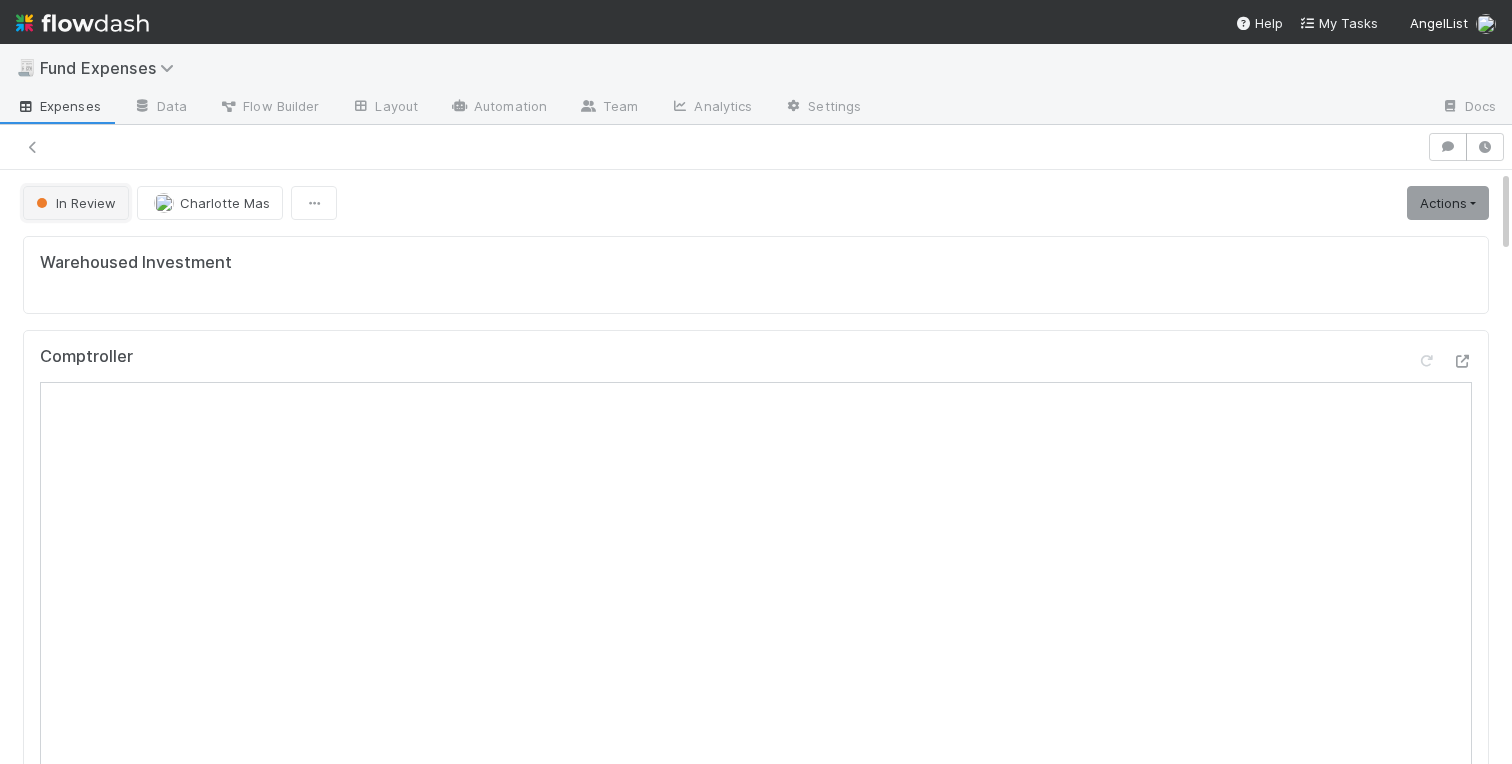 click on "In Review" at bounding box center (76, 203) 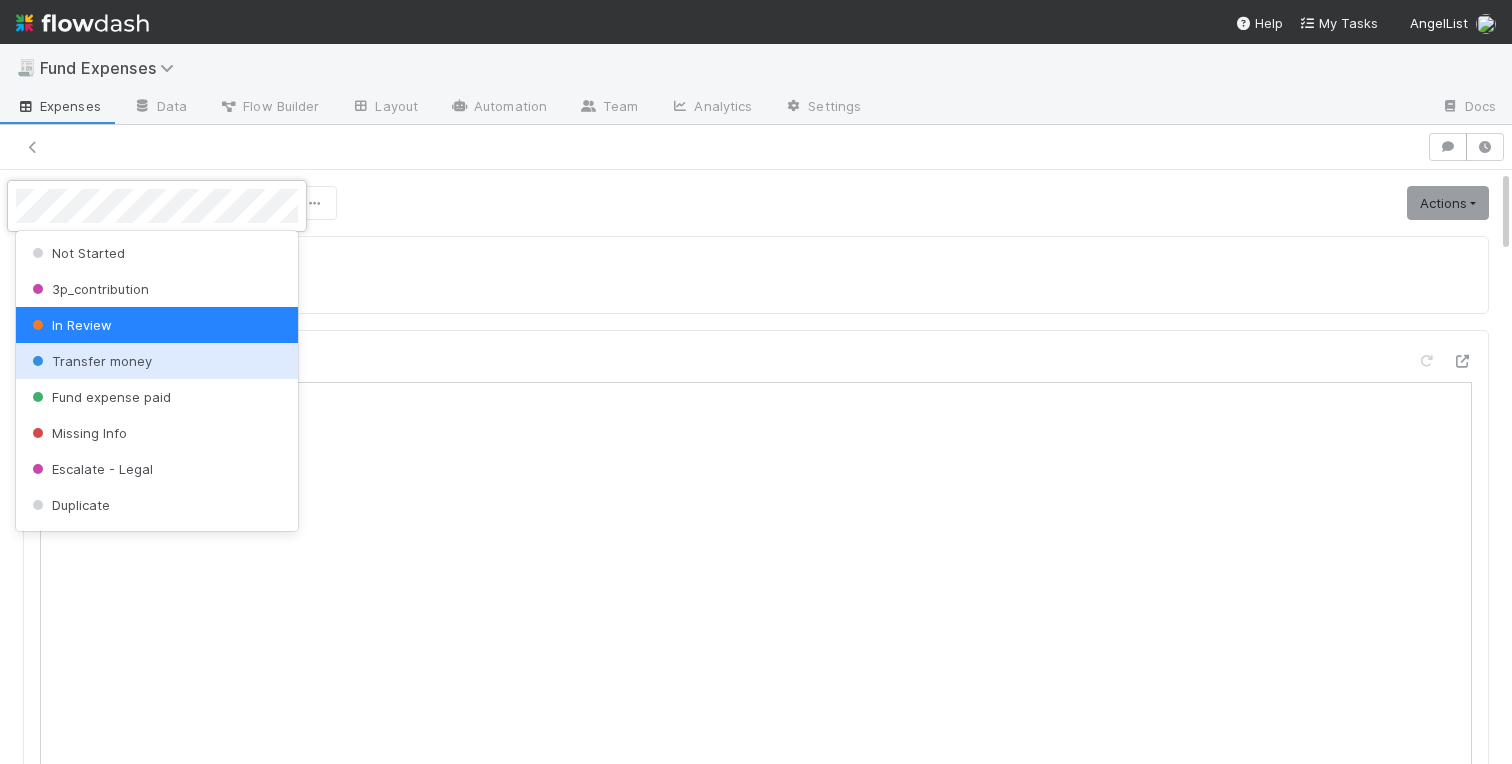 click at bounding box center [756, 382] 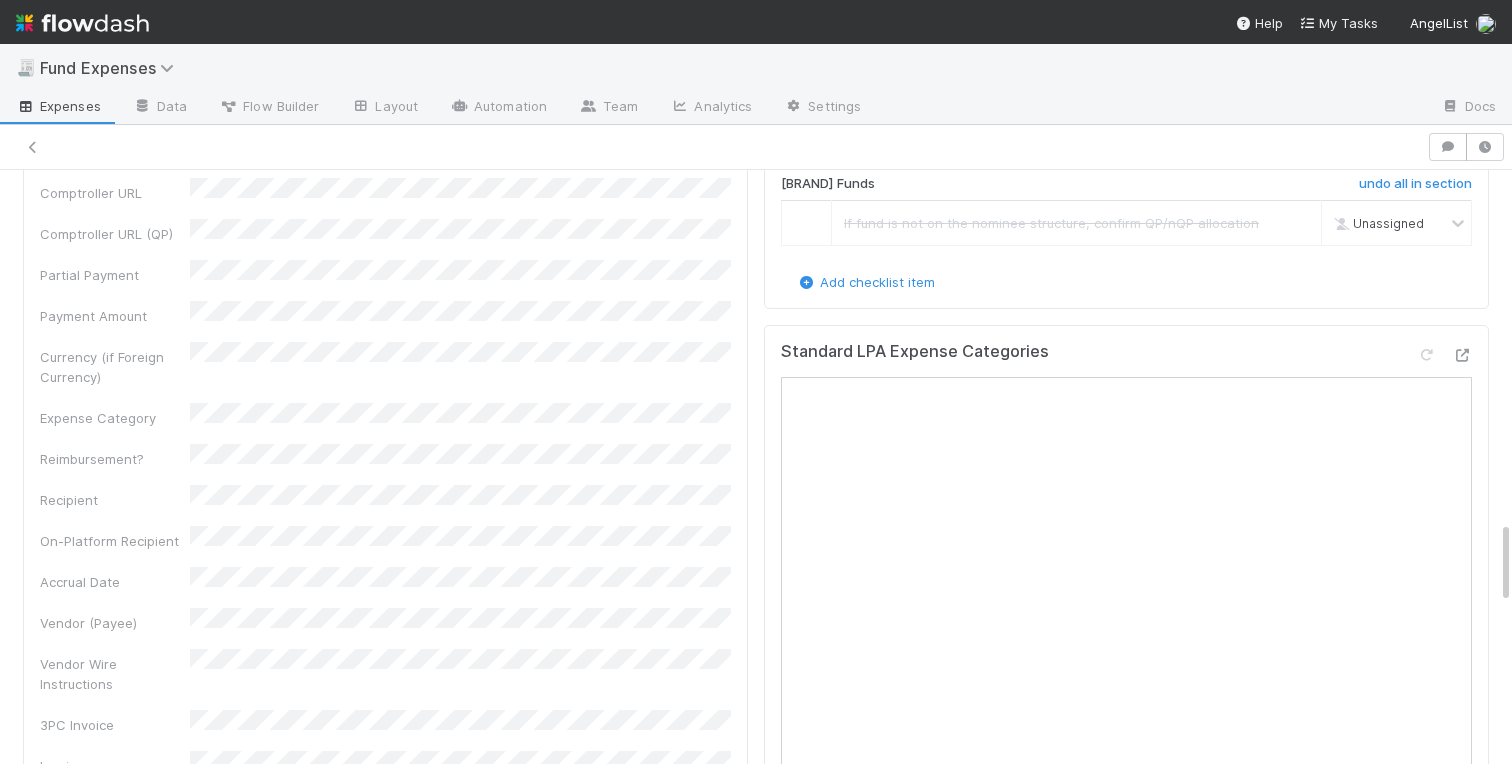 scroll, scrollTop: 2505, scrollLeft: 0, axis: vertical 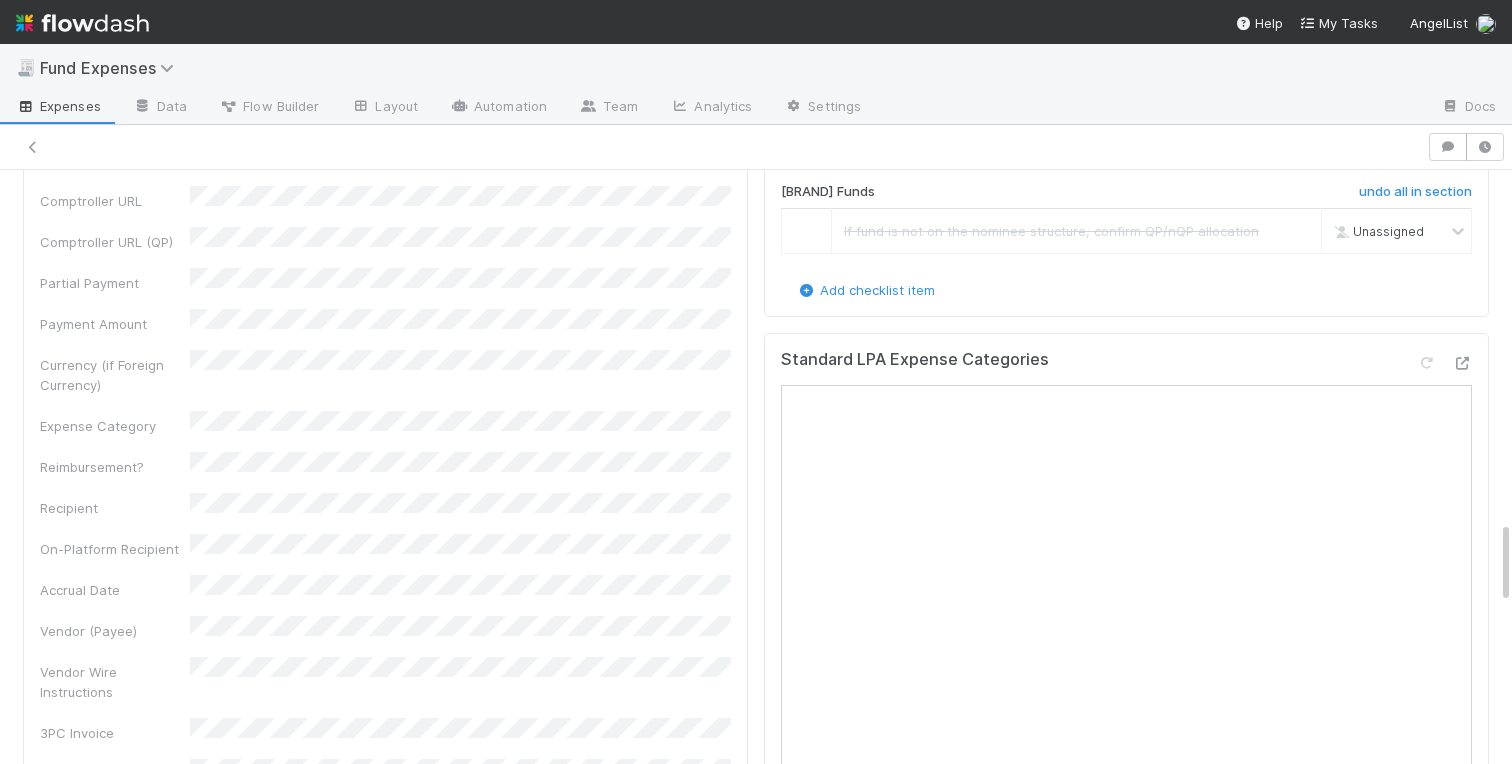 click at bounding box center (807, 100) 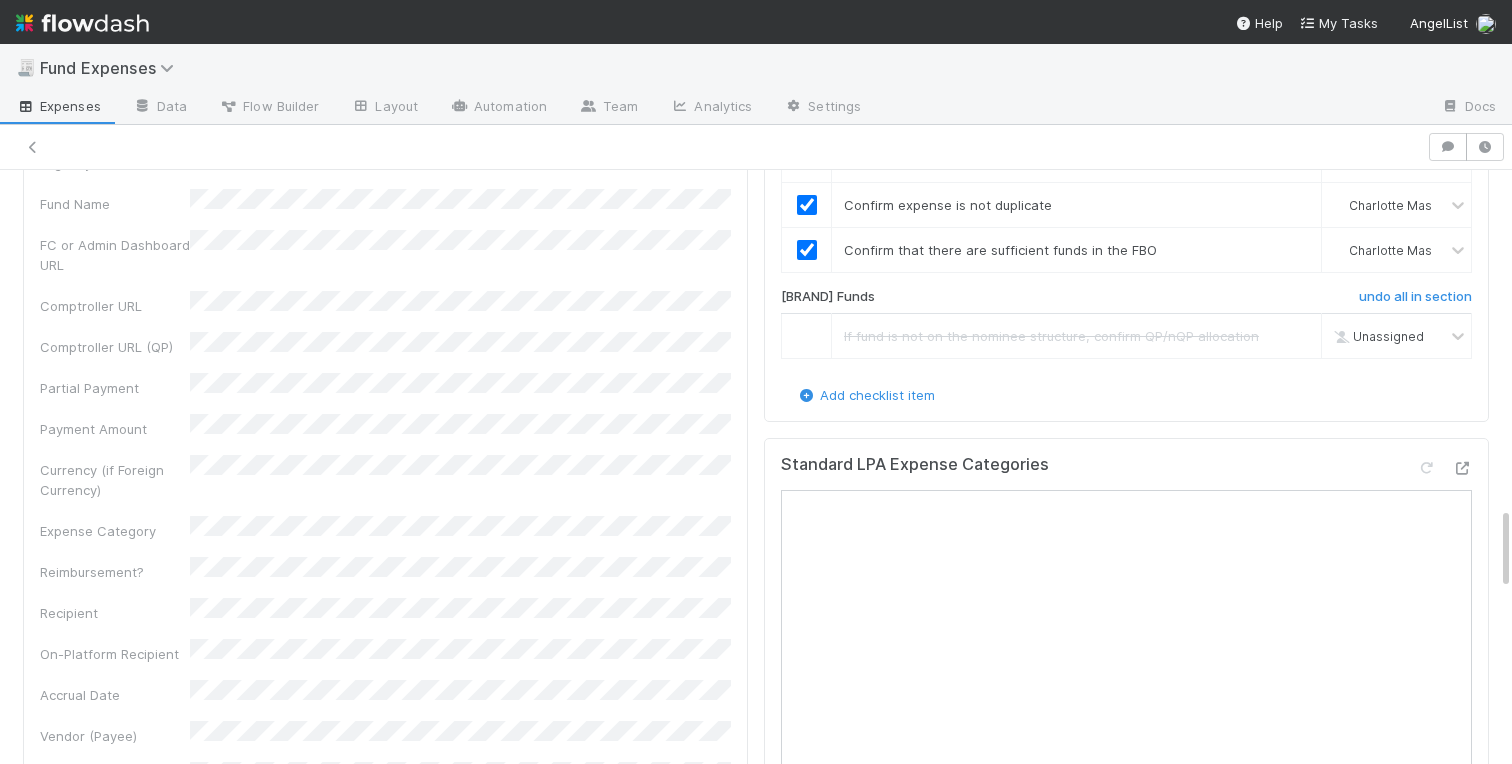 scroll, scrollTop: 2402, scrollLeft: 0, axis: vertical 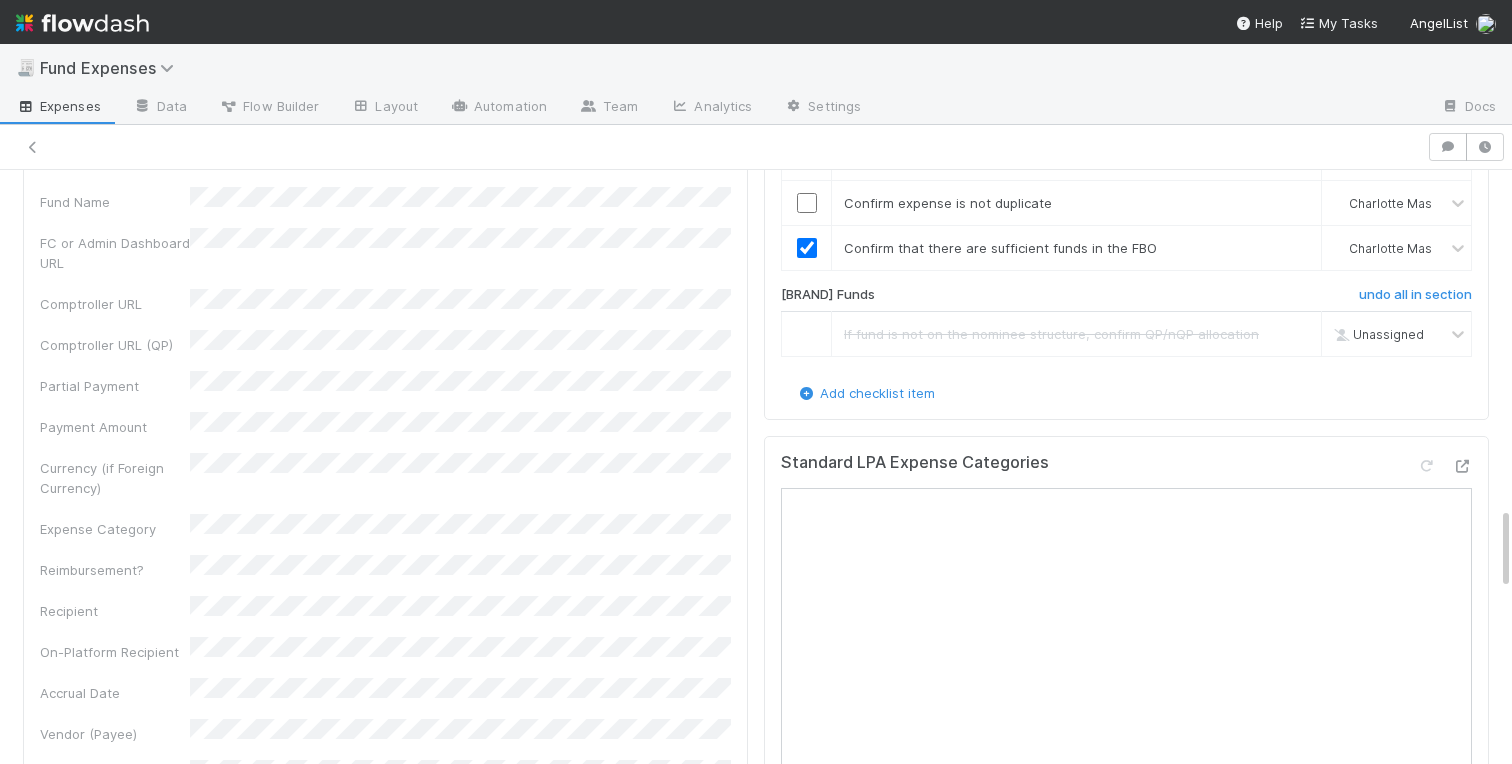 checkbox on "false" 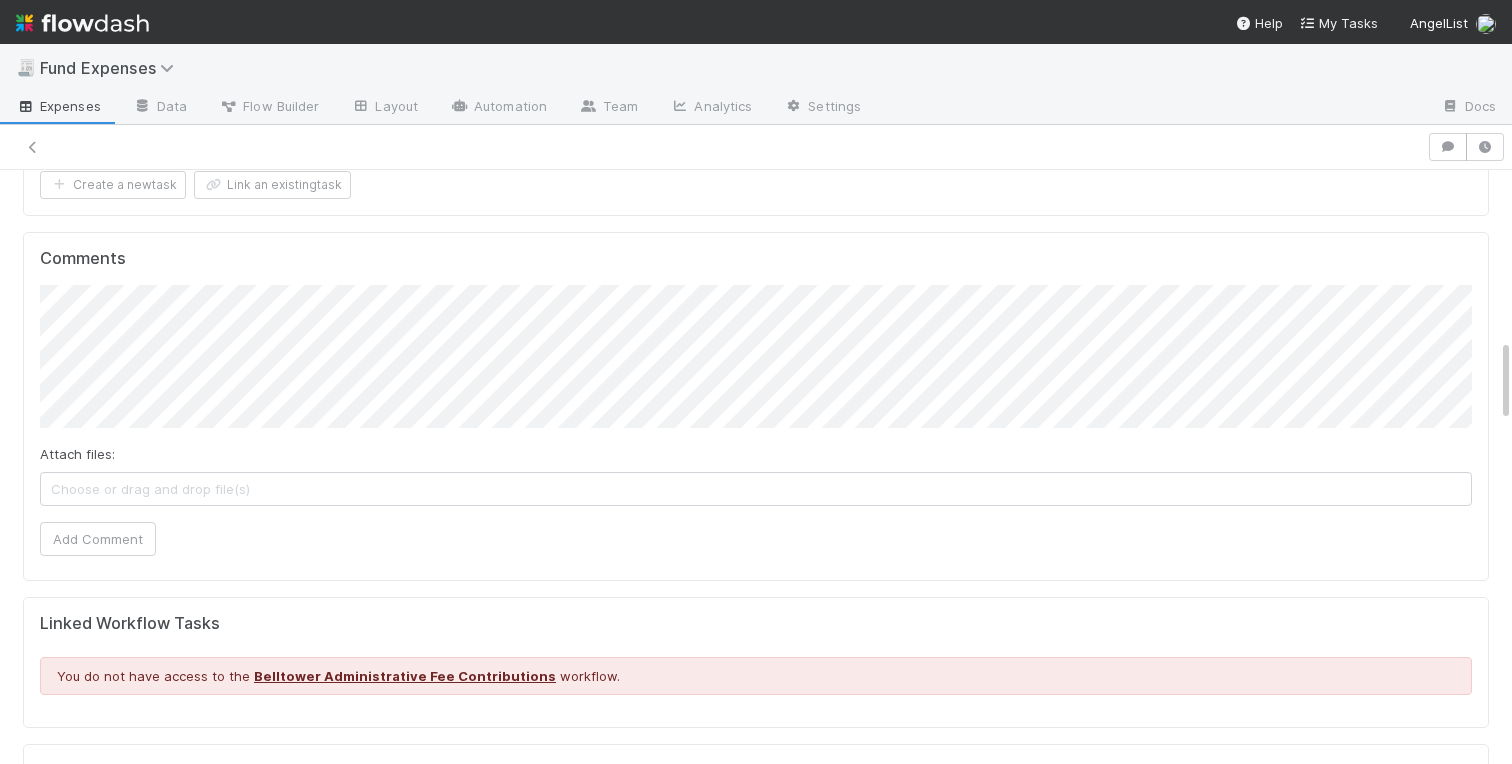 scroll, scrollTop: 1199, scrollLeft: 0, axis: vertical 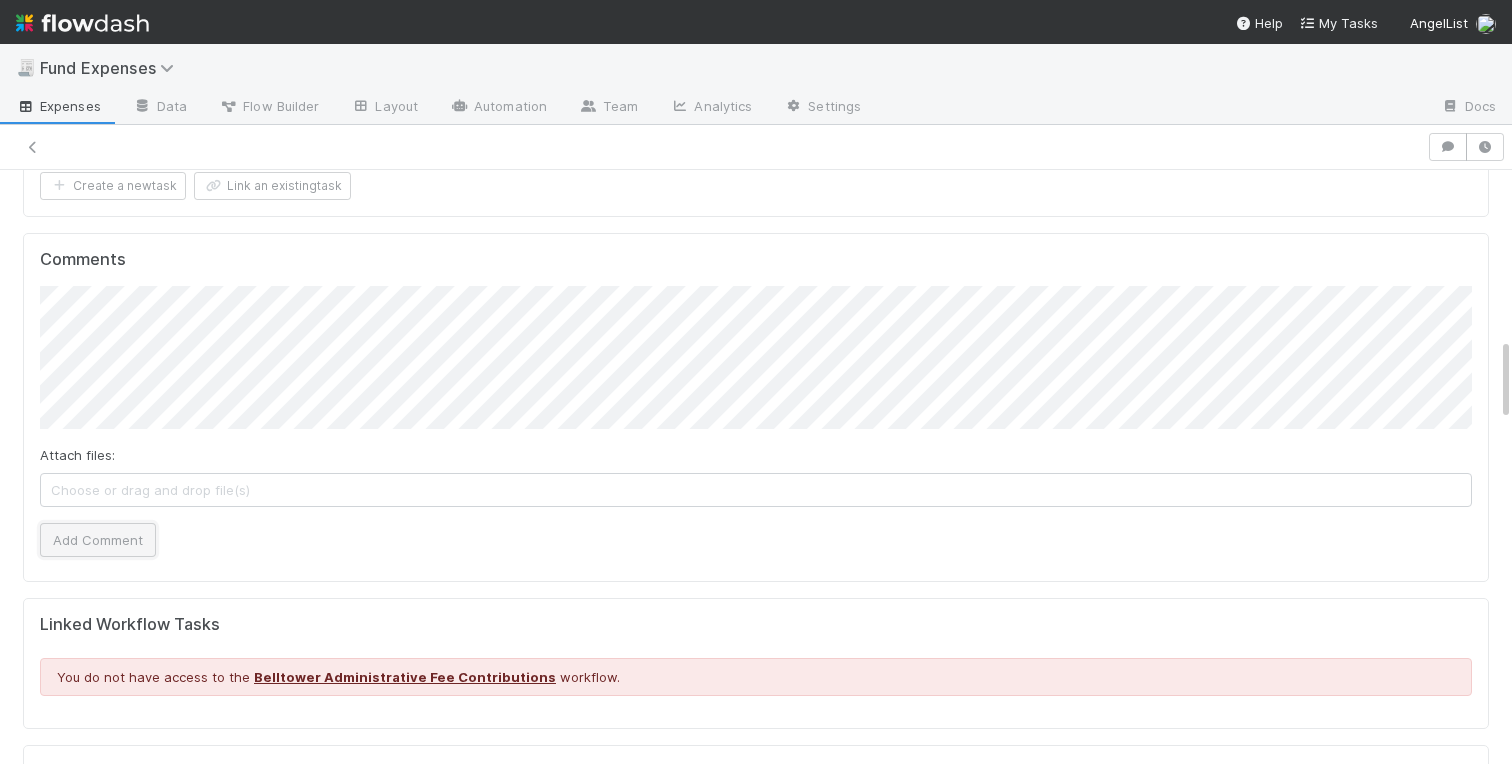 click on "Add Comment" at bounding box center (98, 540) 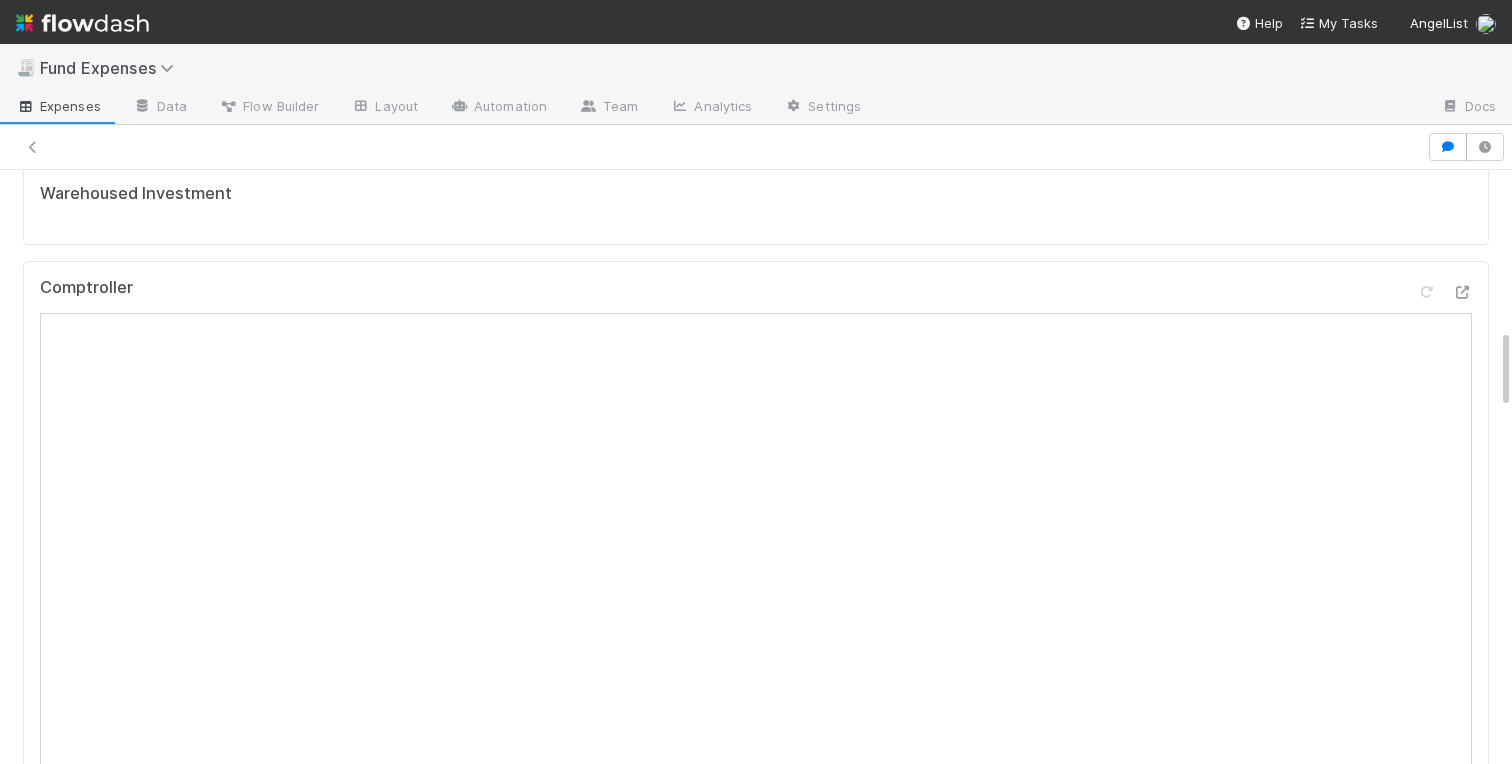 scroll, scrollTop: 0, scrollLeft: 0, axis: both 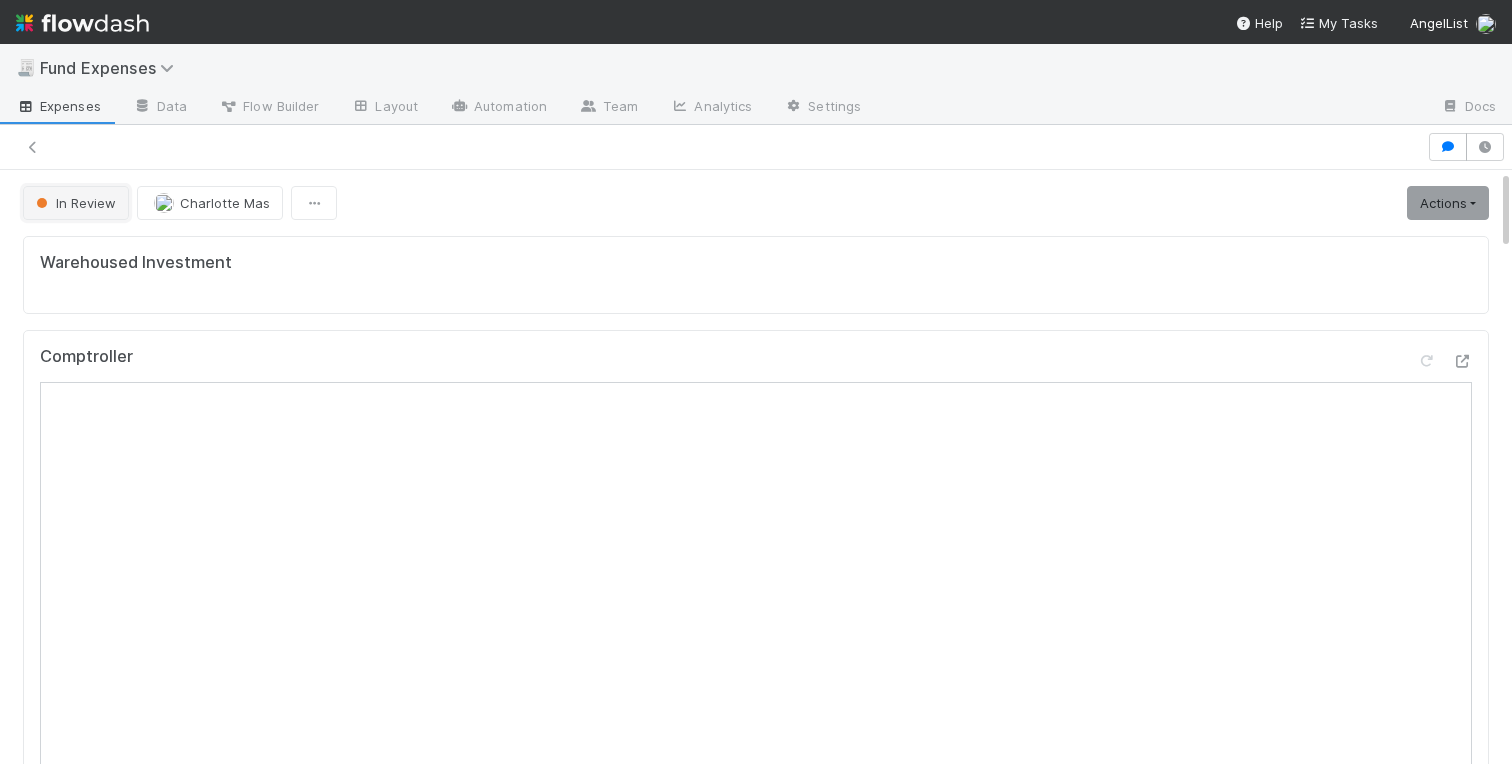 click on "In Review" at bounding box center [74, 203] 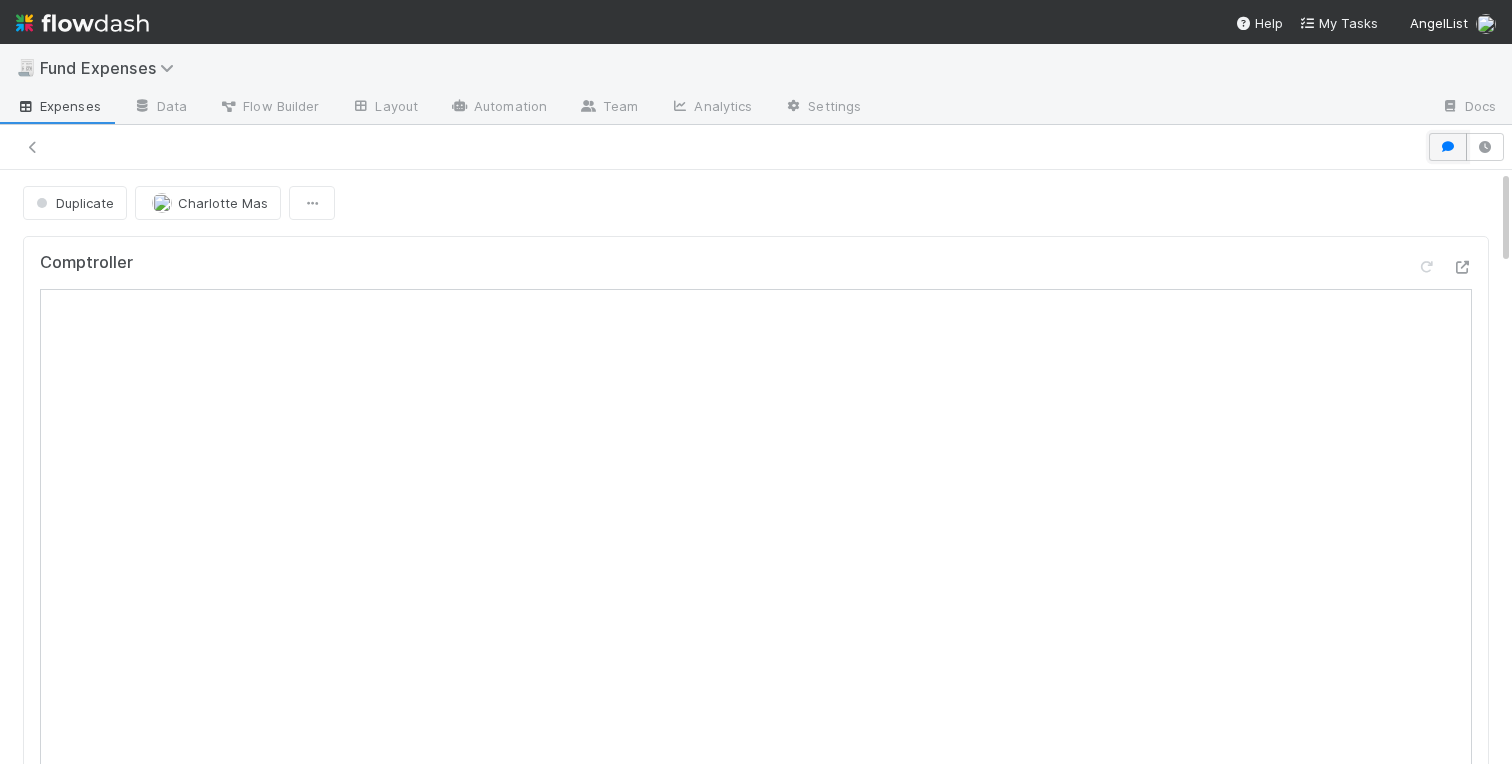 click at bounding box center [1448, 147] 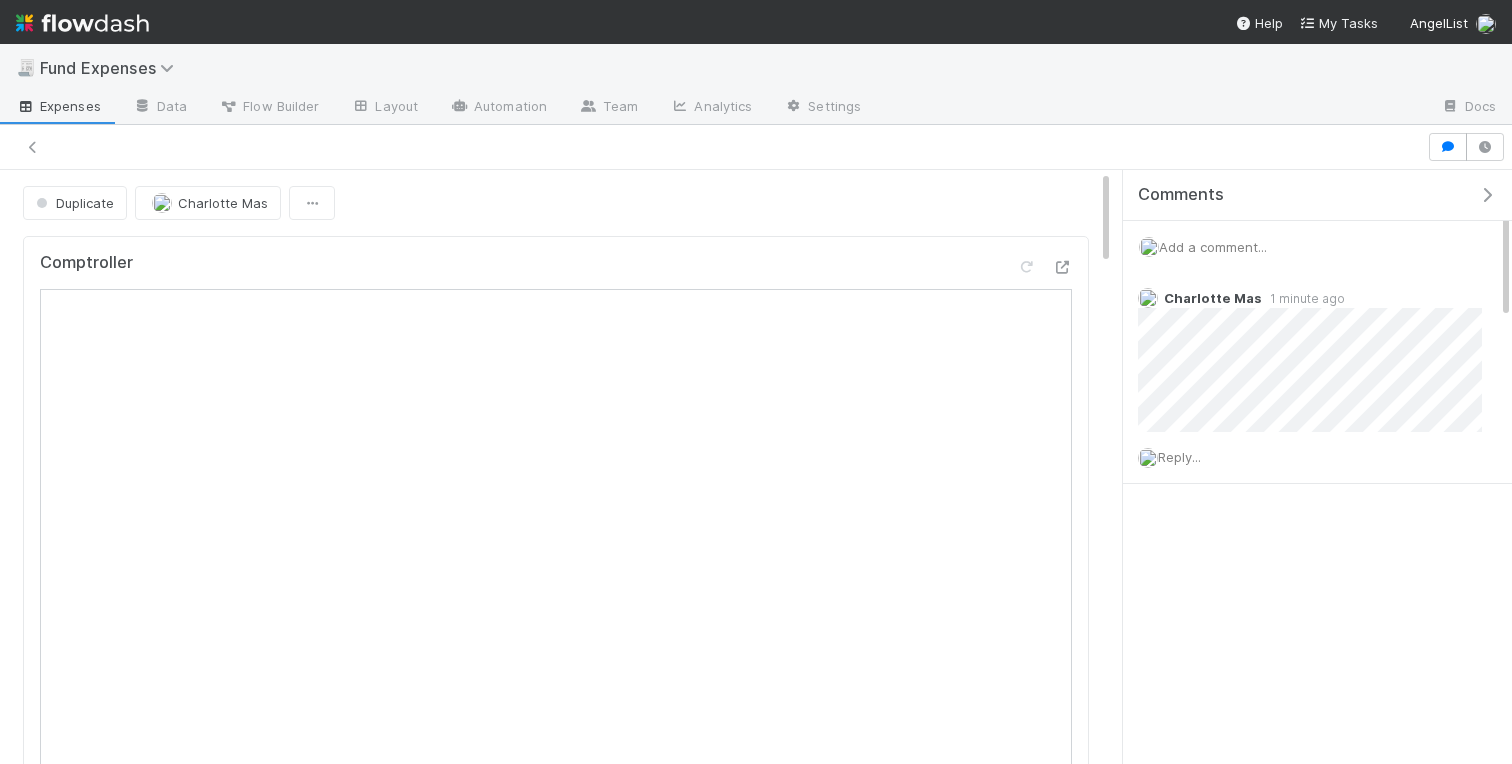 click on "Add a comment..." at bounding box center [1213, 247] 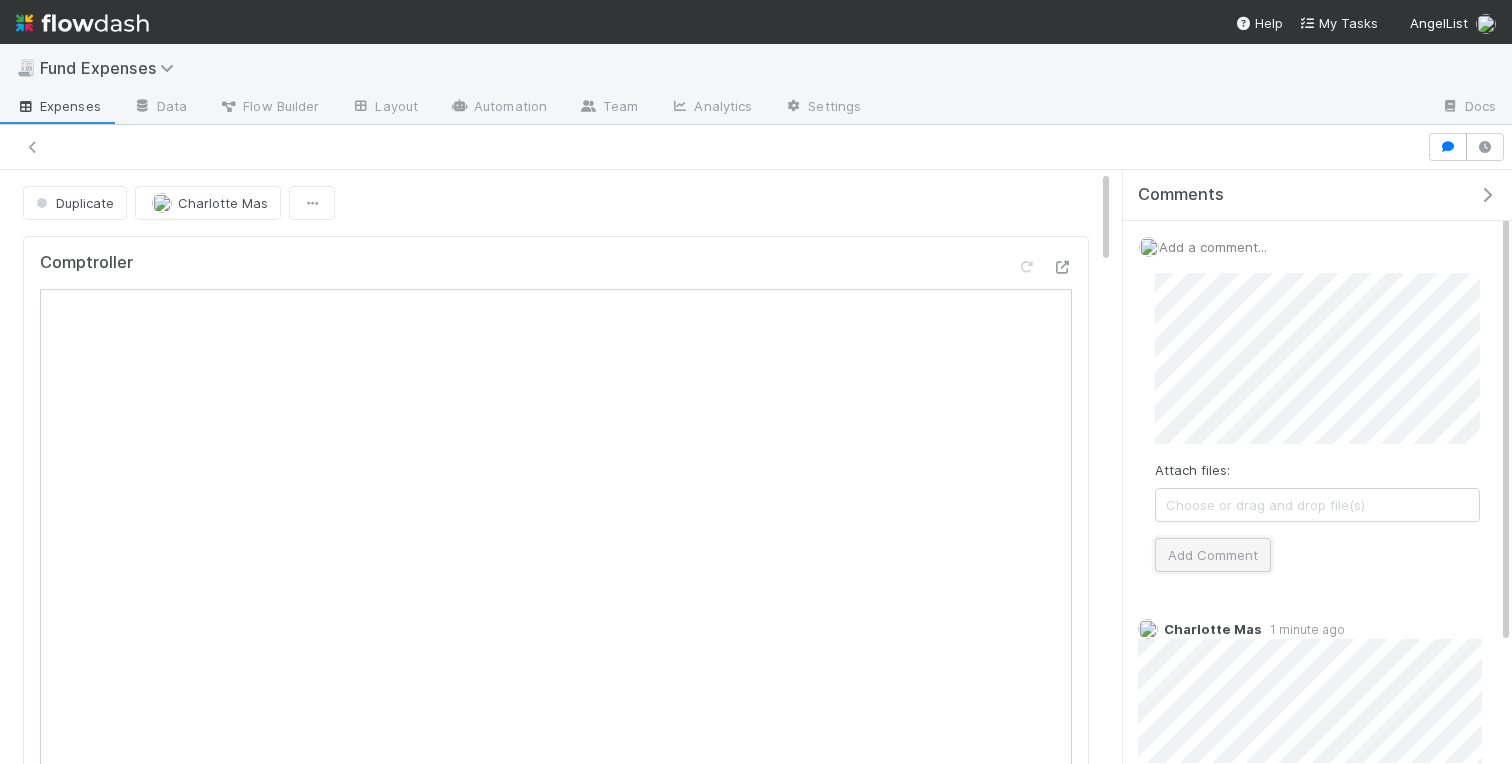 click on "Add Comment" at bounding box center [1213, 555] 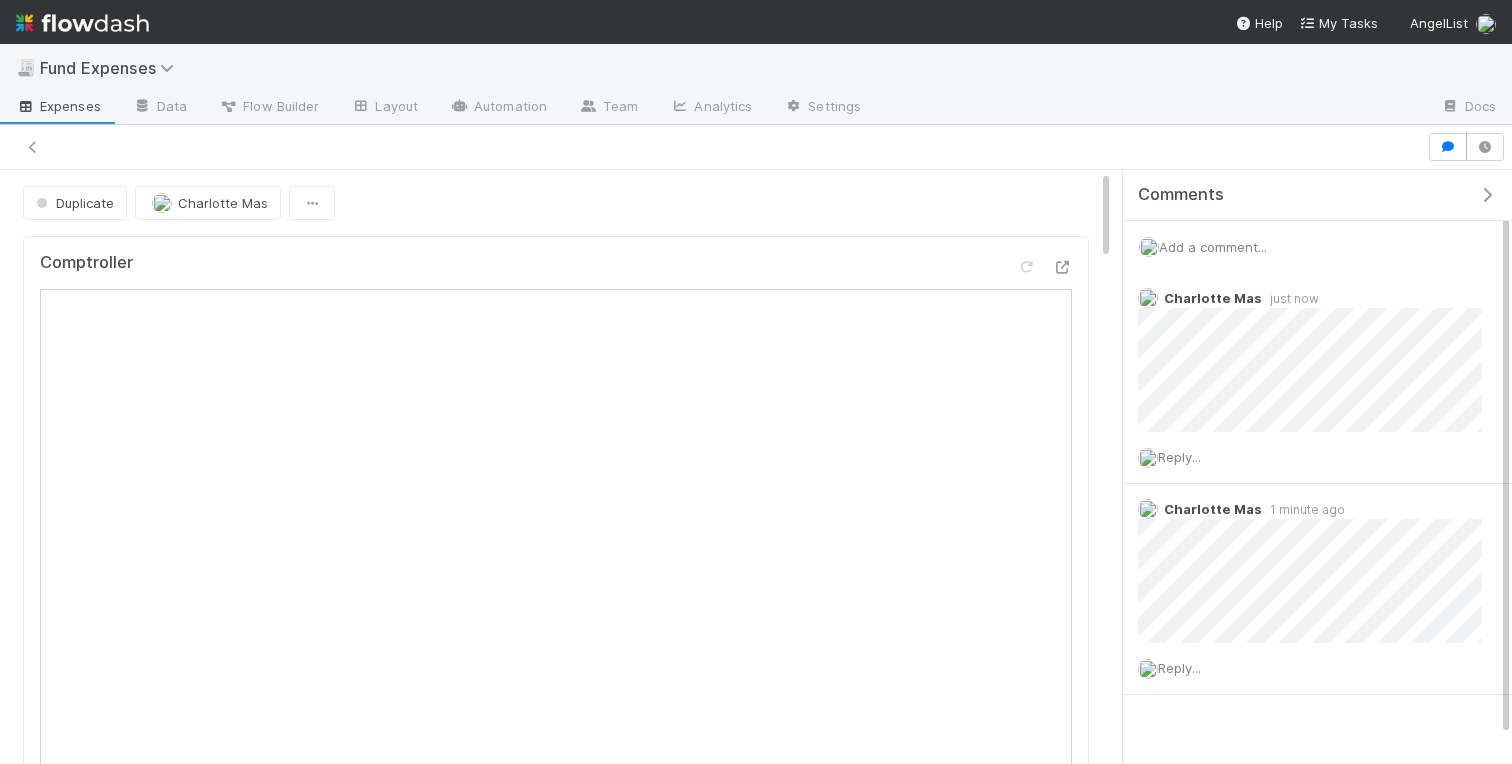 click at bounding box center [1487, 195] 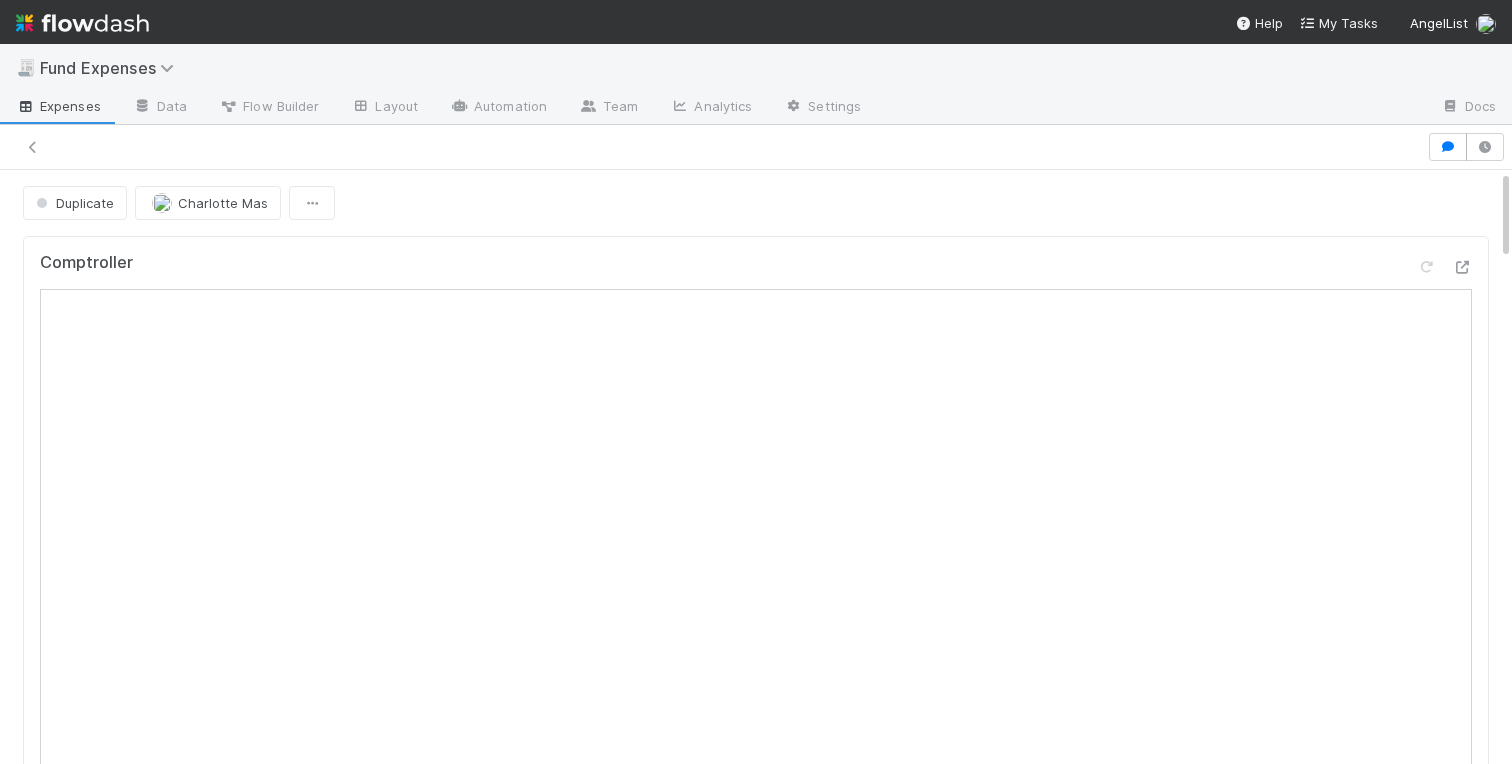 click on "Comptroller Sanity Check    Create a new  task Link an existing  task Comments Attach files: Choose or drag and drop file(s) Add Comment [FIRST] [LAST] [TIME_AGO]   Edit Delete [FIRST] [LAST] [TIME_AGO]   Edit Delete Linked Workflow Tasks You do not have access to the   Belltower Administrative Fee Contributions   workflow. Paper Mail Invoice   Create a new  task Link an existing  task Details Edit Front Conversation URL  Request Type  Additional Context  Reporter  Front ID  Urgency Level  Fund Name  FC or Admin Dashboard URL  Comptroller URL  Comptroller URL (QP)  Partial Payment  Payment Amount   Currency (if Foreign Currency)  Expense Category  Reimbursement?  Recipient  On-Platform Recipient  Accrual Date  Vendor (Payee)  Vendor Wire Instructions  3PC Invoice  Invoice   Invoice Attachment  Vendor Tax Information  Fund Documents  Outgoing Wire ID - Primary   Outgoing Wire ID - Secondary (QP)   _3pc?  ACH  Funding Account  Wire  Incoming Wire ID (3PC)  MP Fees Paid via TPC  Created On OC Ticket" at bounding box center (756, 2260) 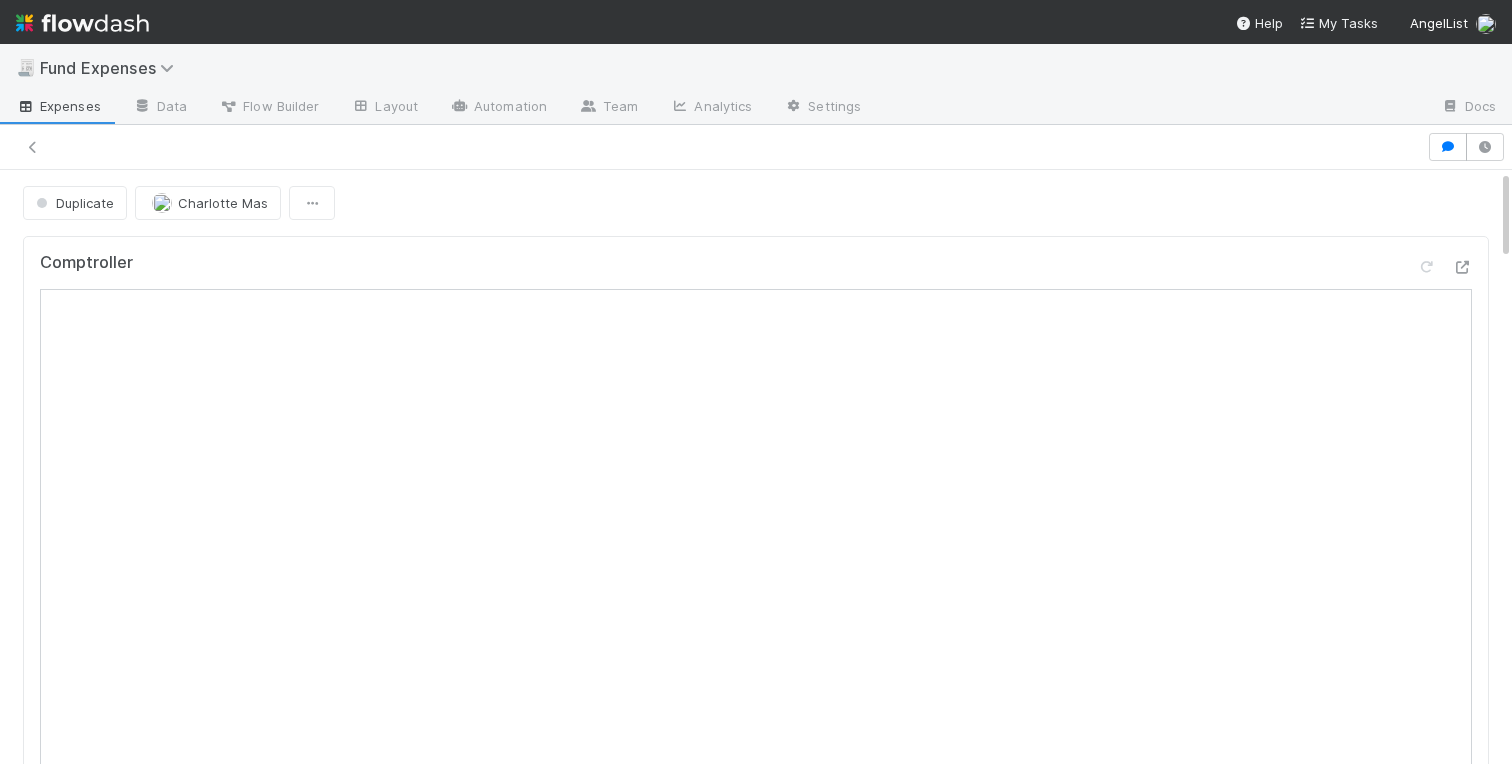 click on "Comptroller Sanity Check    Create a new  task Link an existing  task Comments Attach files: Choose or drag and drop file(s) Add Comment [FIRST] [LAST] [TIME_AGO]   Edit Delete [FIRST] [LAST] [TIME_AGO]   Edit Delete Linked Workflow Tasks You do not have access to the   Belltower Administrative Fee Contributions   workflow. Paper Mail Invoice   Create a new  task Link an existing  task Details Edit Front Conversation URL  Request Type  Additional Context  Reporter  Front ID  Urgency Level  Fund Name  FC or Admin Dashboard URL  Comptroller URL  Comptroller URL (QP)  Partial Payment  Payment Amount   Currency (if Foreign Currency)  Expense Category  Reimbursement?  Recipient  On-Platform Recipient  Accrual Date  Vendor (Payee)  Vendor Wire Instructions  3PC Invoice  Invoice   Invoice Attachment  Vendor Tax Information  Fund Documents  Outgoing Wire ID - Primary   Outgoing Wire ID - Secondary (QP)   _3pc?  ACH  Funding Account  Wire  Incoming Wire ID (3PC)  MP Fees Paid via TPC  Created On OC Ticket" at bounding box center (756, 2260) 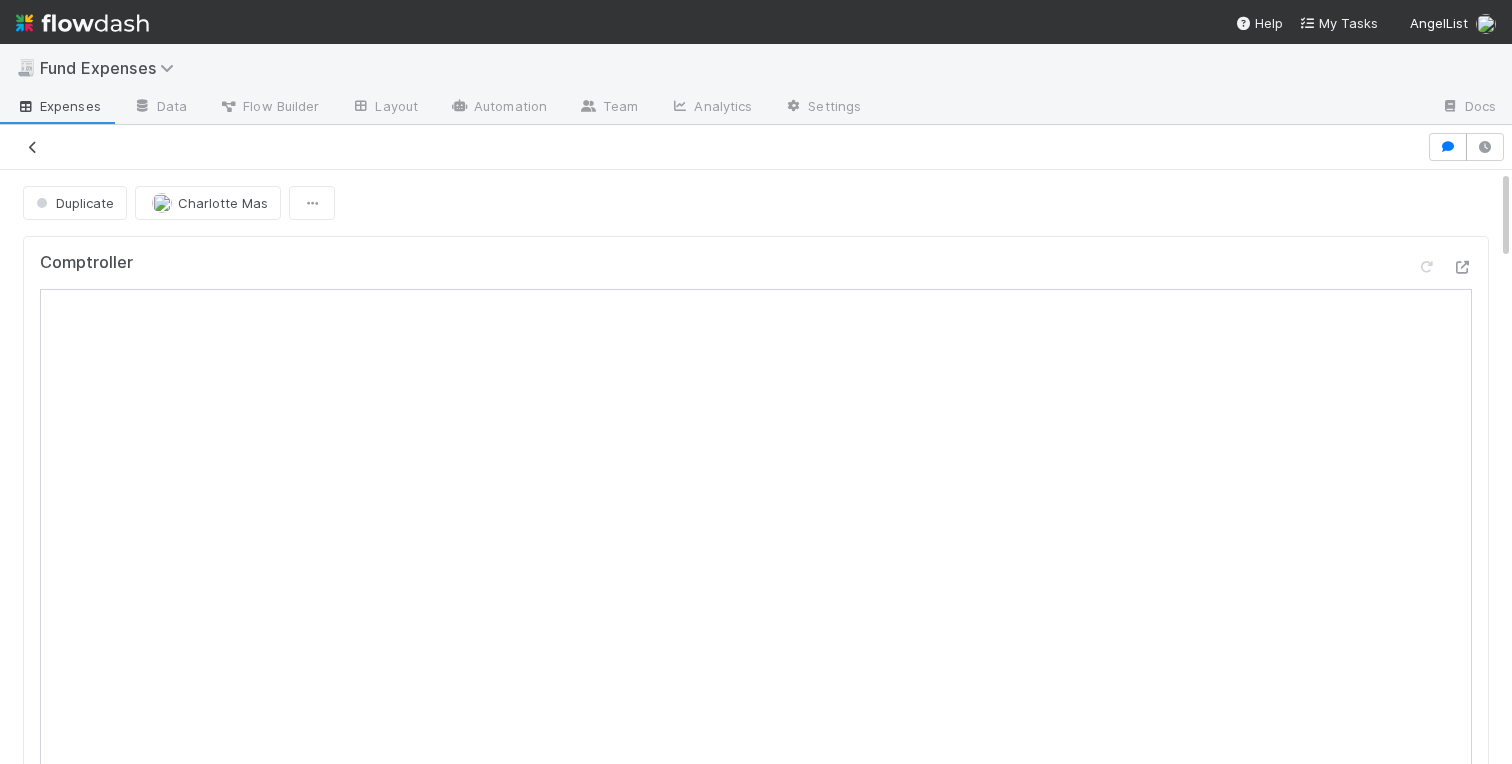 click at bounding box center [33, 147] 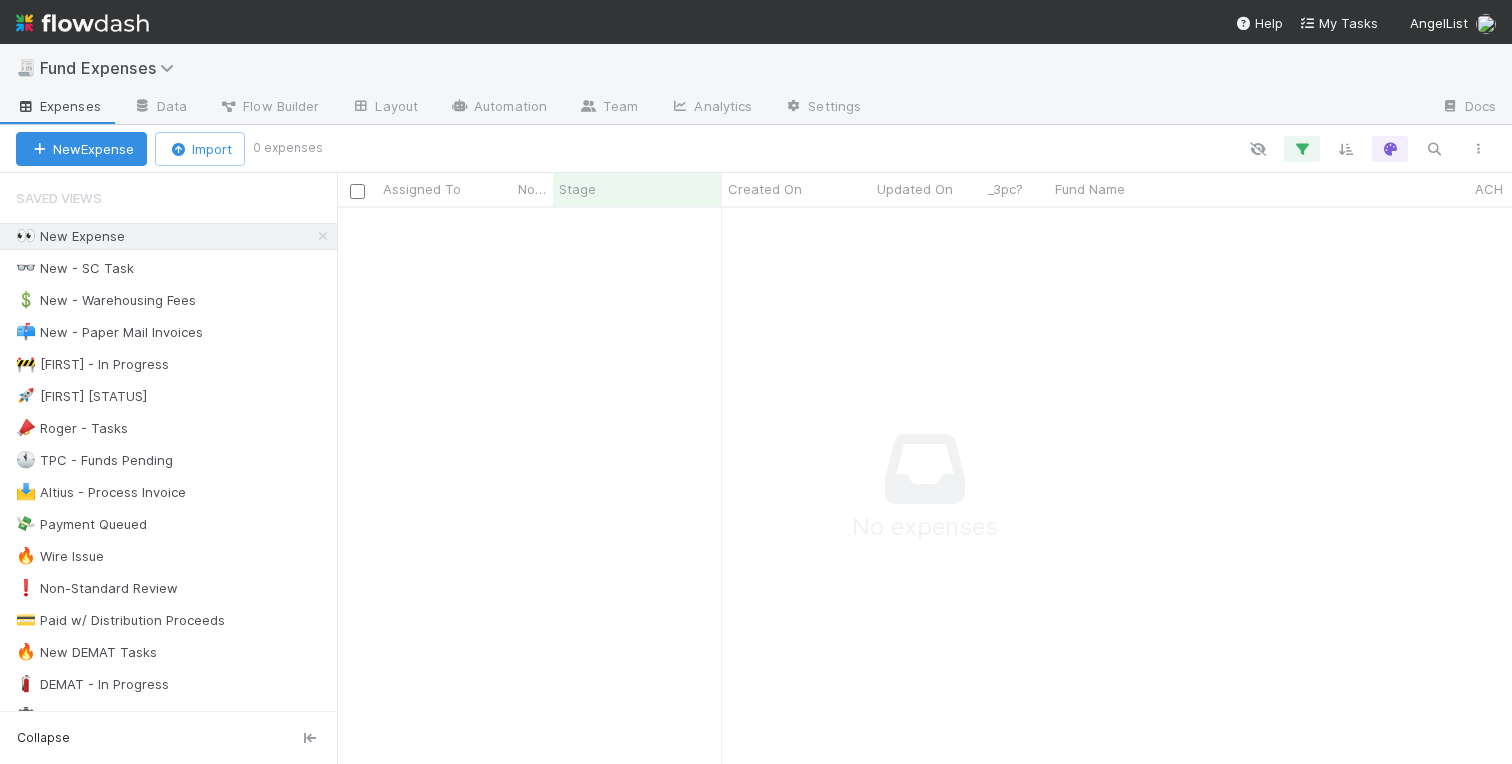 scroll, scrollTop: 0, scrollLeft: 1, axis: horizontal 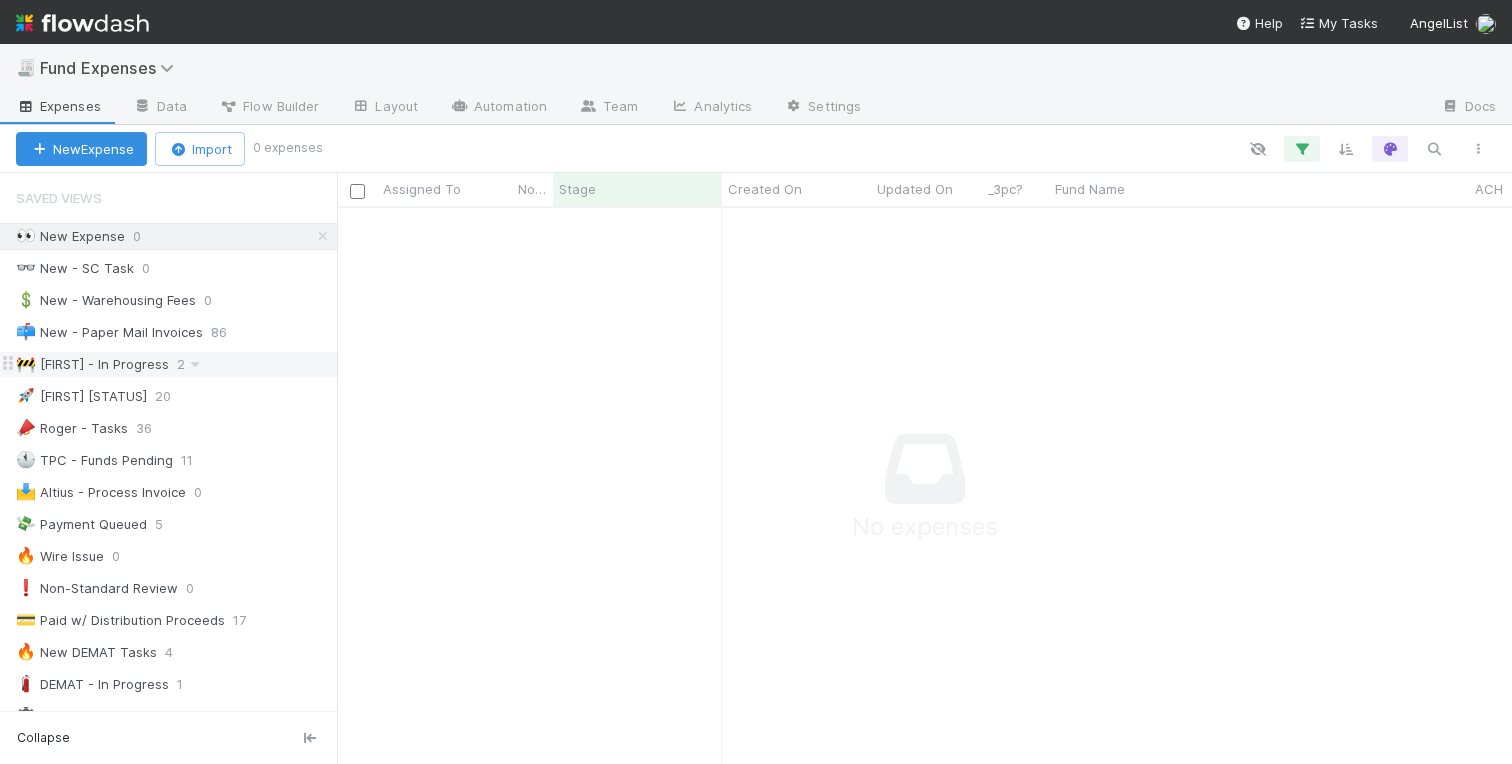 click on "🚧 [FIRST] - In Progress" at bounding box center (92, 364) 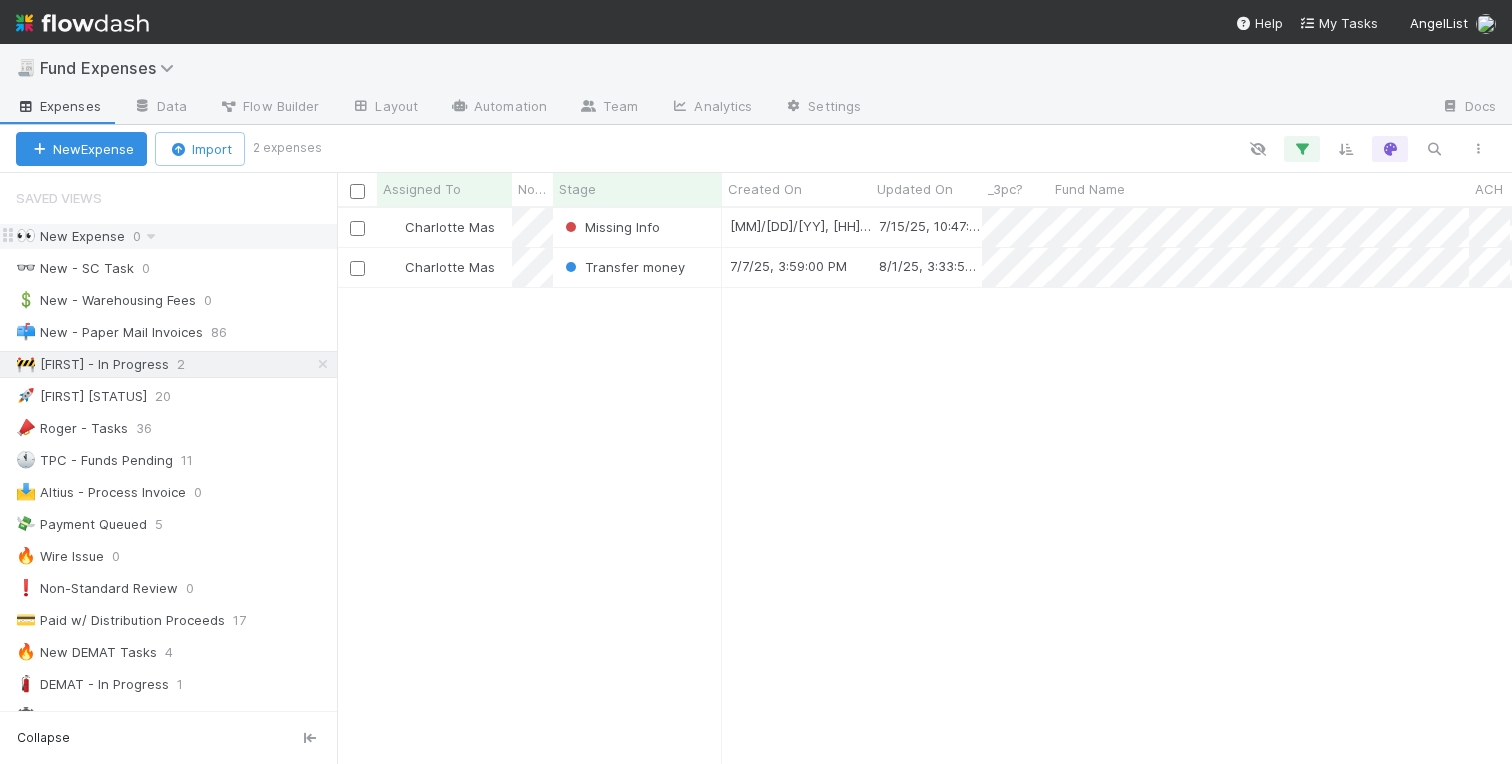 scroll, scrollTop: 0, scrollLeft: 1, axis: horizontal 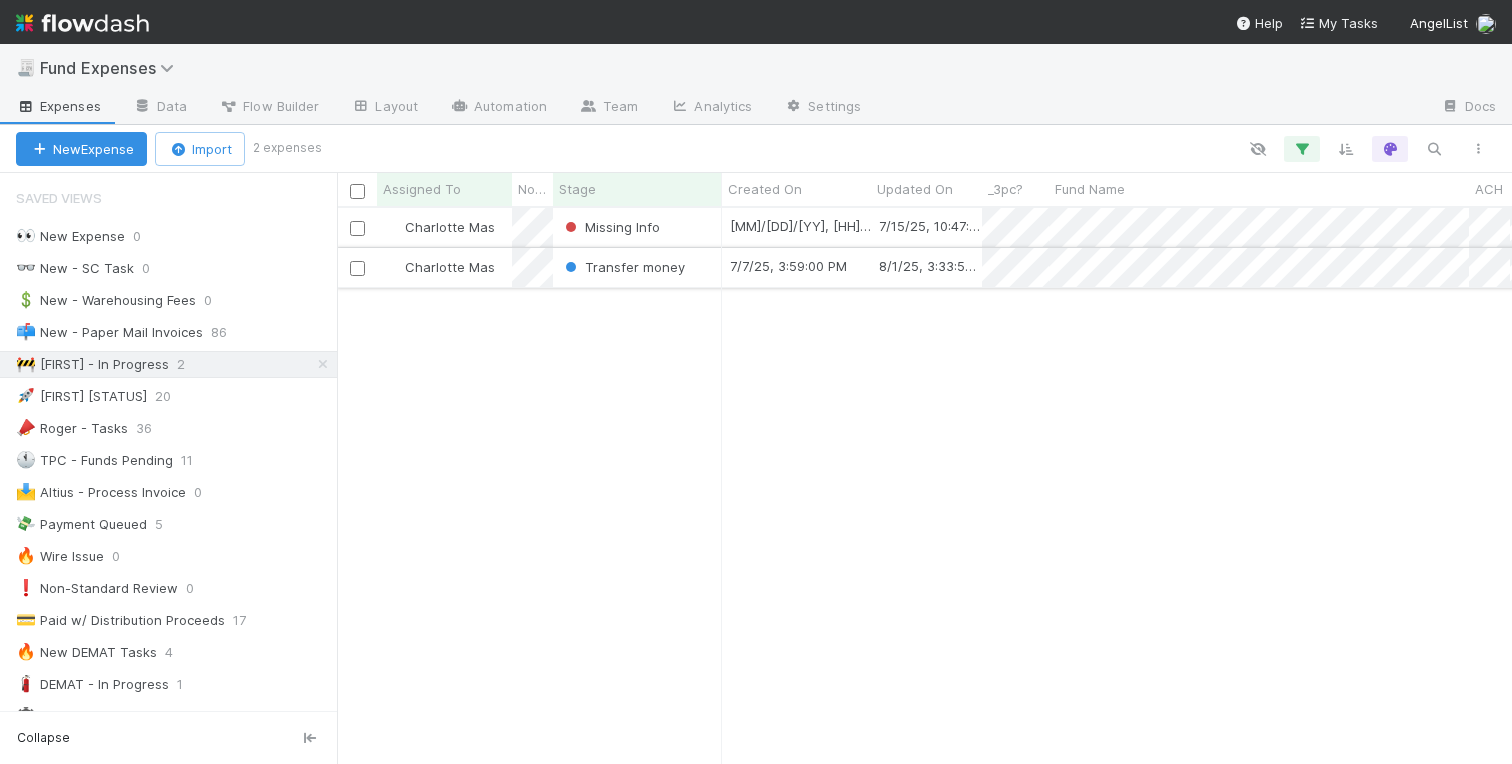 click on "Charlotte Mas" at bounding box center [444, 267] 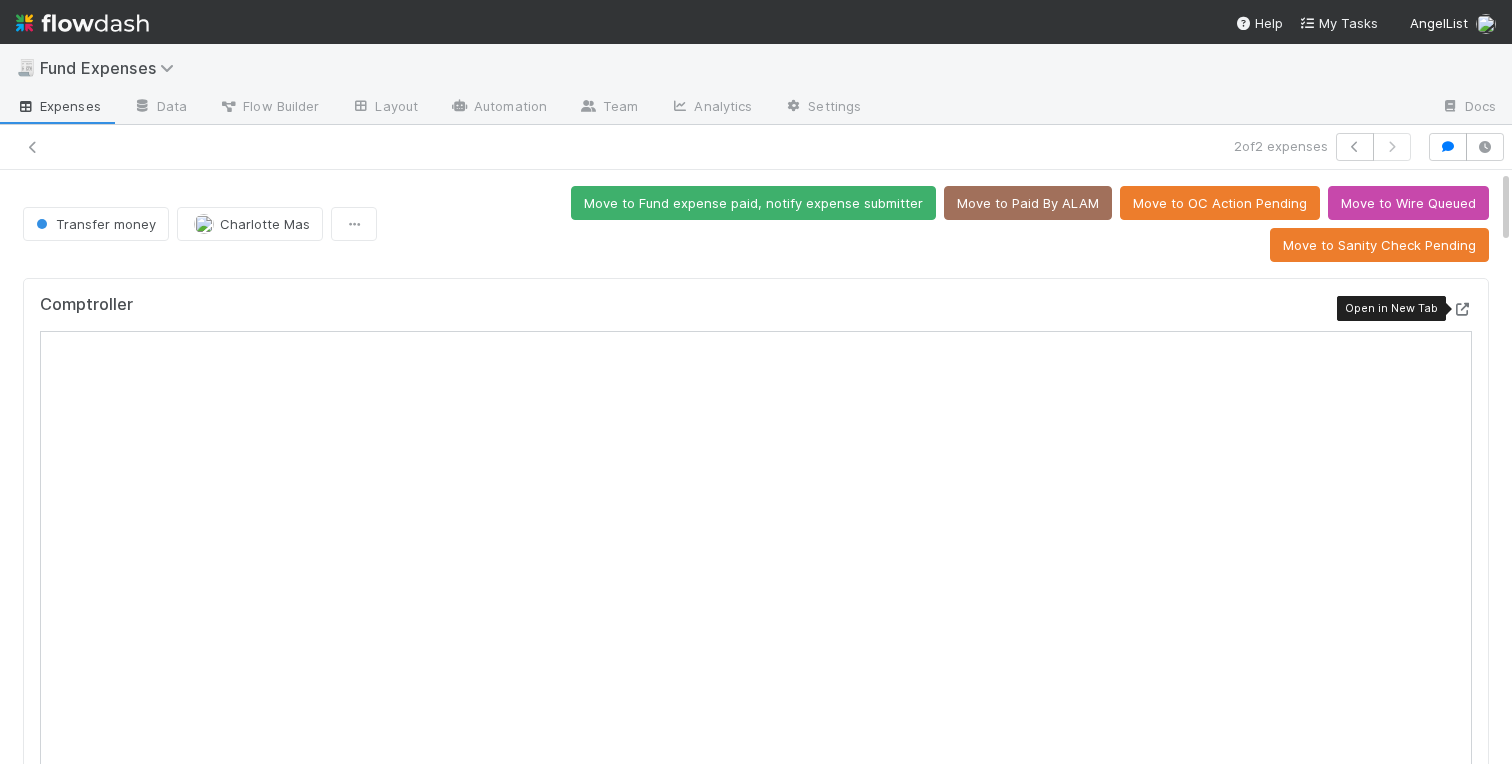 click at bounding box center (1462, 309) 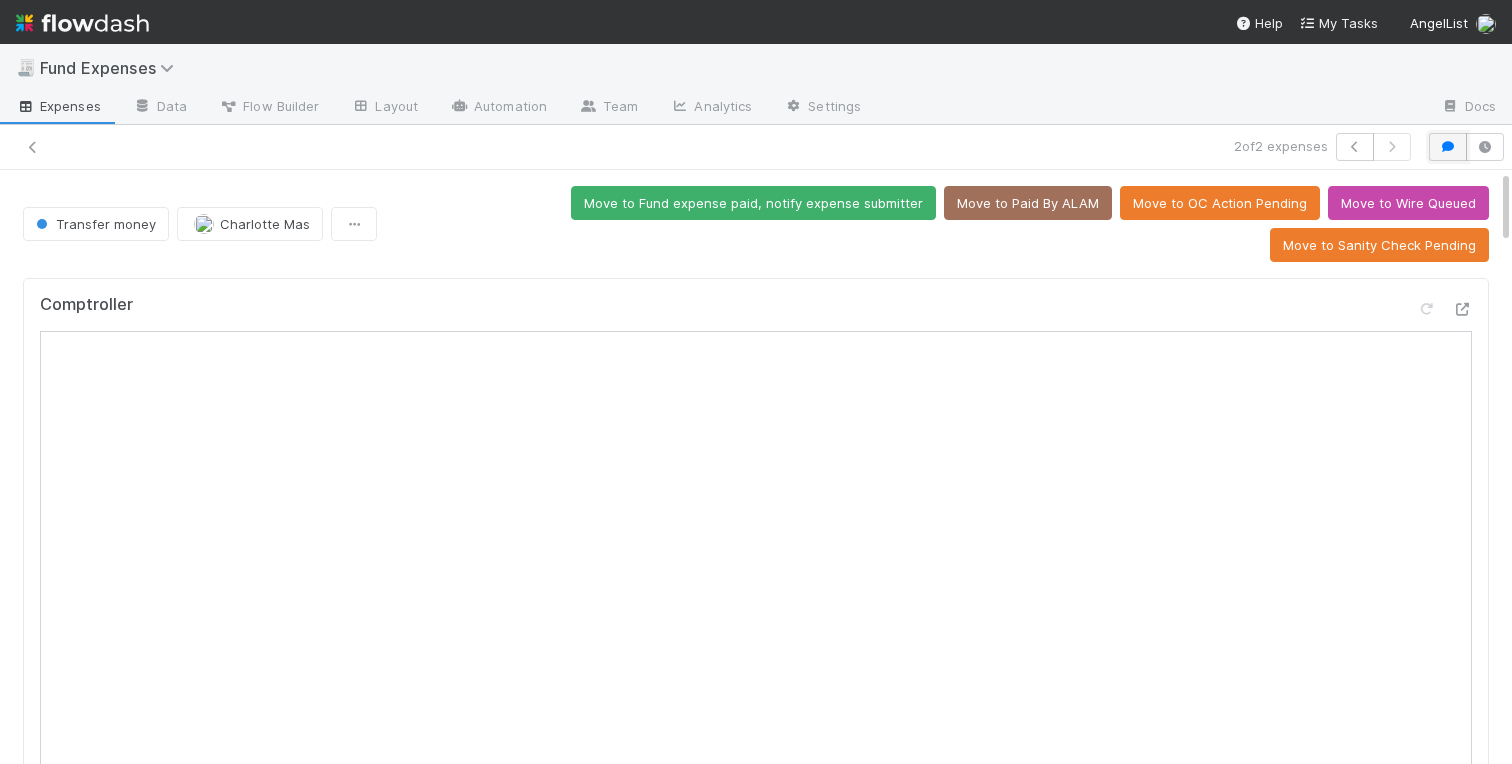 click at bounding box center [1448, 147] 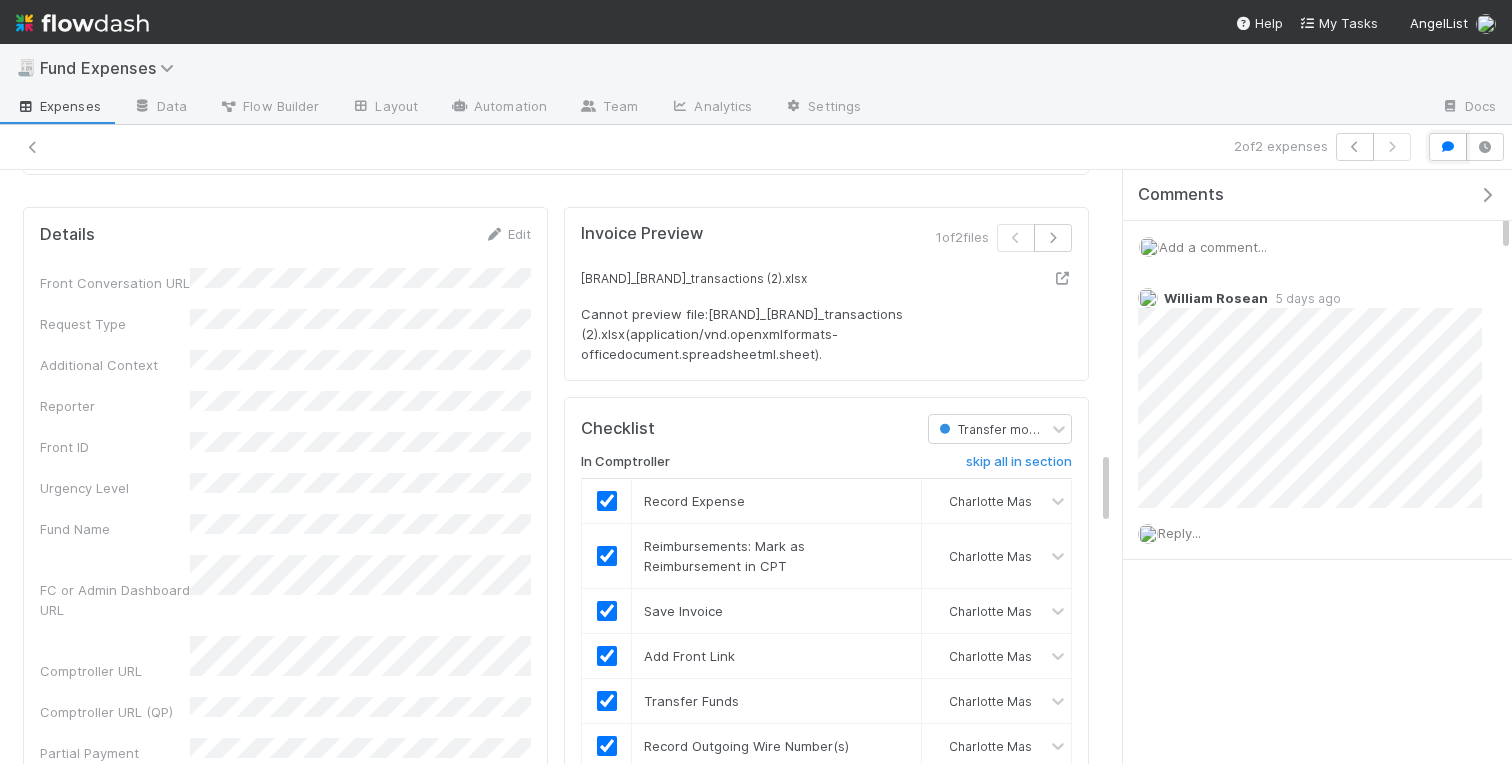 scroll, scrollTop: 2139, scrollLeft: 0, axis: vertical 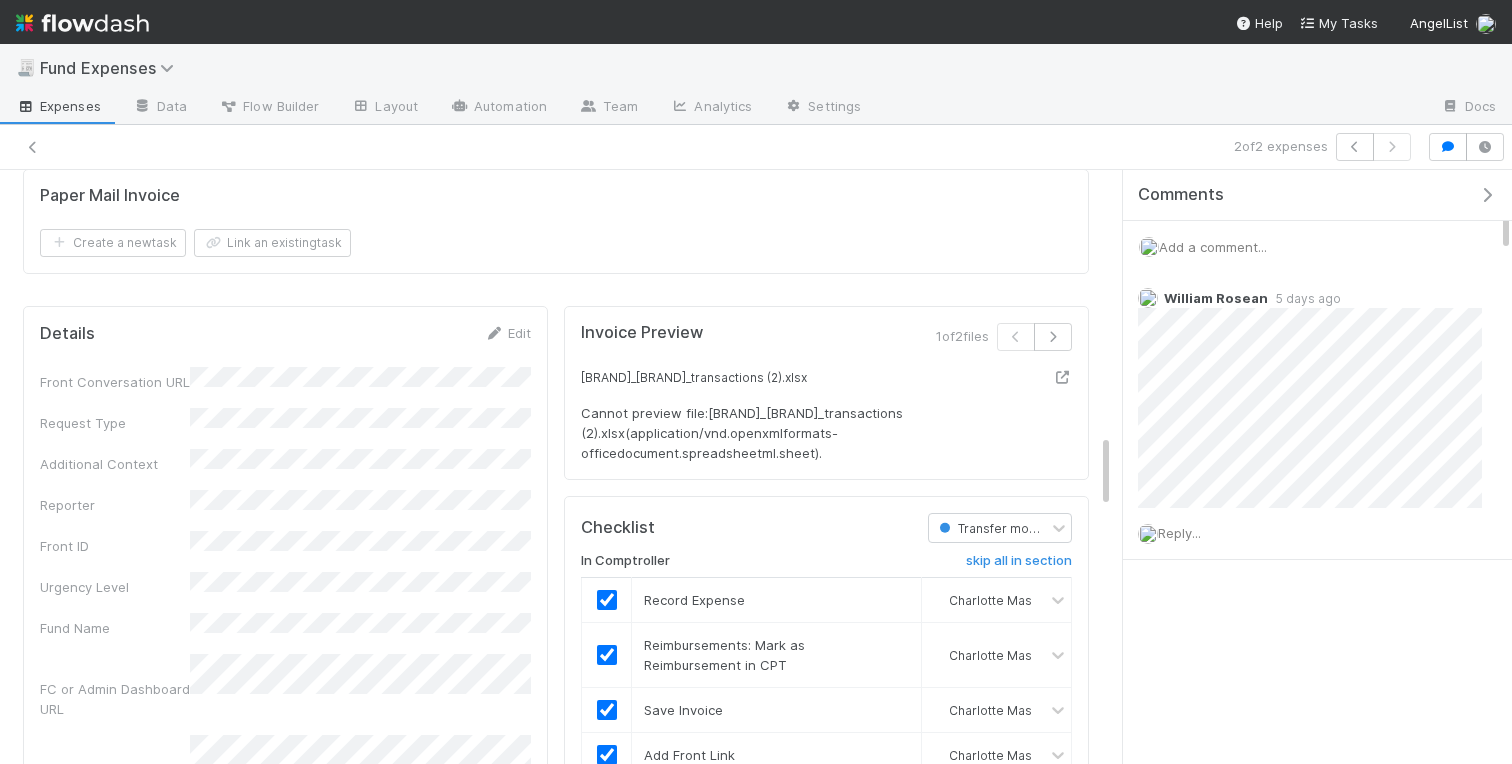 click at bounding box center (1487, 195) 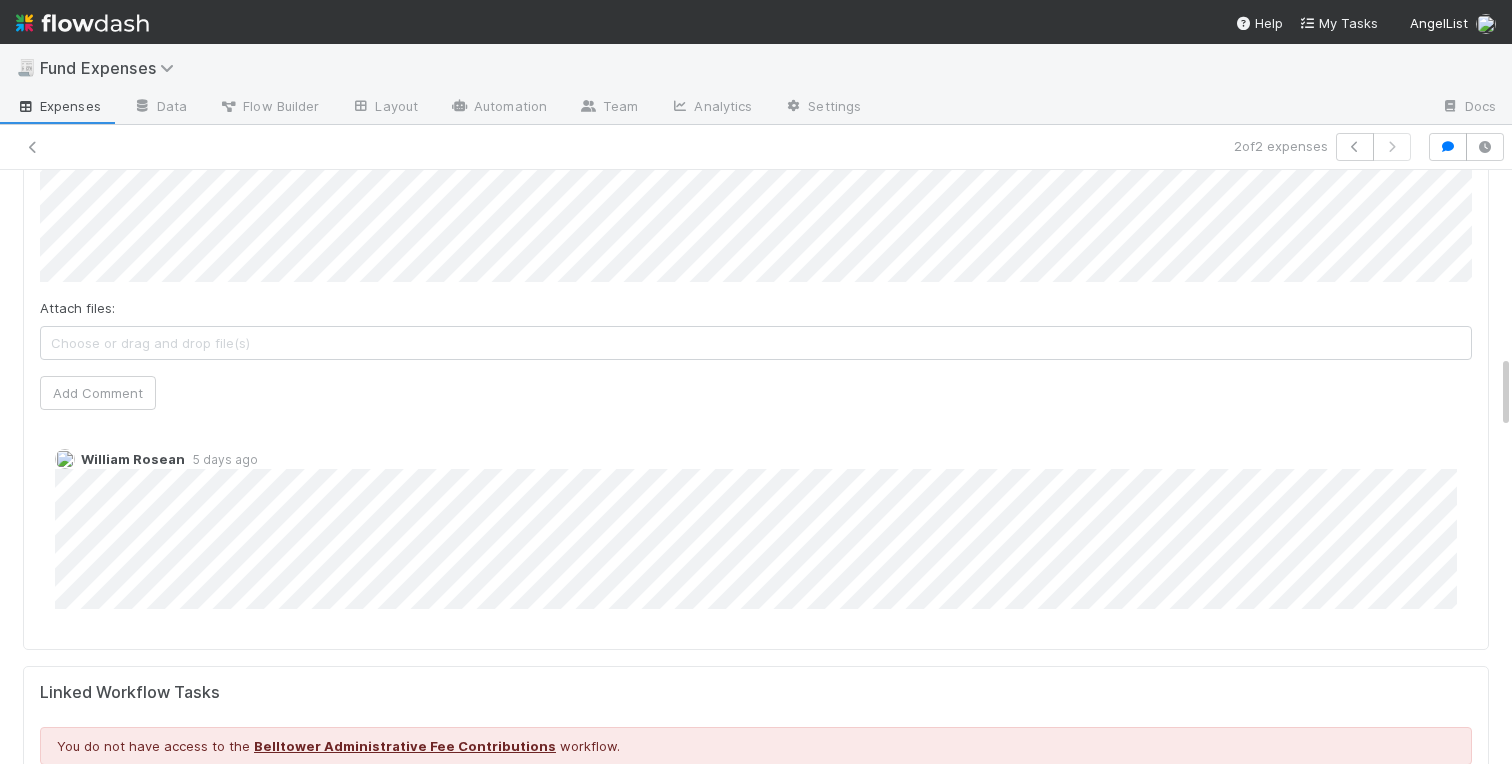 scroll, scrollTop: 1481, scrollLeft: 0, axis: vertical 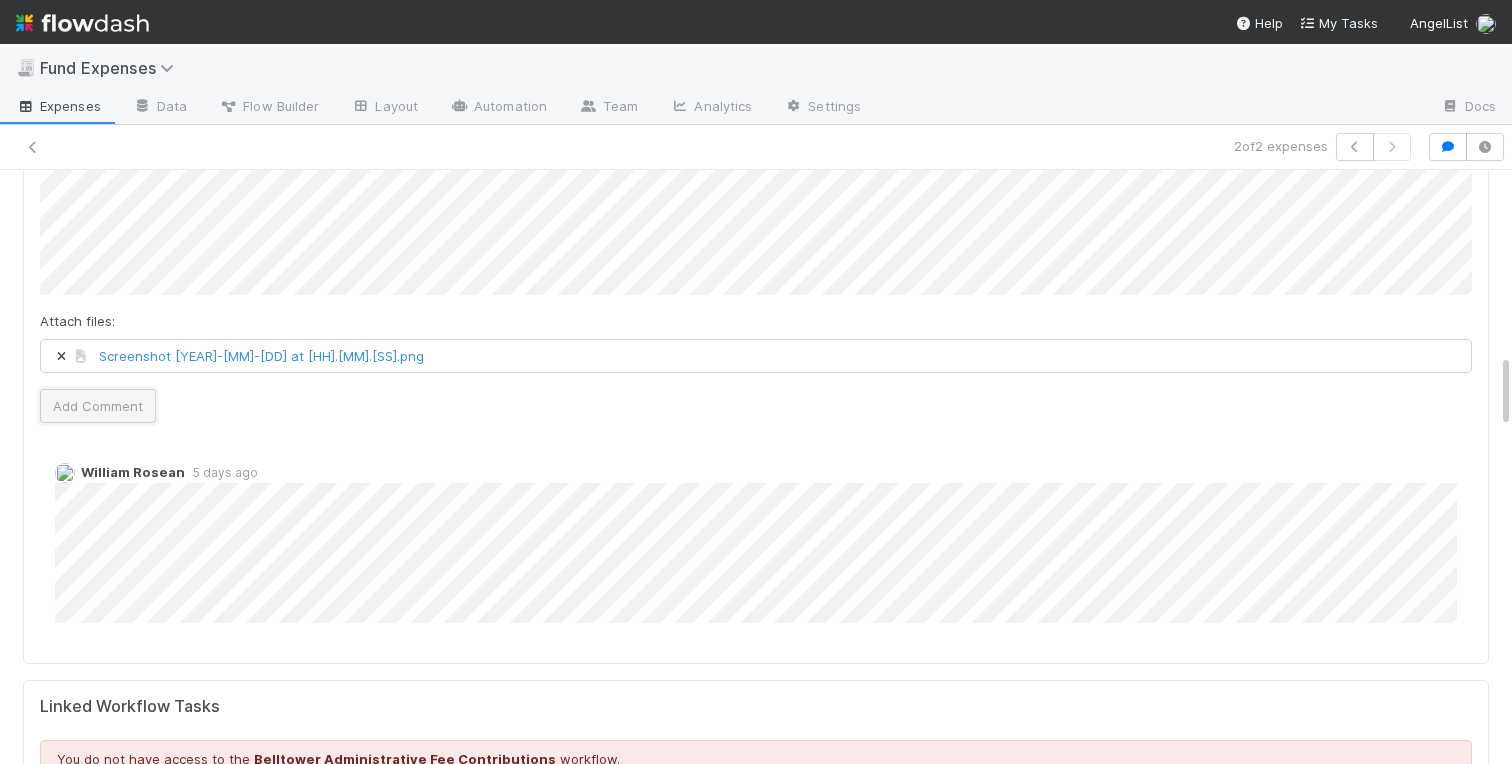 click on "Add Comment" at bounding box center (98, 406) 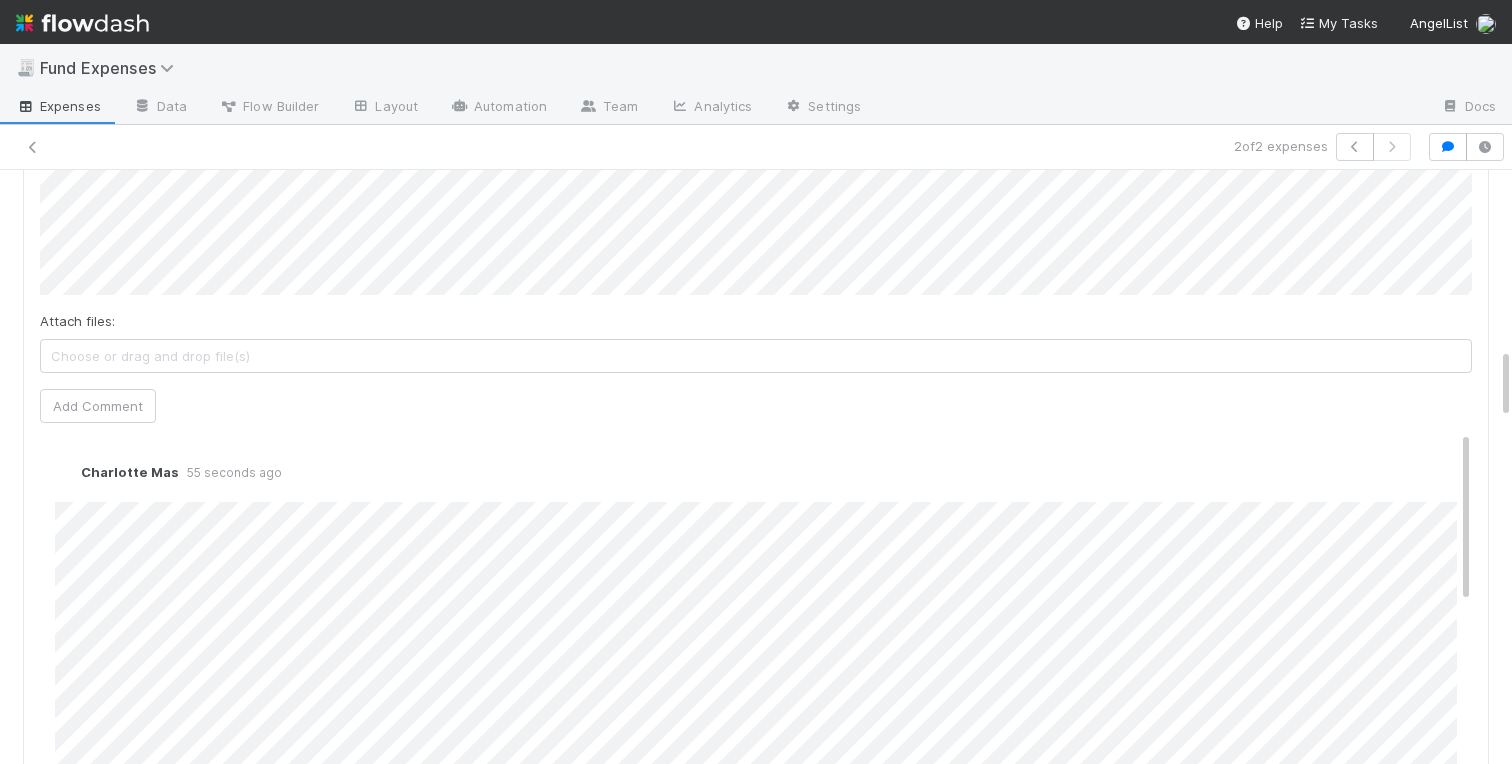 scroll, scrollTop: 0, scrollLeft: 0, axis: both 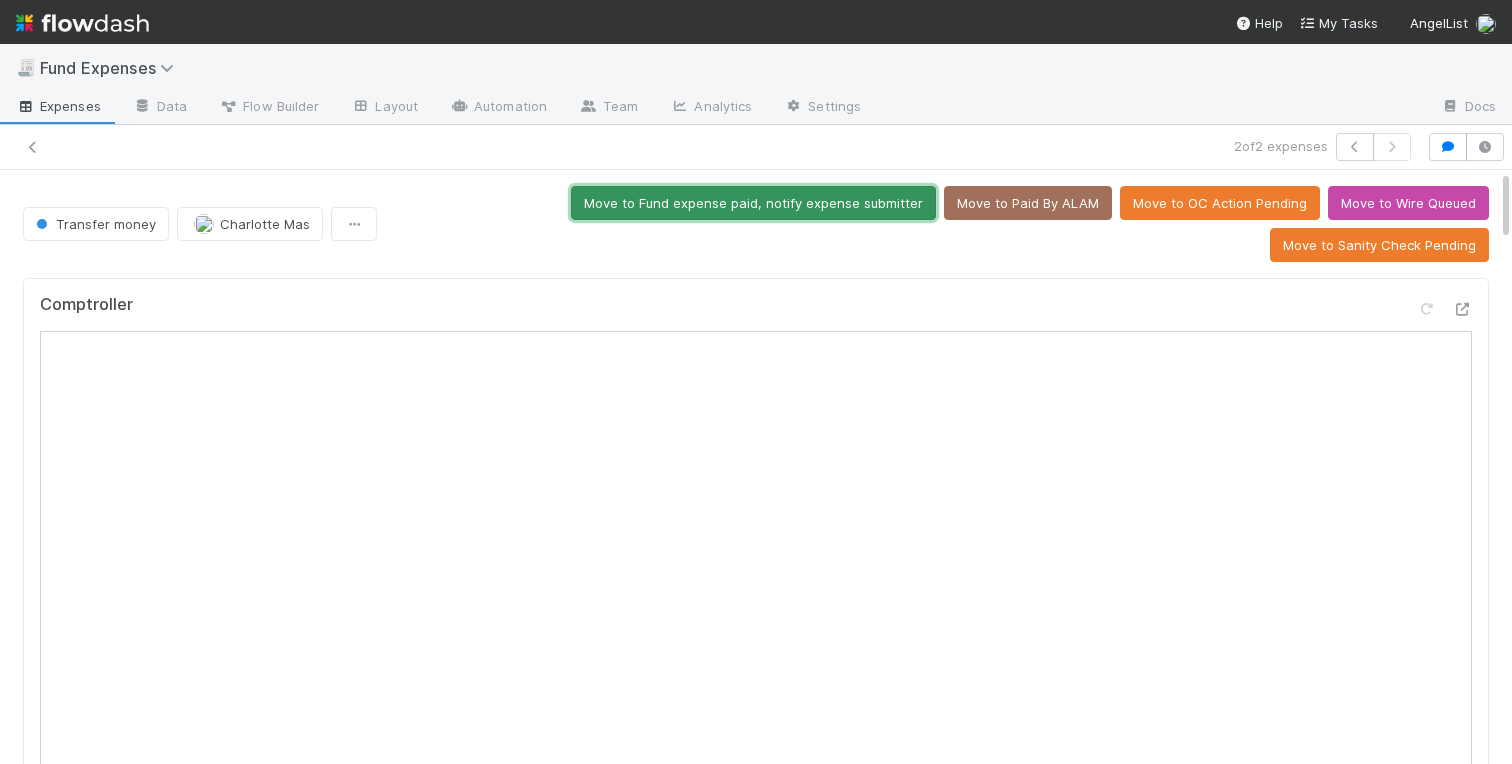click on "Move to Fund expense paid, notify expense submitter" at bounding box center [753, 203] 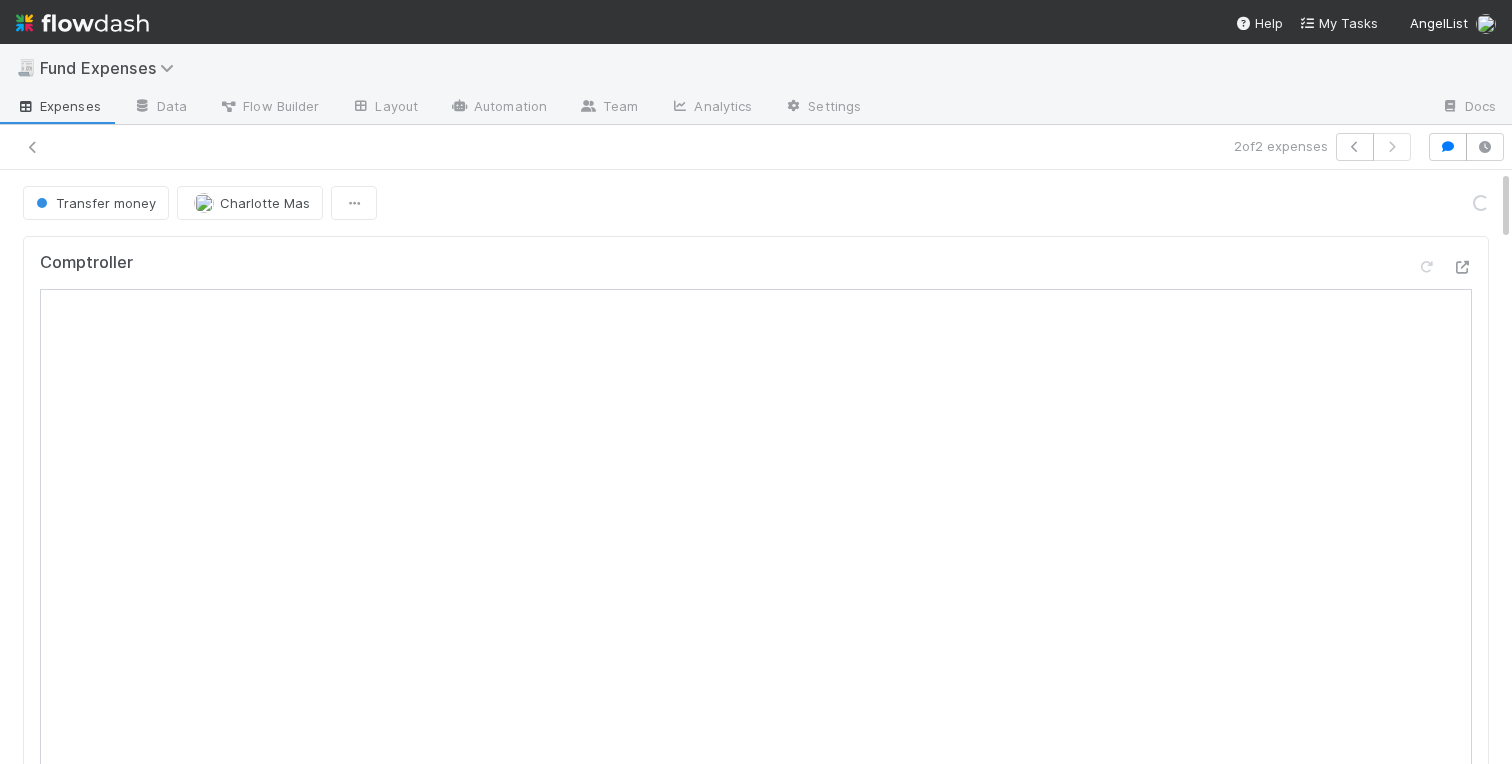 click on "Comptroller Sanity Check    Create a new  task Link an existing  task Sanity Check Priority Request Comments Attach files: Choose or drag and drop file(s) Add Comment [FIRST] [LAST] [TIME_AGO]   Edit Delete [FIRST] [LAST] [TIME_AGO]   Linked Workflow Tasks You do not have access to the   Belltower Administrative Fee Contributions   workflow. Paper Mail Invoice   Create a new  task Link an existing  task Details Edit Front Conversation URL  Request Type  Additional Context  Reporter  Front ID  Urgency Level  Fund Name  FC or Admin Dashboard URL  Comptroller URL  Comptroller URL (QP)  Partial Payment  Payment Amount   Currency (if Foreign Currency)  Expense Category  Reimbursement?  Recipient  On-Platform Recipient  Accrual Date  Vendor (Payee)  Vendor Wire Instructions  3PC Invoice  Invoice   Invoice Attachment  Vendor Tax Information  Fund Documents  Outgoing Wire ID - Primary   Outgoing Wire ID - Secondary (QP)   _3pc?  ACH  Funding Account  Wire  Incoming Wire ID (3PC)  MP Fees Paid via TPC  Created On 1" at bounding box center (756, 2769) 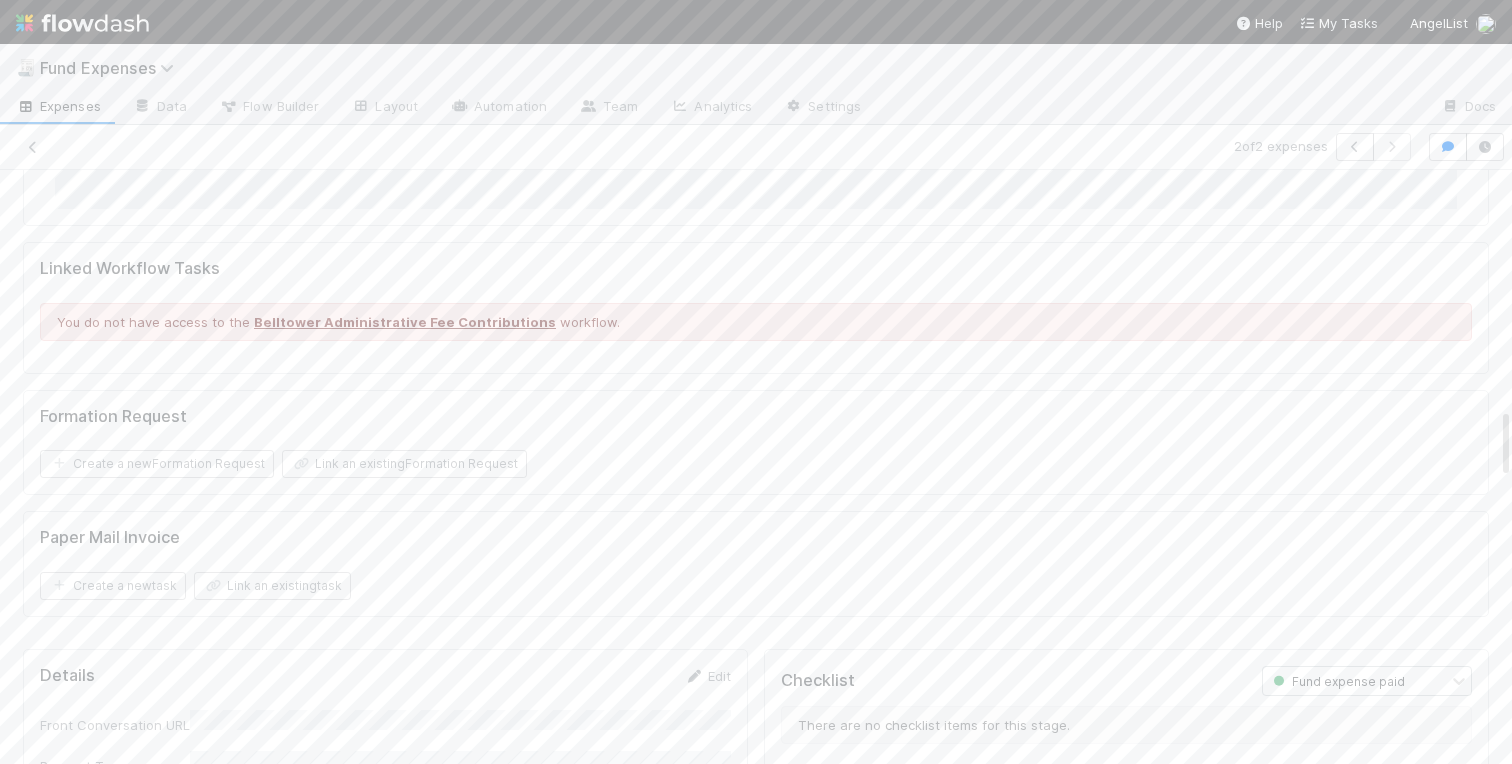 scroll, scrollTop: 0, scrollLeft: 0, axis: both 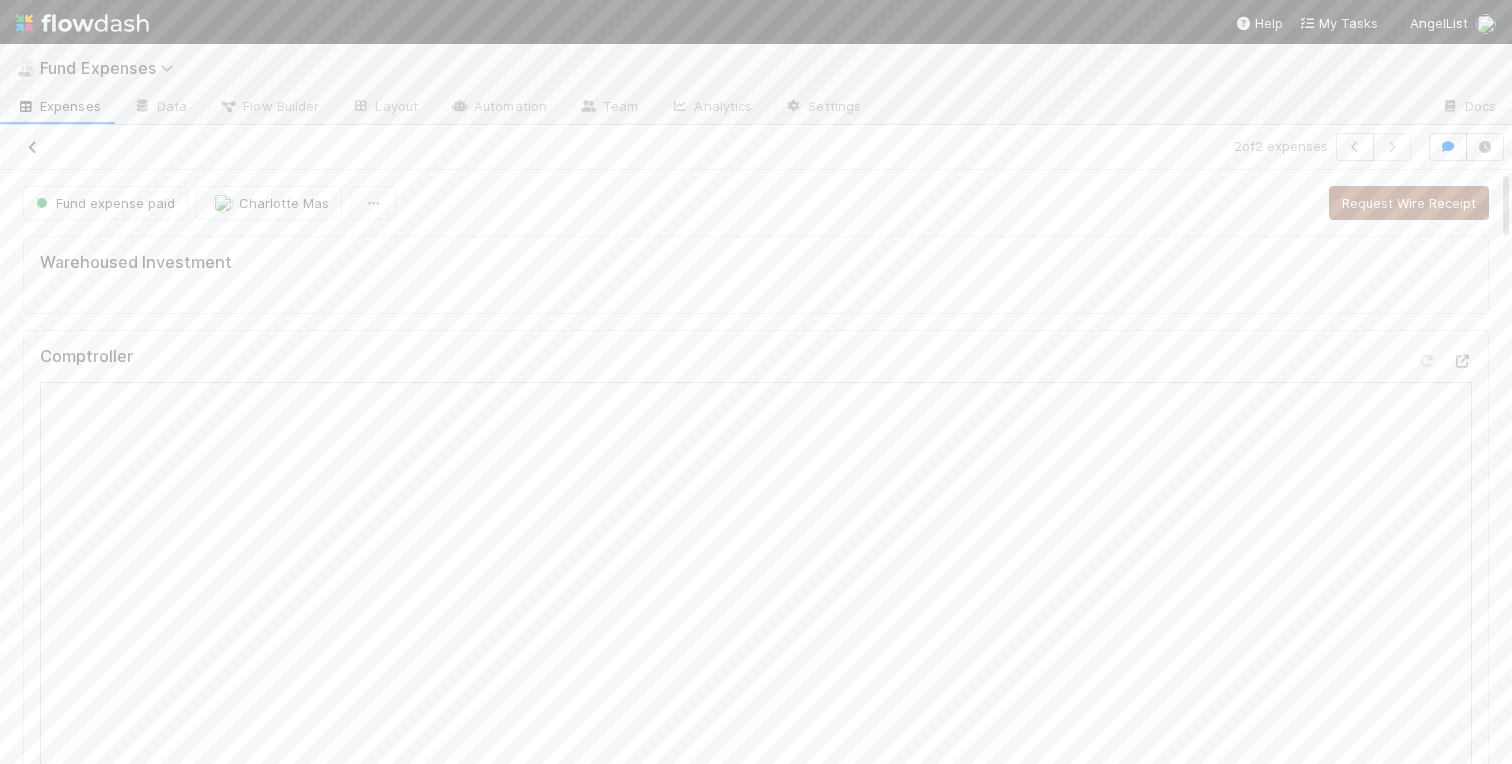 click at bounding box center (33, 147) 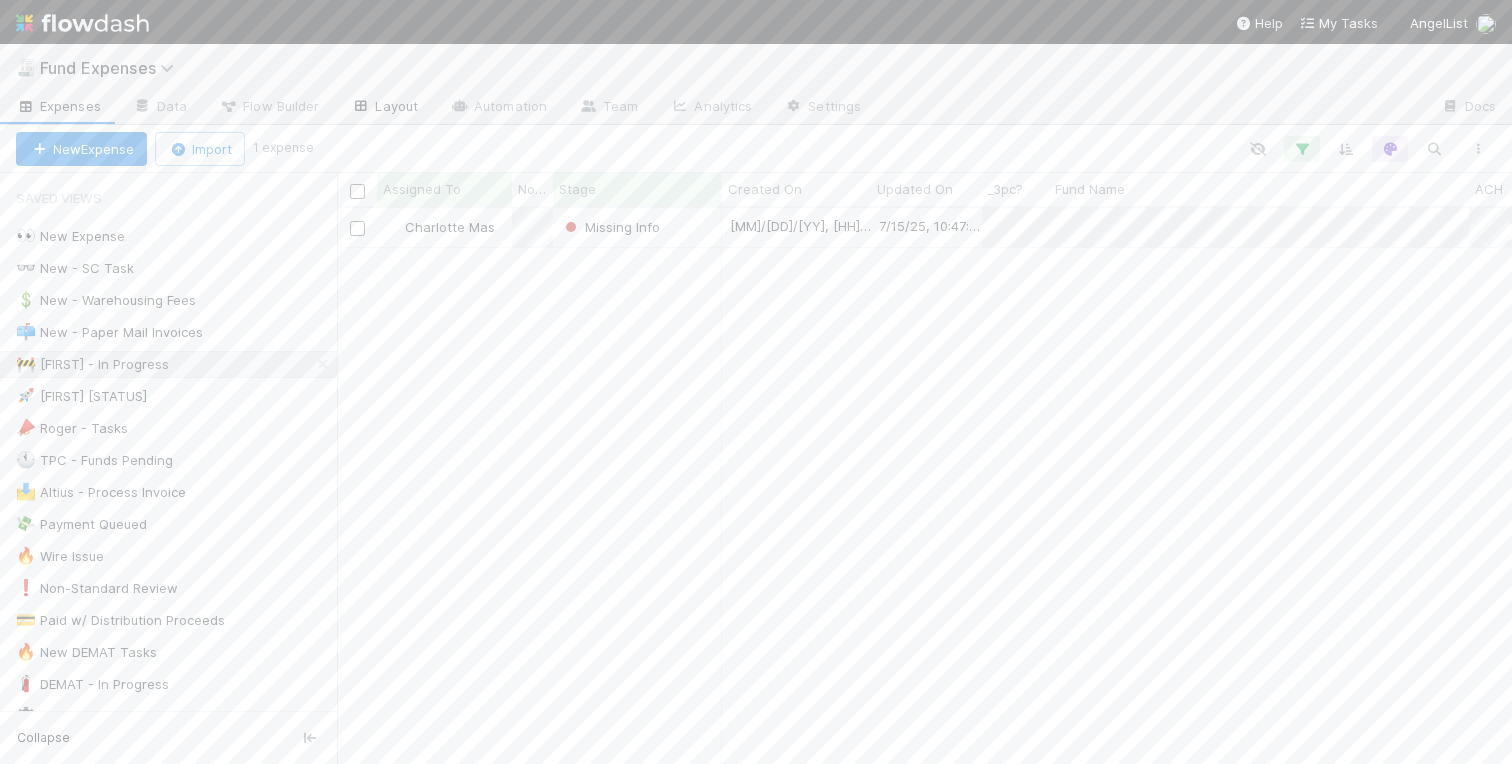 scroll, scrollTop: 0, scrollLeft: 1, axis: horizontal 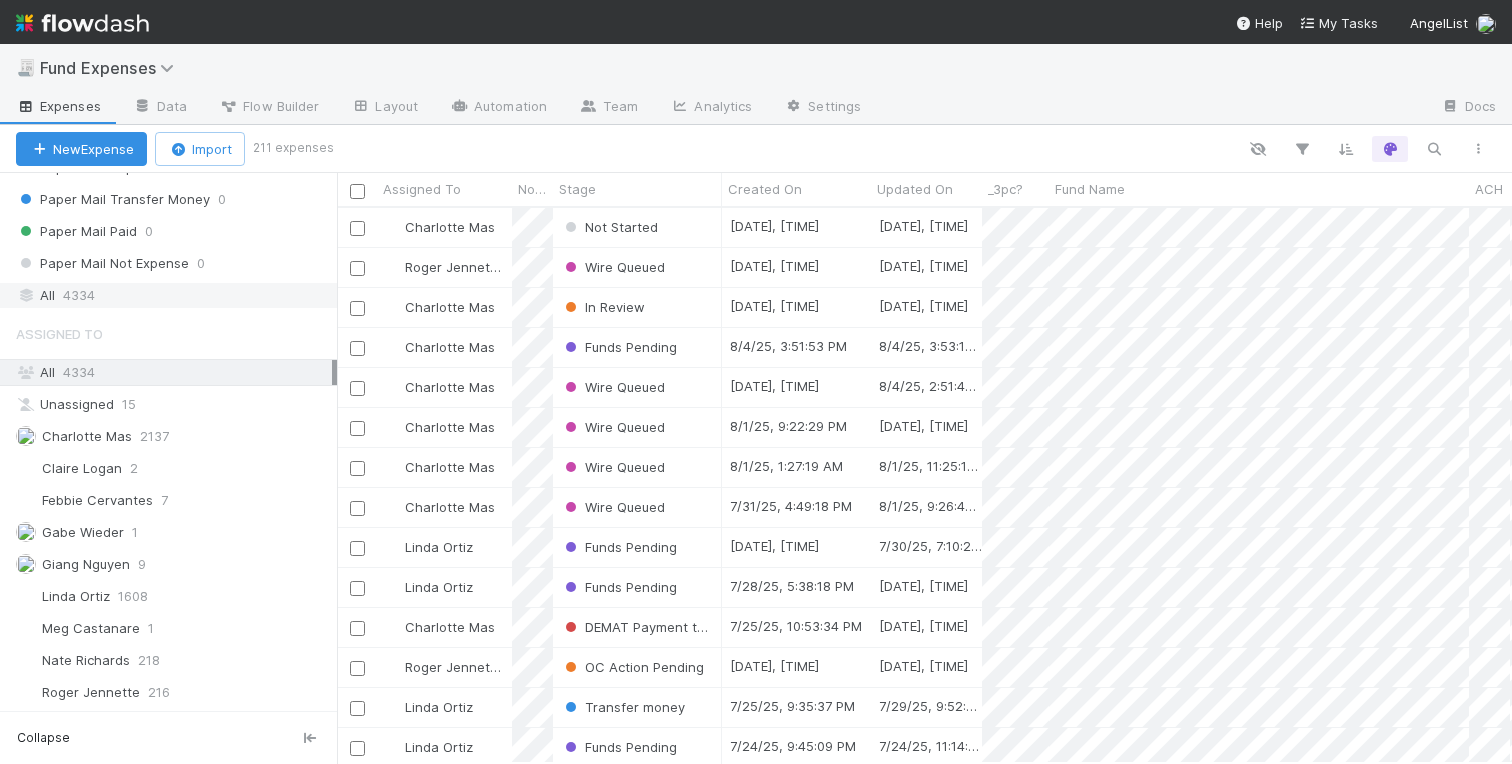 click on "All 4334" at bounding box center (174, 295) 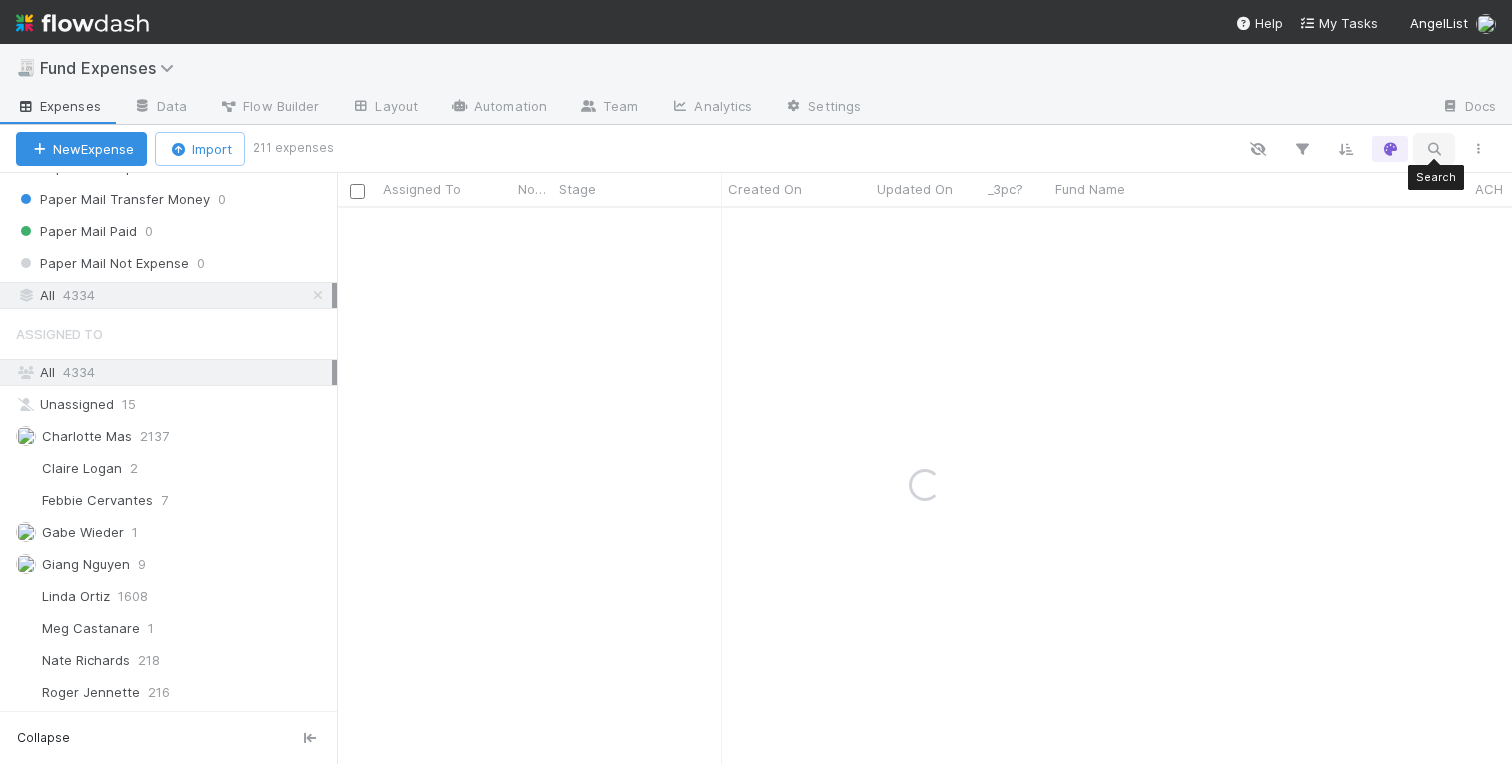 click at bounding box center (1434, 149) 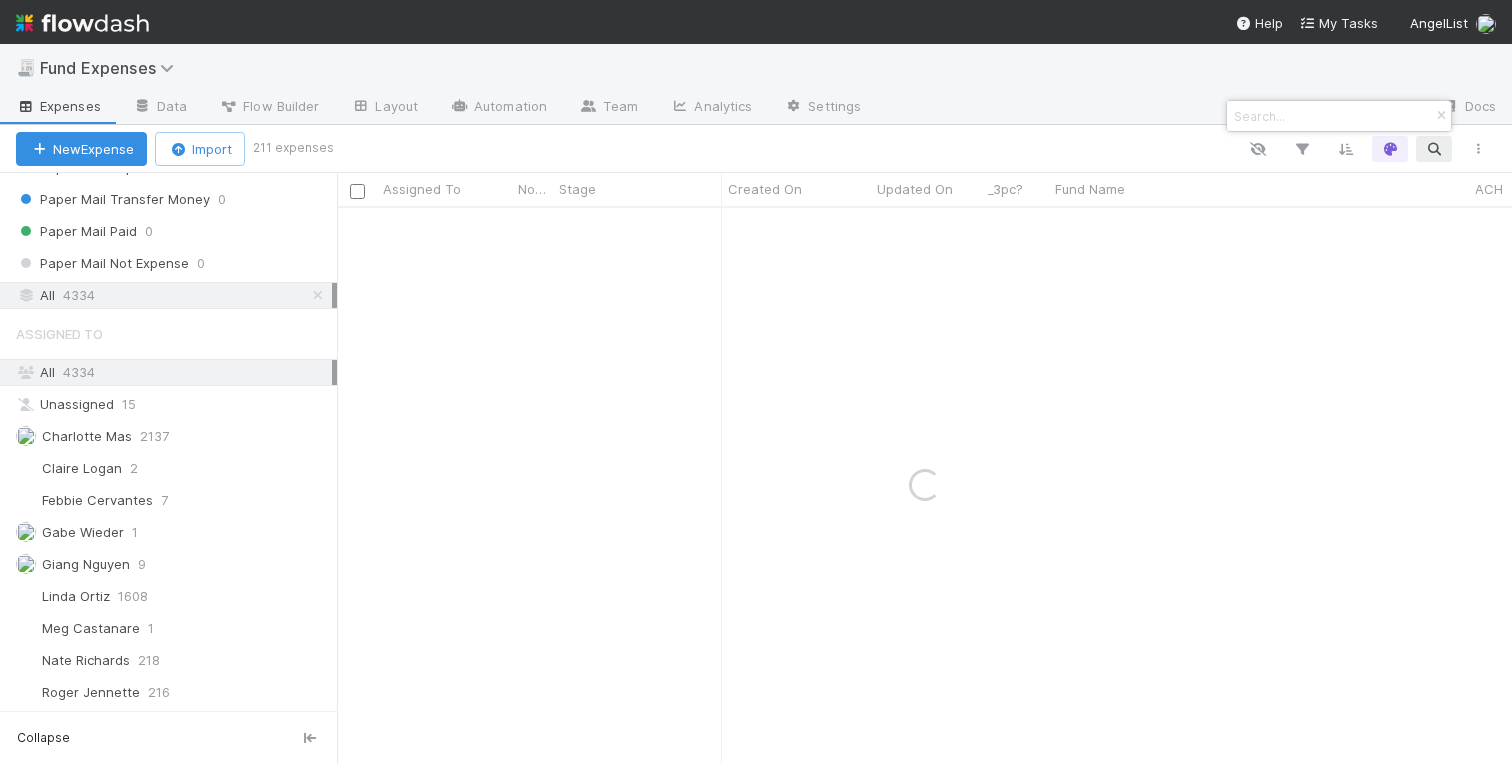 type on "Robot Ventures Fund III, LP" 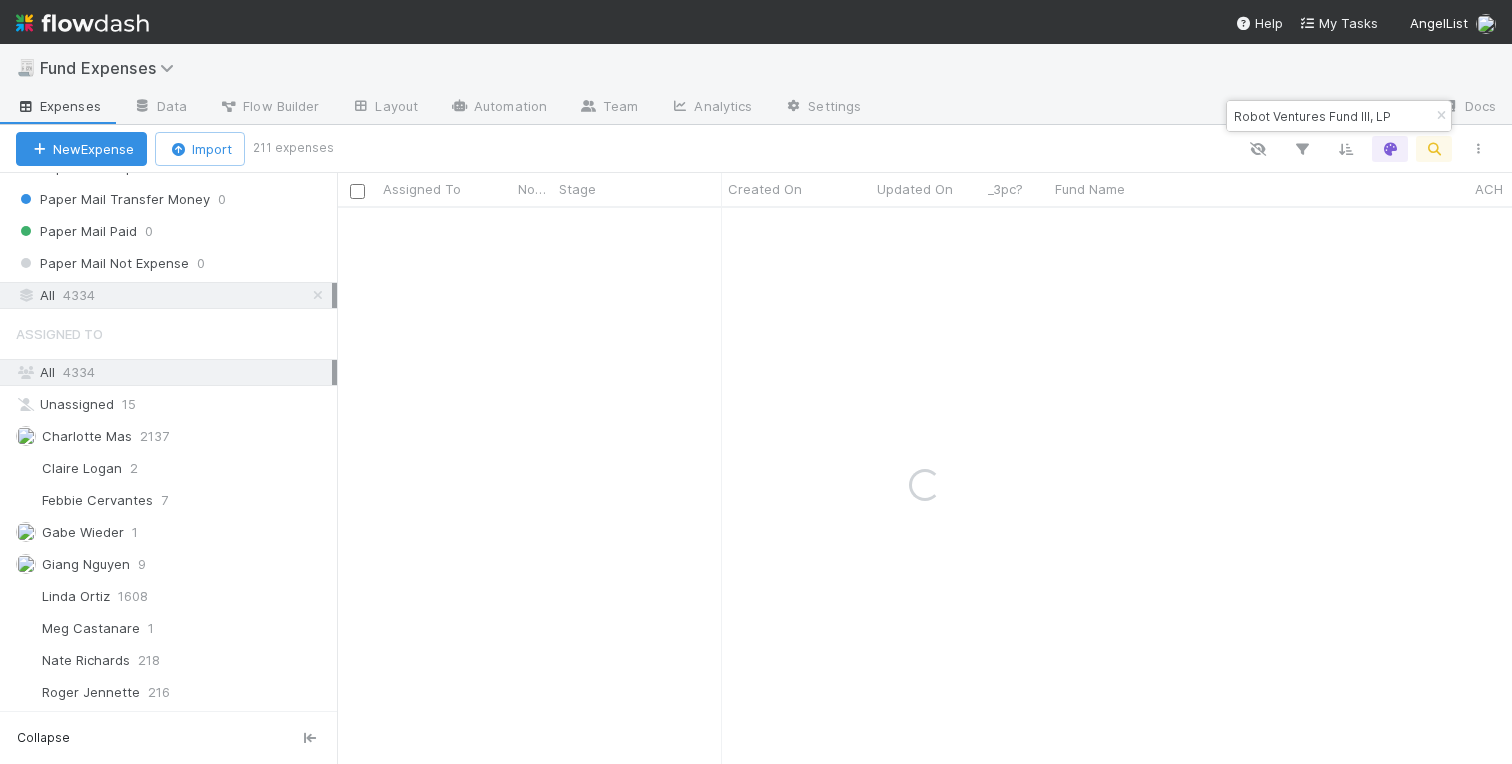 scroll, scrollTop: 0, scrollLeft: 0, axis: both 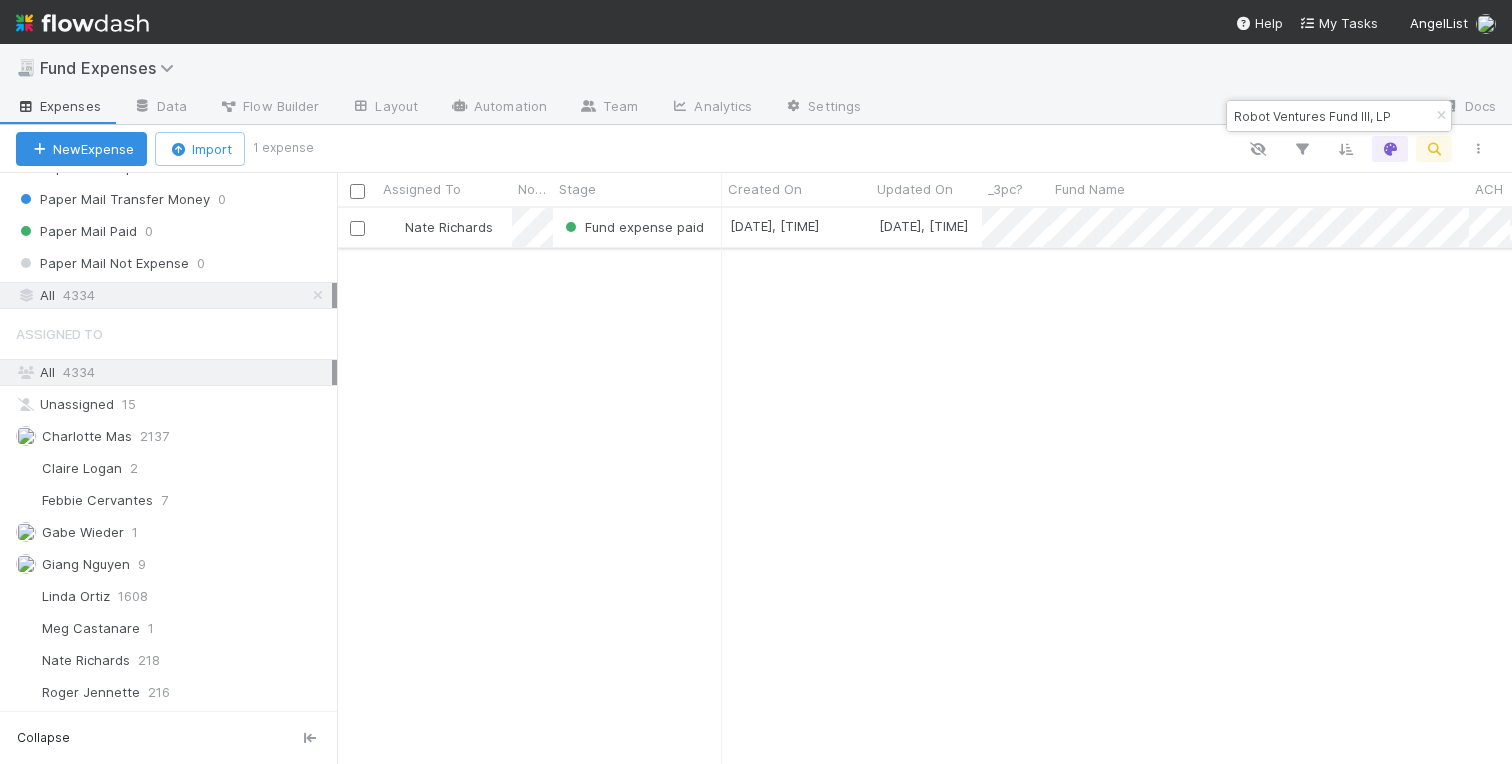 click on "2/24/23, 8:19:51 PM" at bounding box center [926, 227] 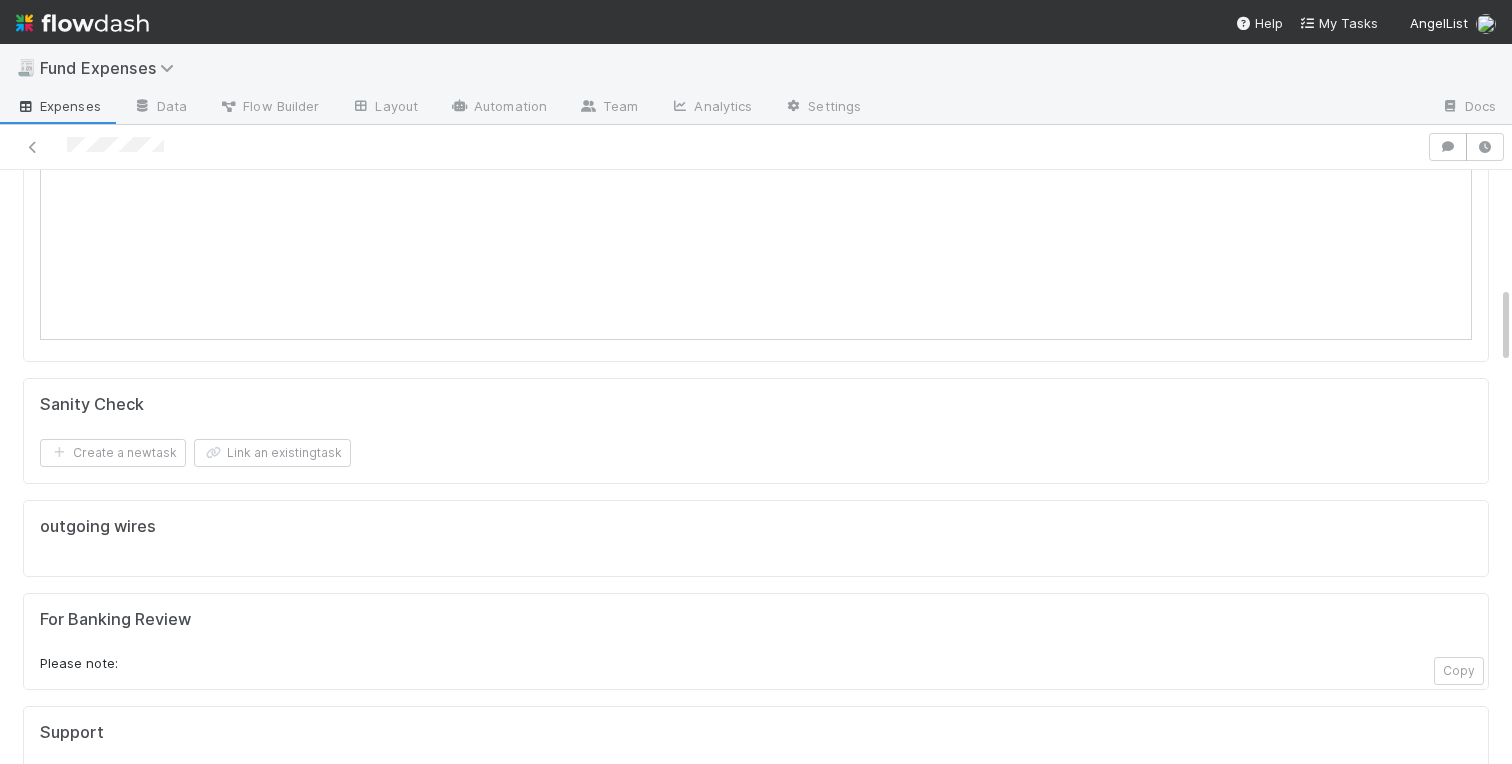 scroll, scrollTop: 0, scrollLeft: 0, axis: both 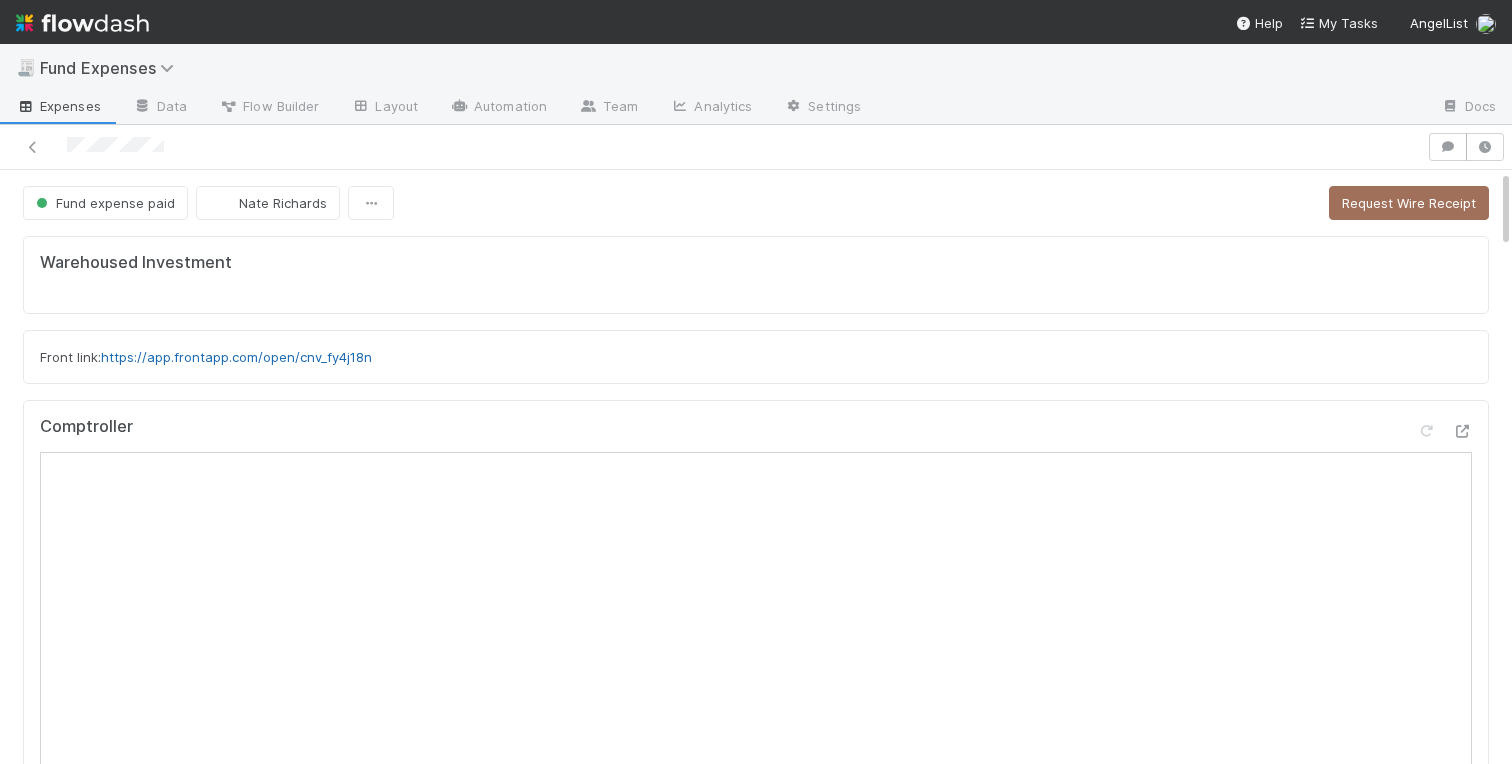 click on "https://app.frontapp.com/open/cnv_fy4j18n" at bounding box center [236, 357] 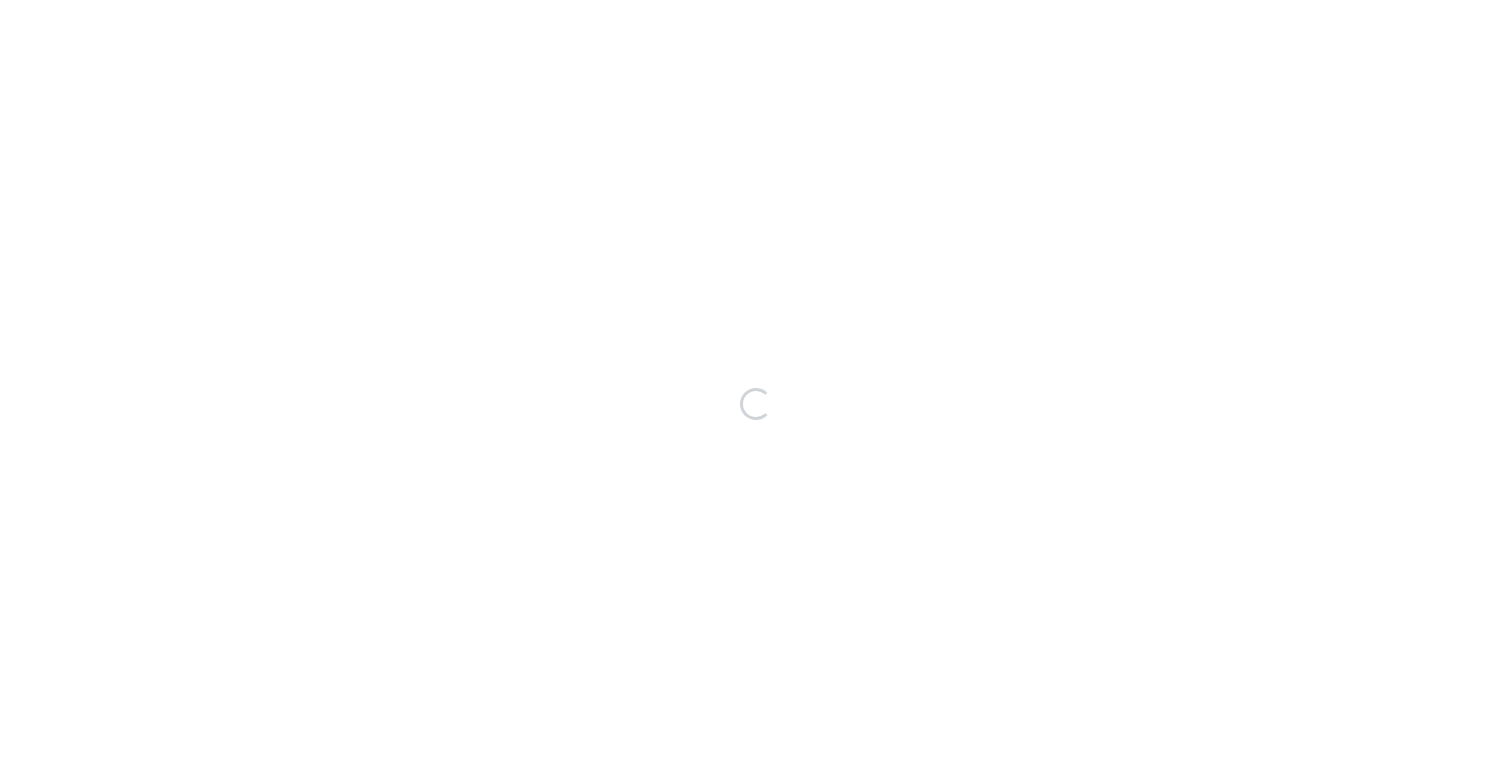 scroll, scrollTop: 0, scrollLeft: 0, axis: both 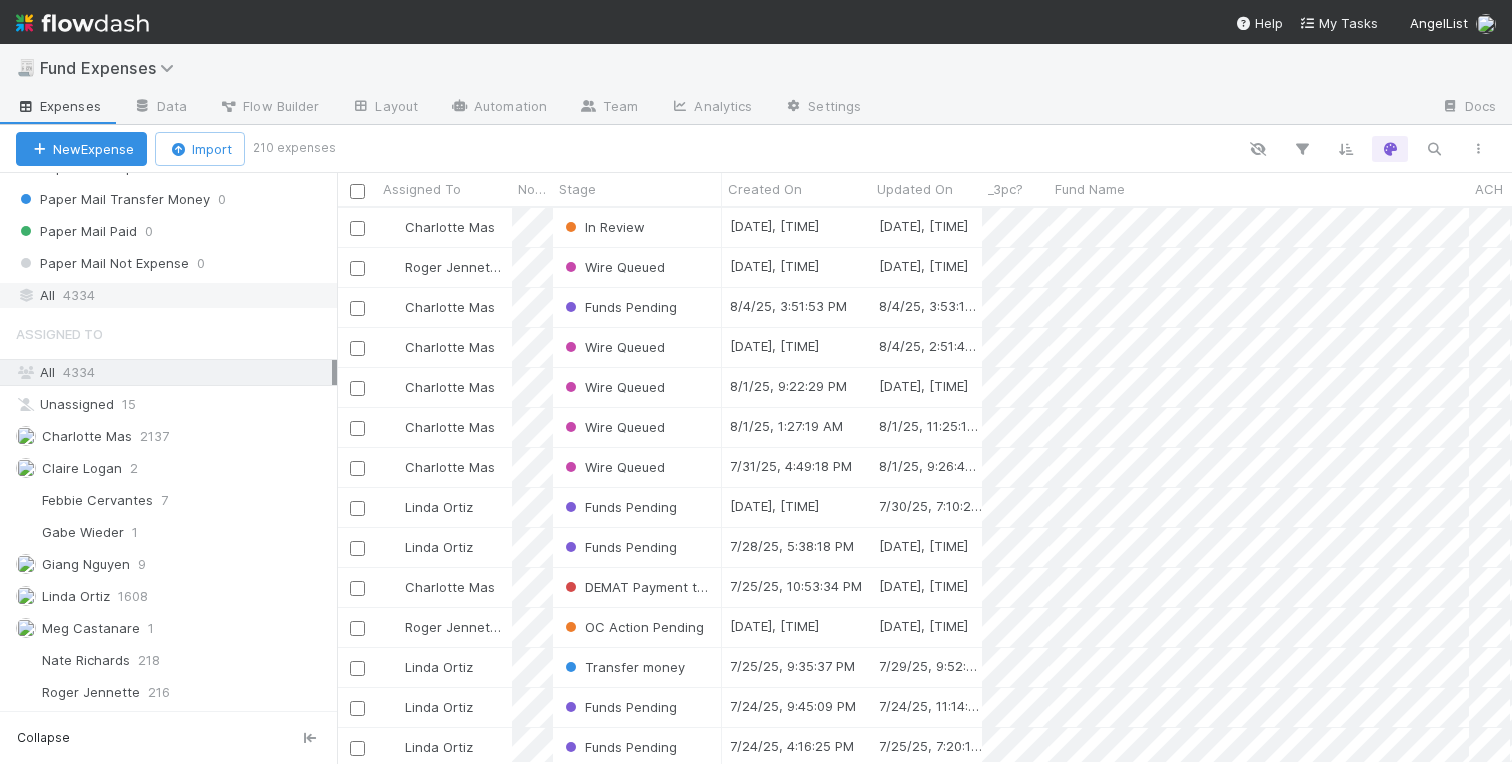 click on "4334" at bounding box center [79, 295] 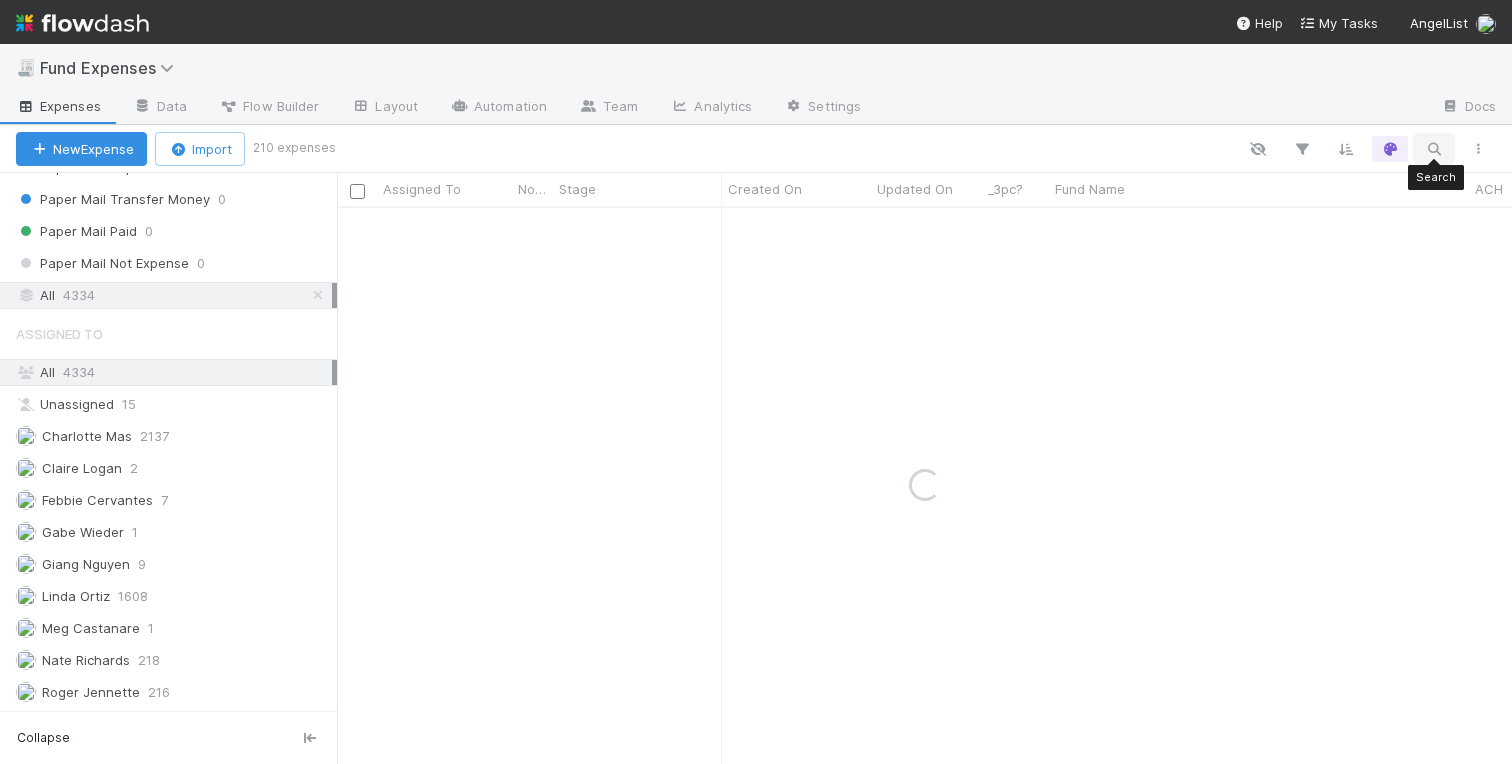 click at bounding box center (1434, 149) 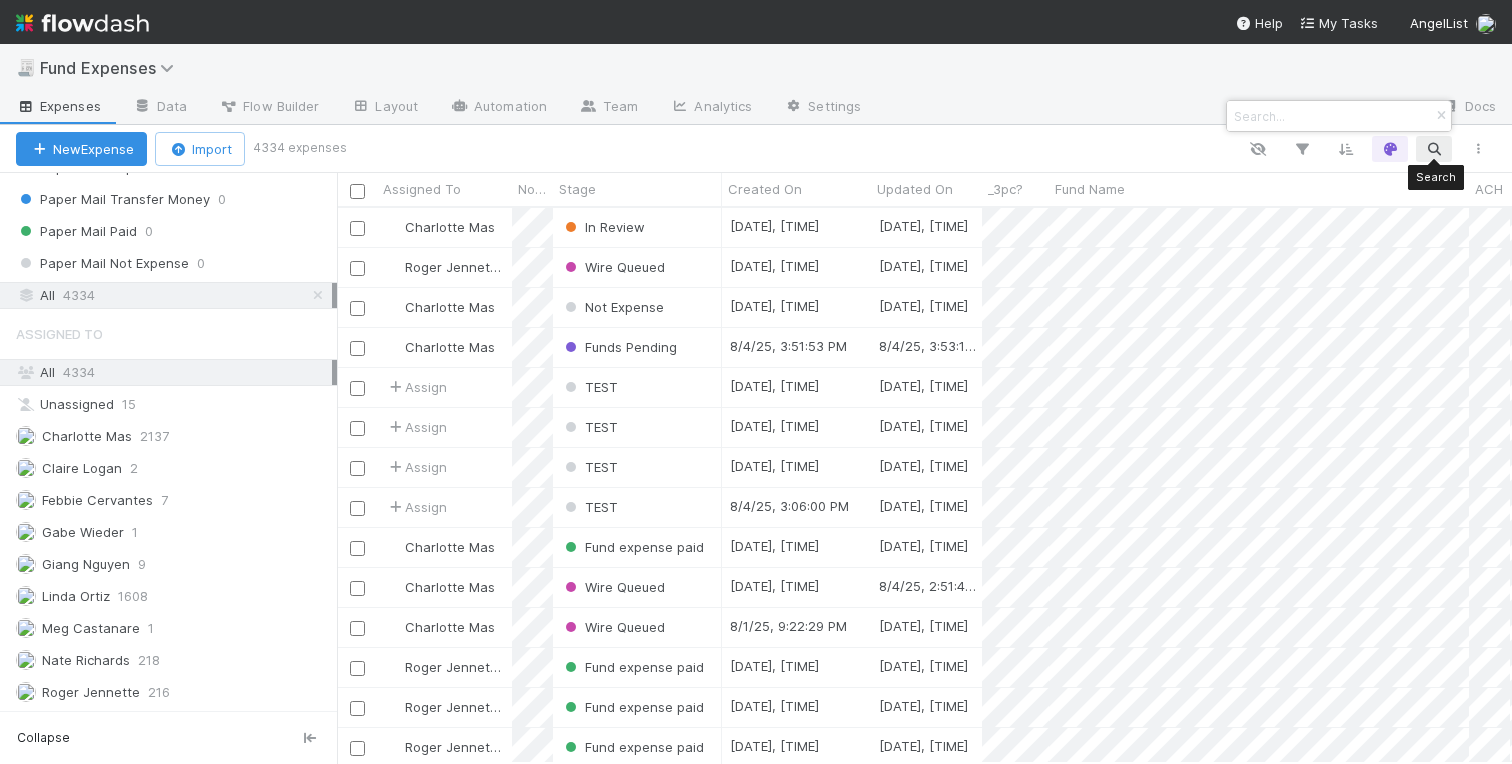 scroll, scrollTop: 0, scrollLeft: 1, axis: horizontal 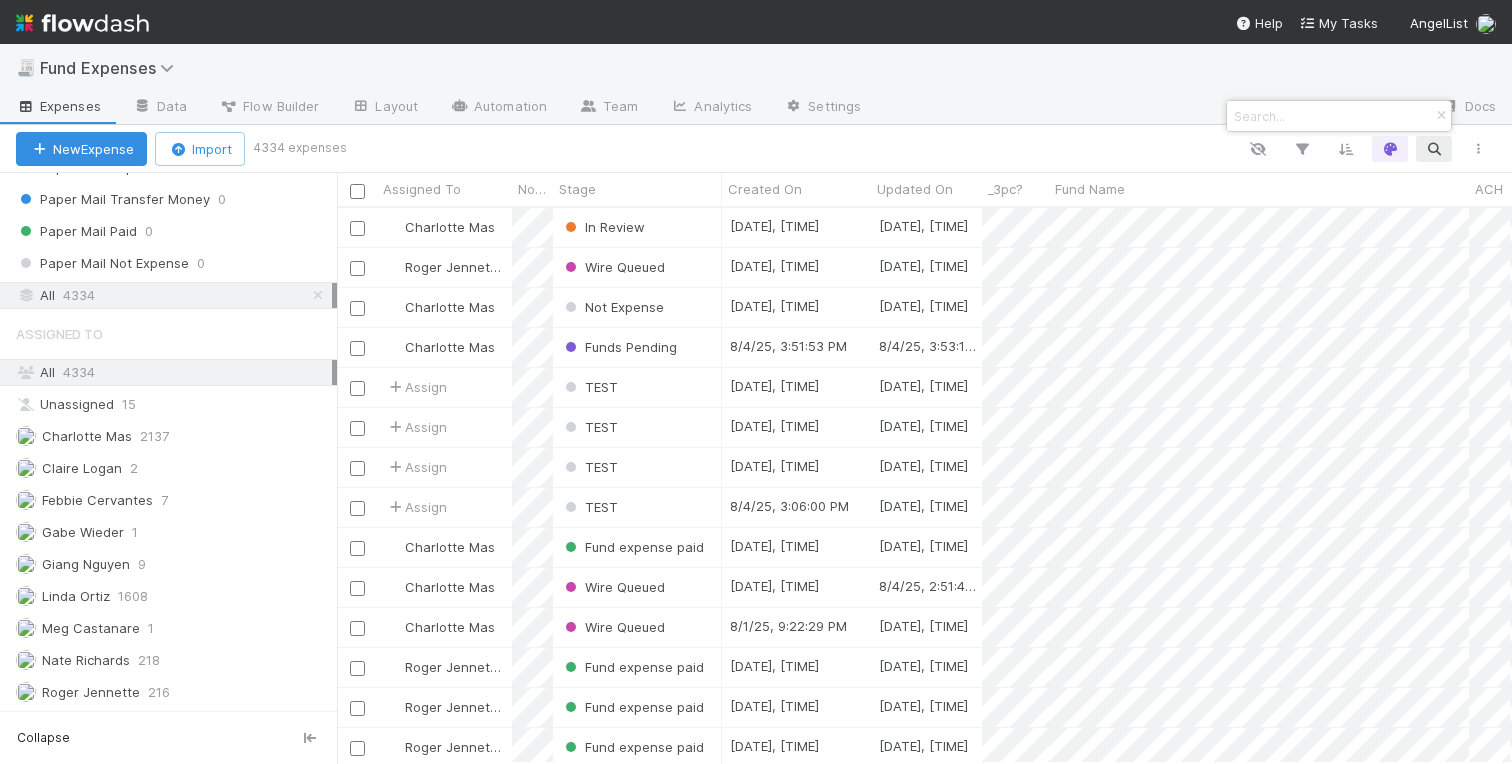 paste on "Sunset Venture Partners Fund I, L.P." 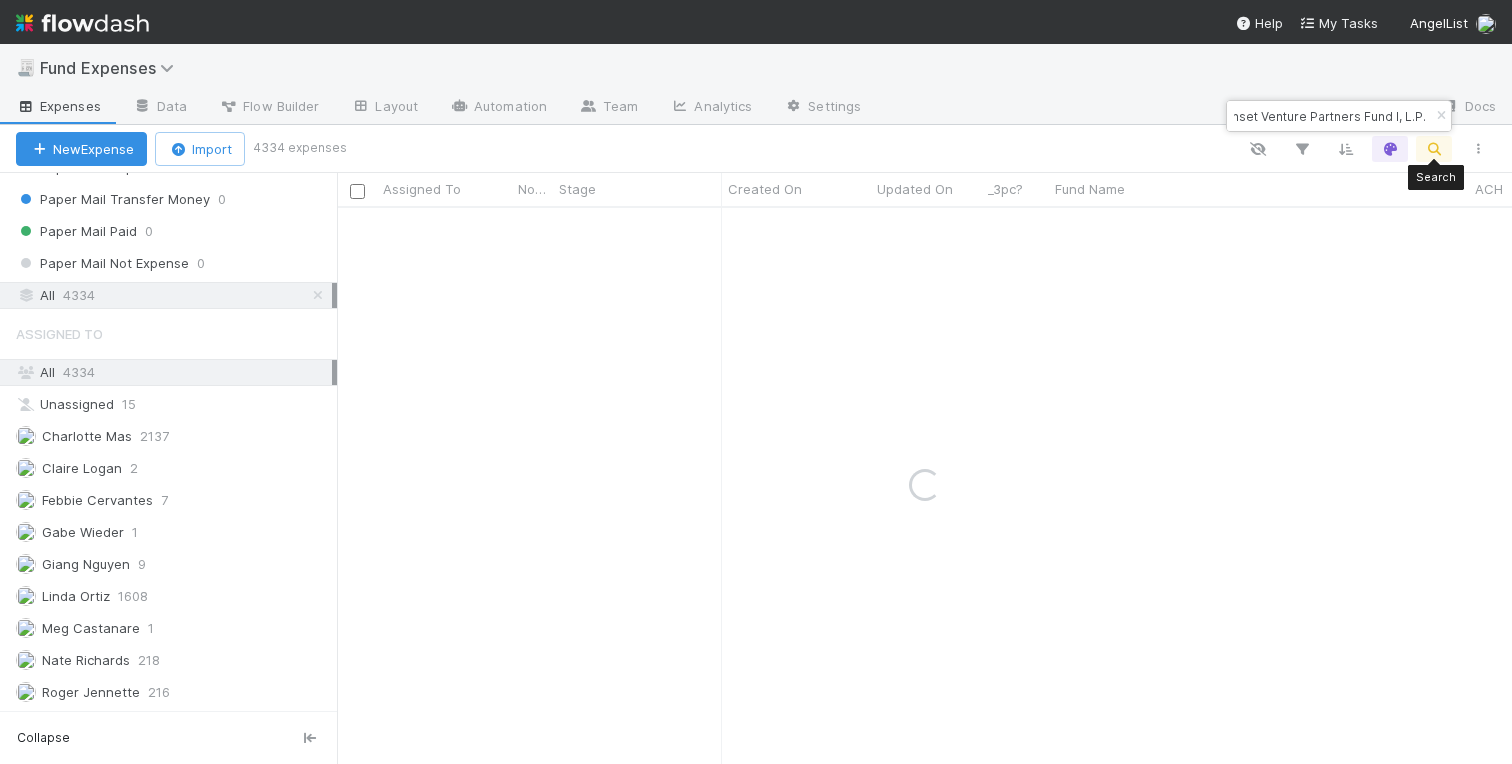 scroll, scrollTop: 0, scrollLeft: 0, axis: both 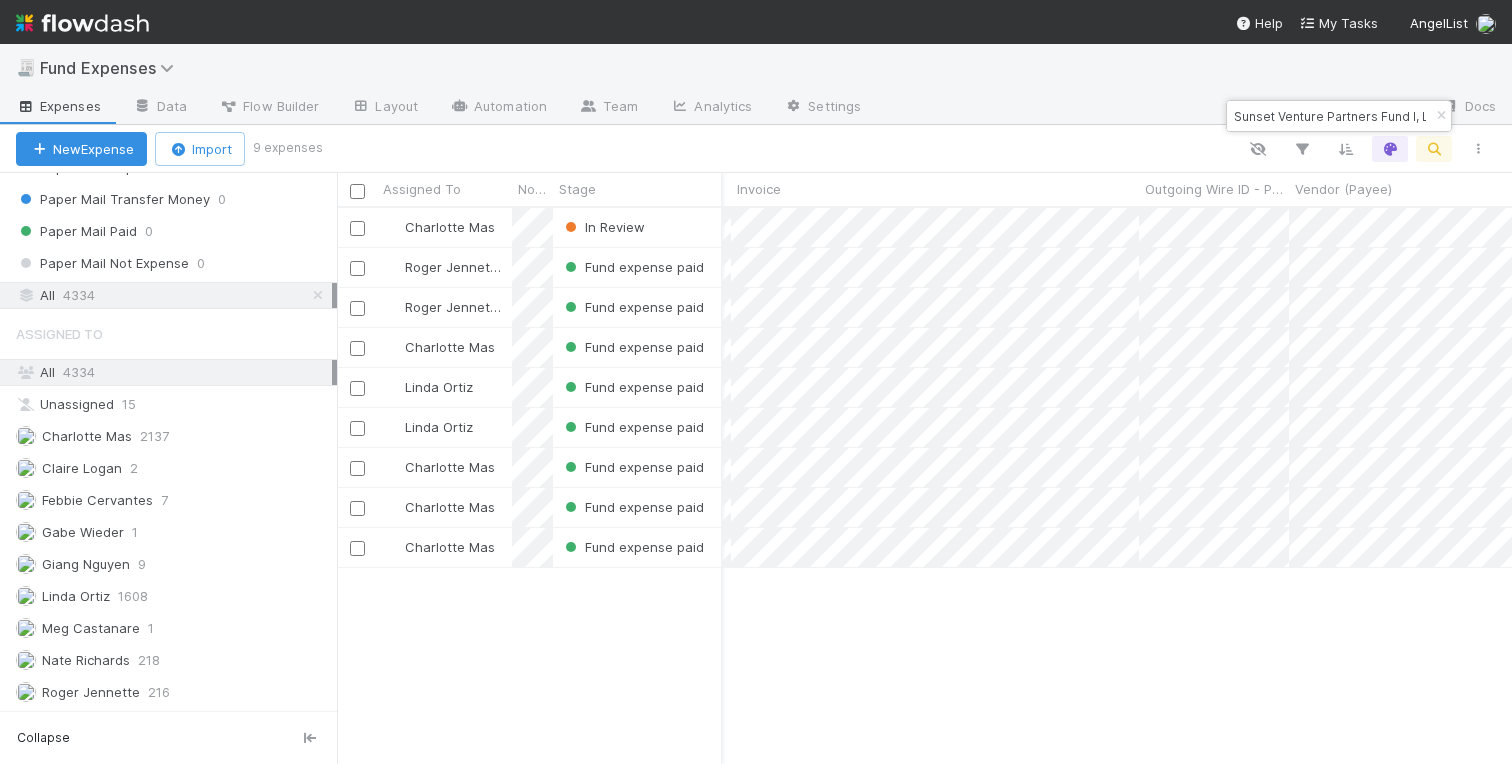 type on "Sunset Venture Partners Fund I, L.P." 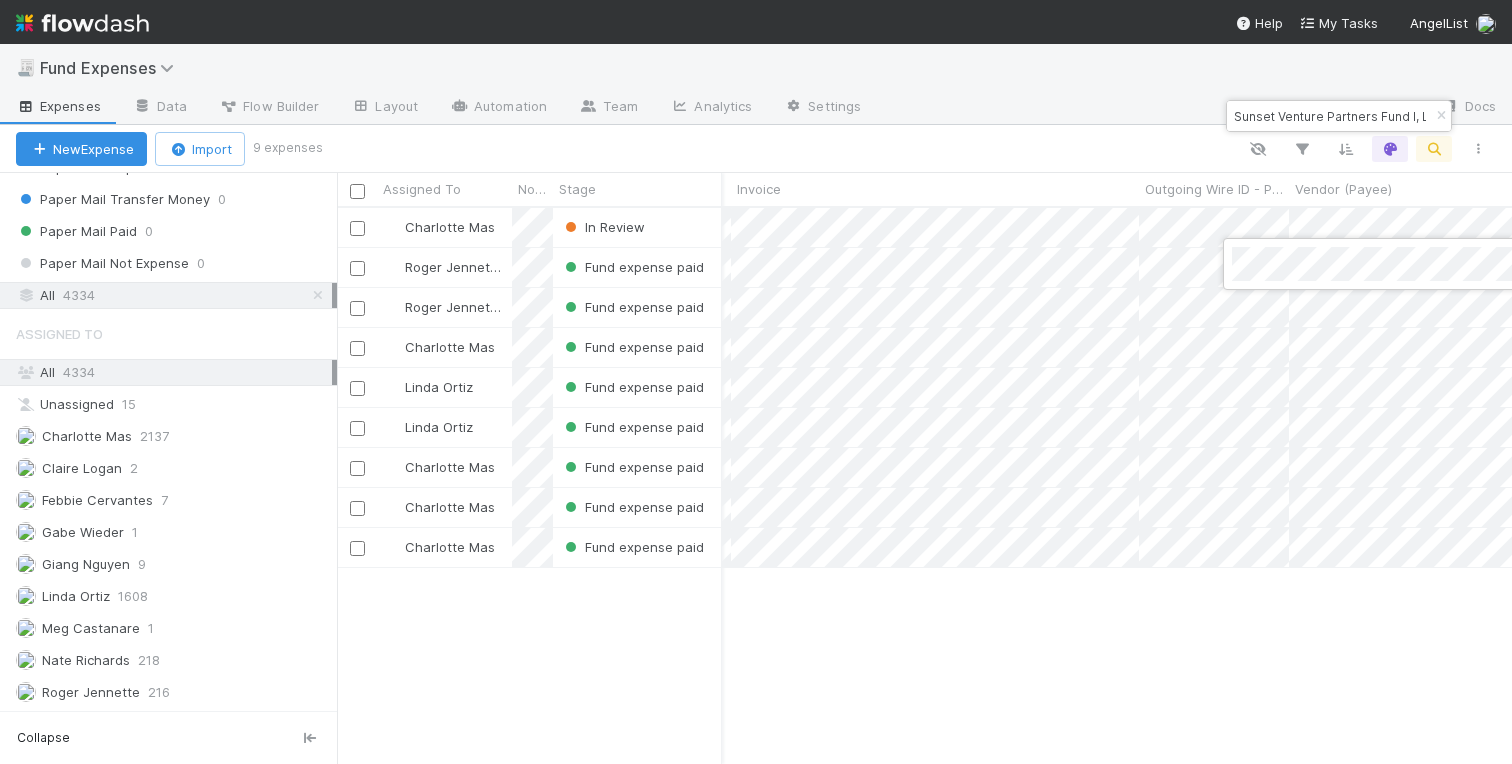 click at bounding box center (756, 382) 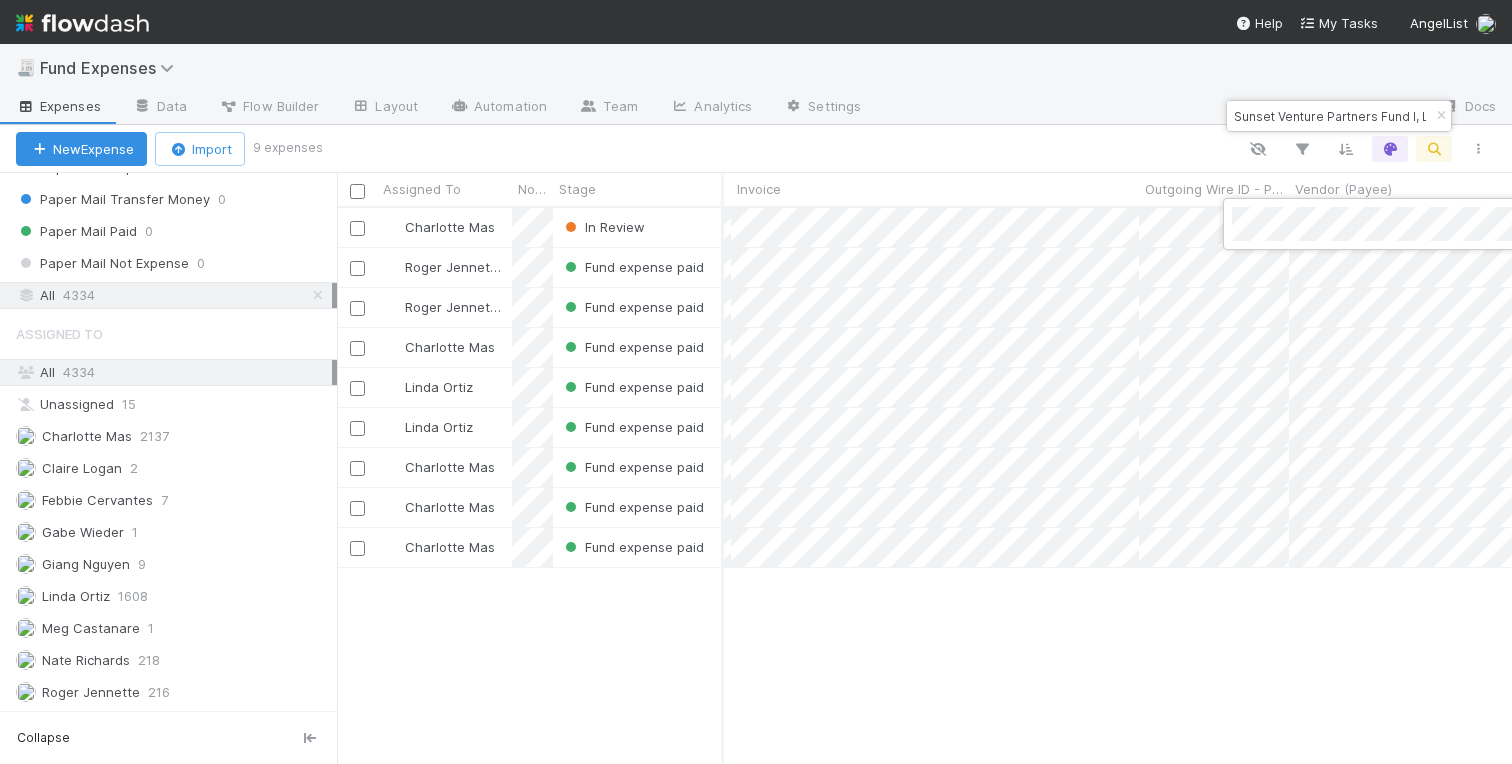 click at bounding box center (756, 382) 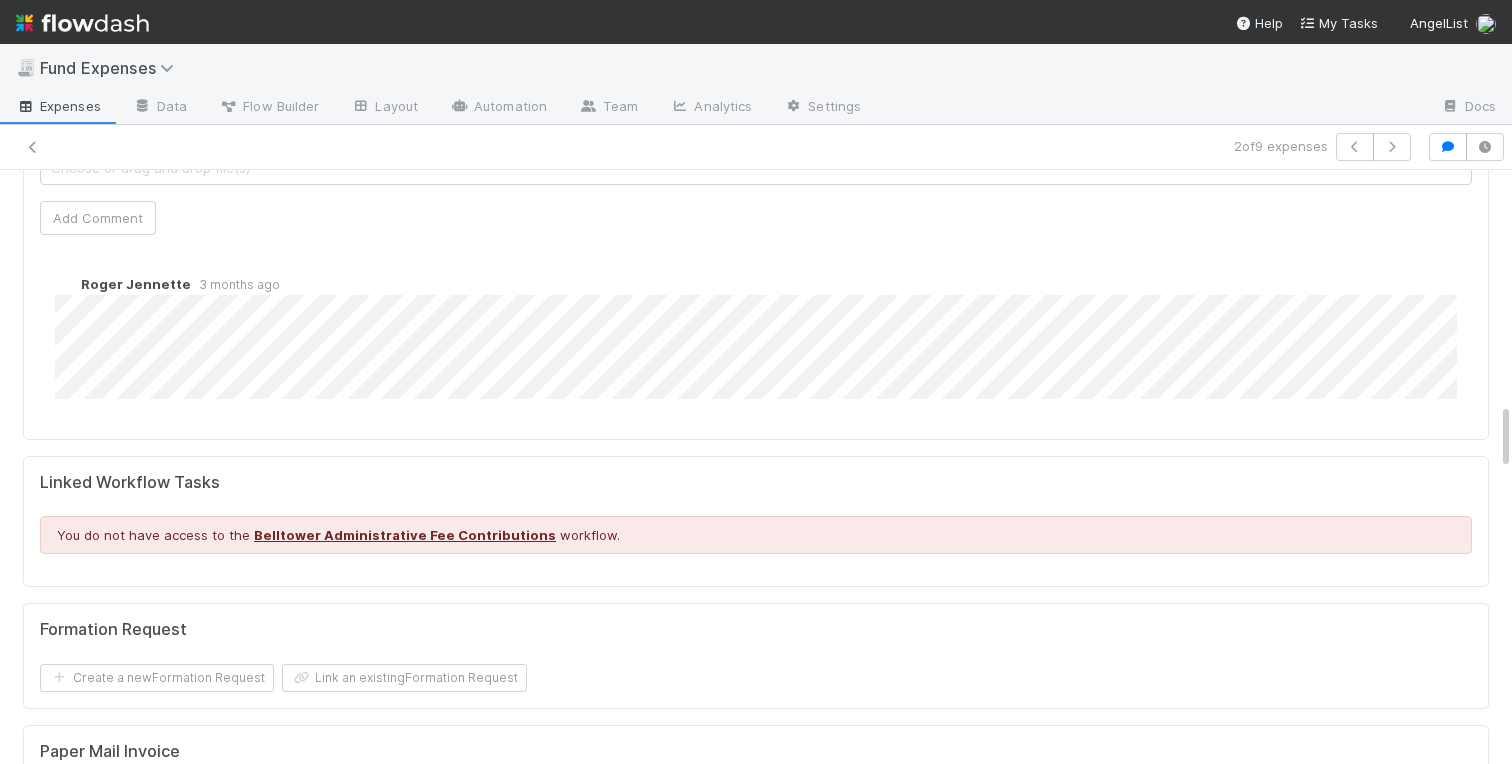 scroll, scrollTop: 2067, scrollLeft: 0, axis: vertical 